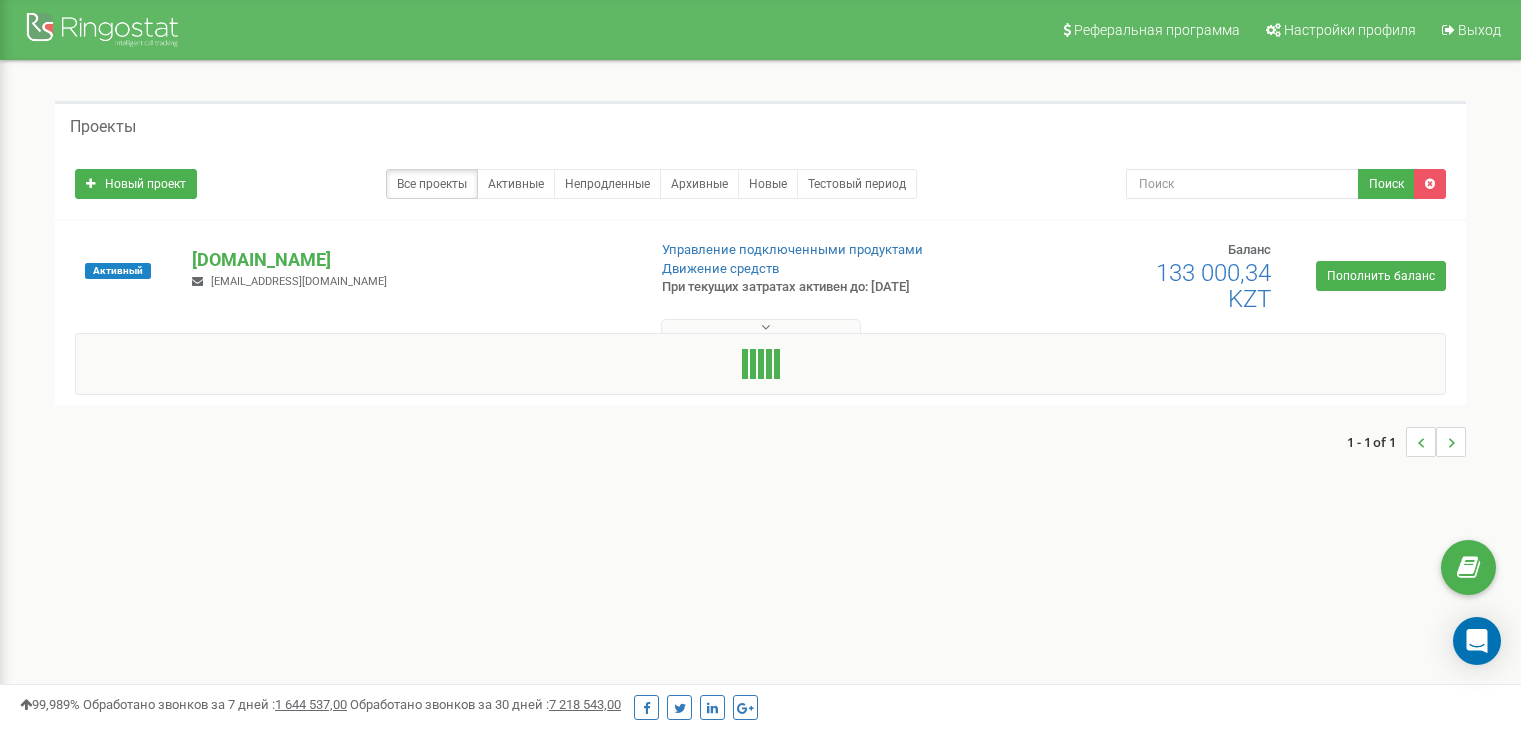 scroll, scrollTop: 0, scrollLeft: 0, axis: both 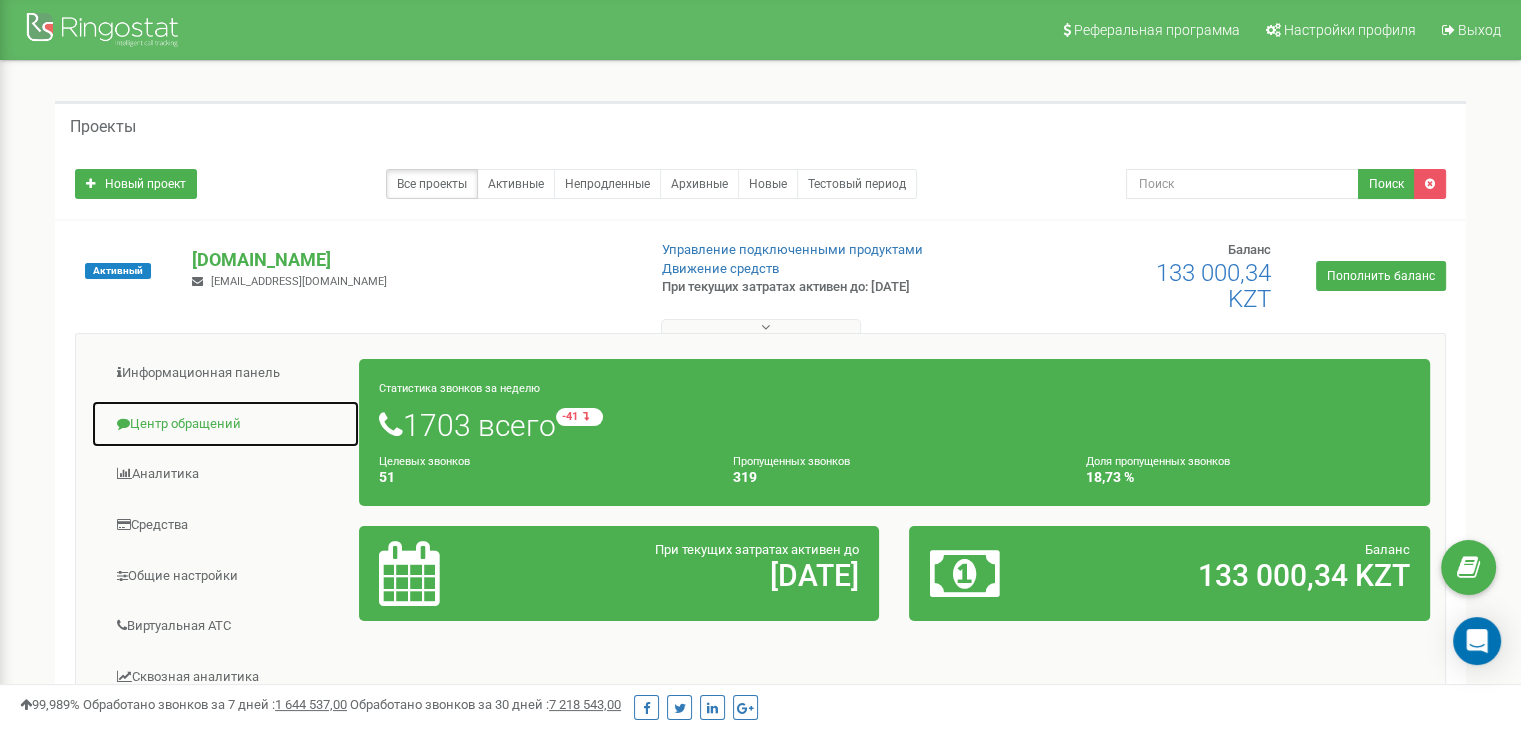 click on "Центр обращений" at bounding box center [225, 424] 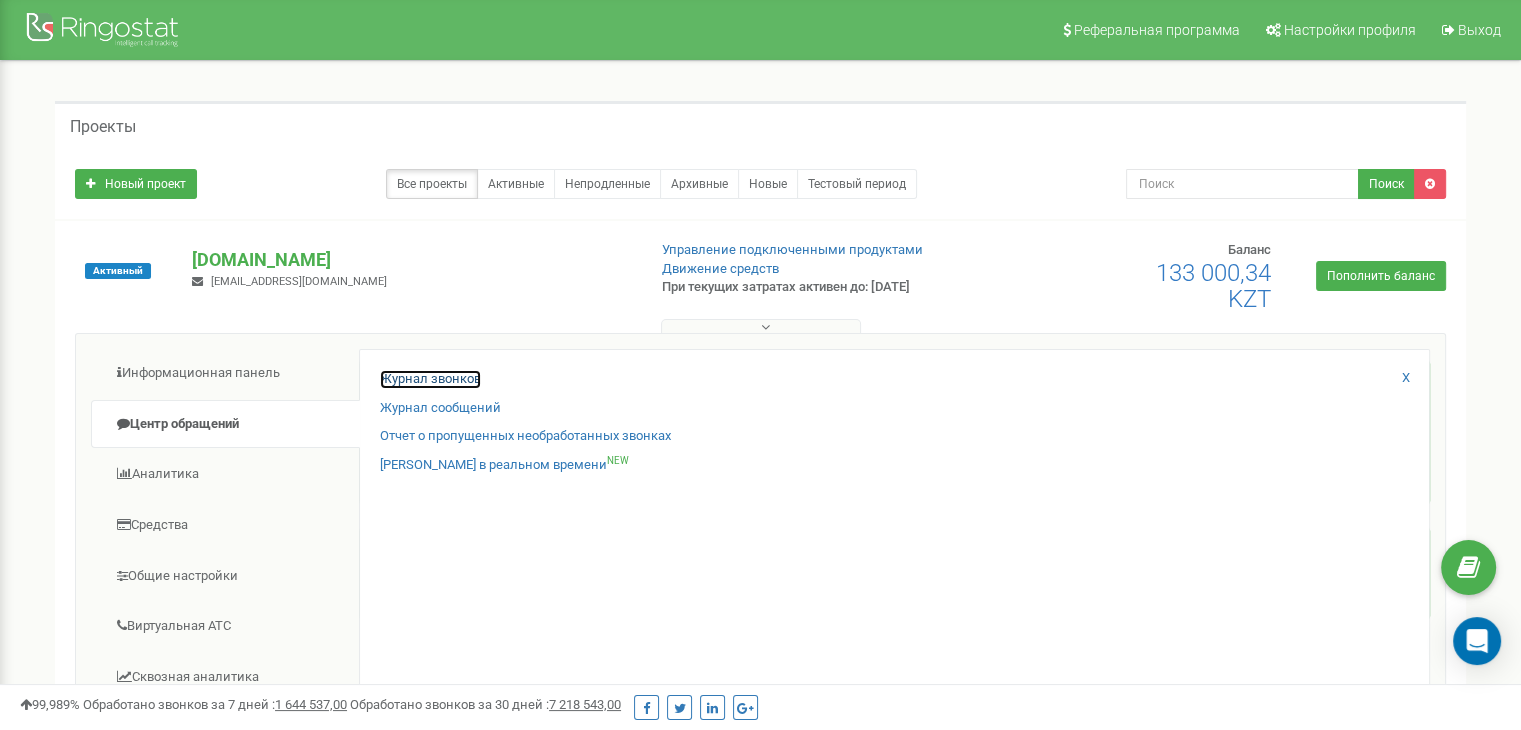 click on "Журнал звонков" at bounding box center [430, 379] 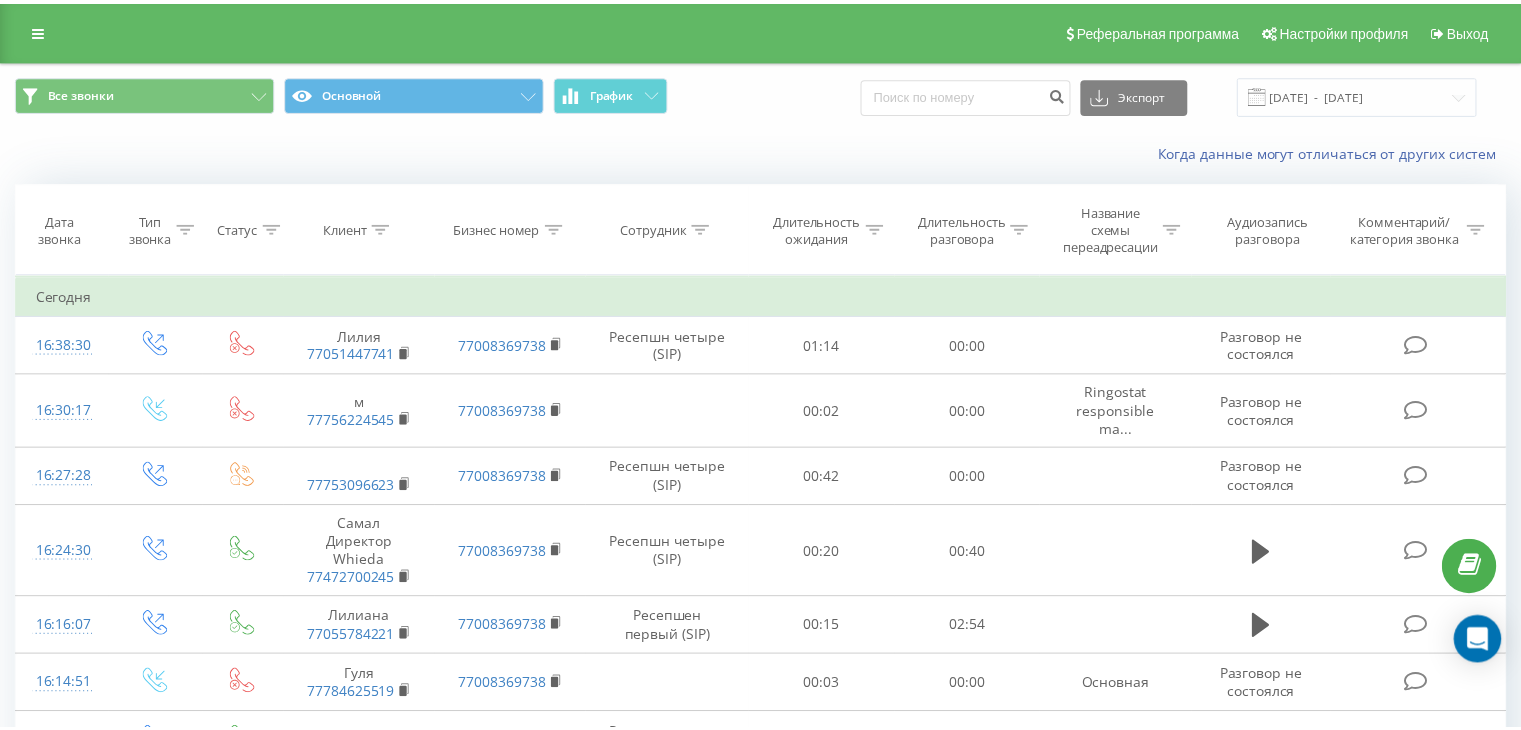 scroll, scrollTop: 0, scrollLeft: 0, axis: both 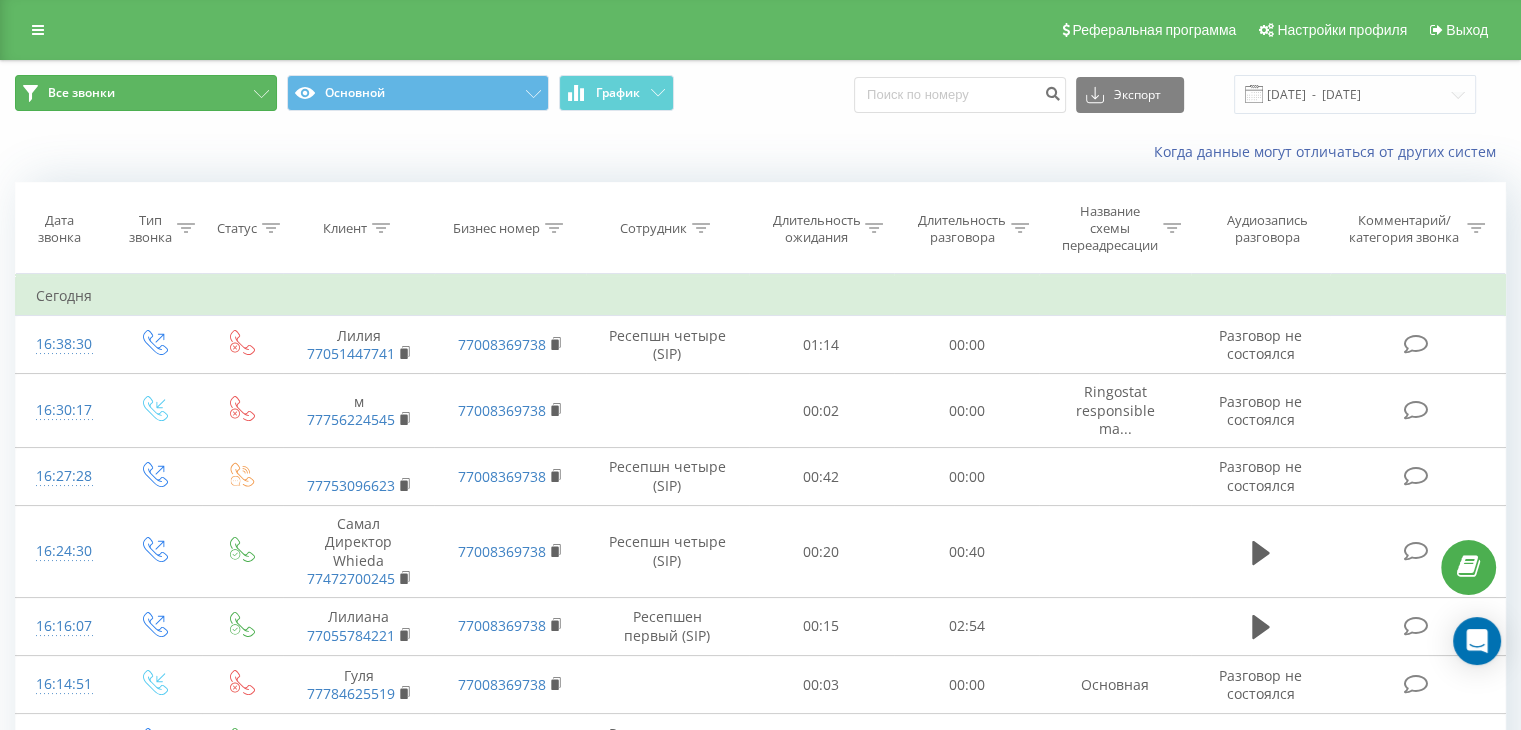 click on "Все звонки" at bounding box center (146, 93) 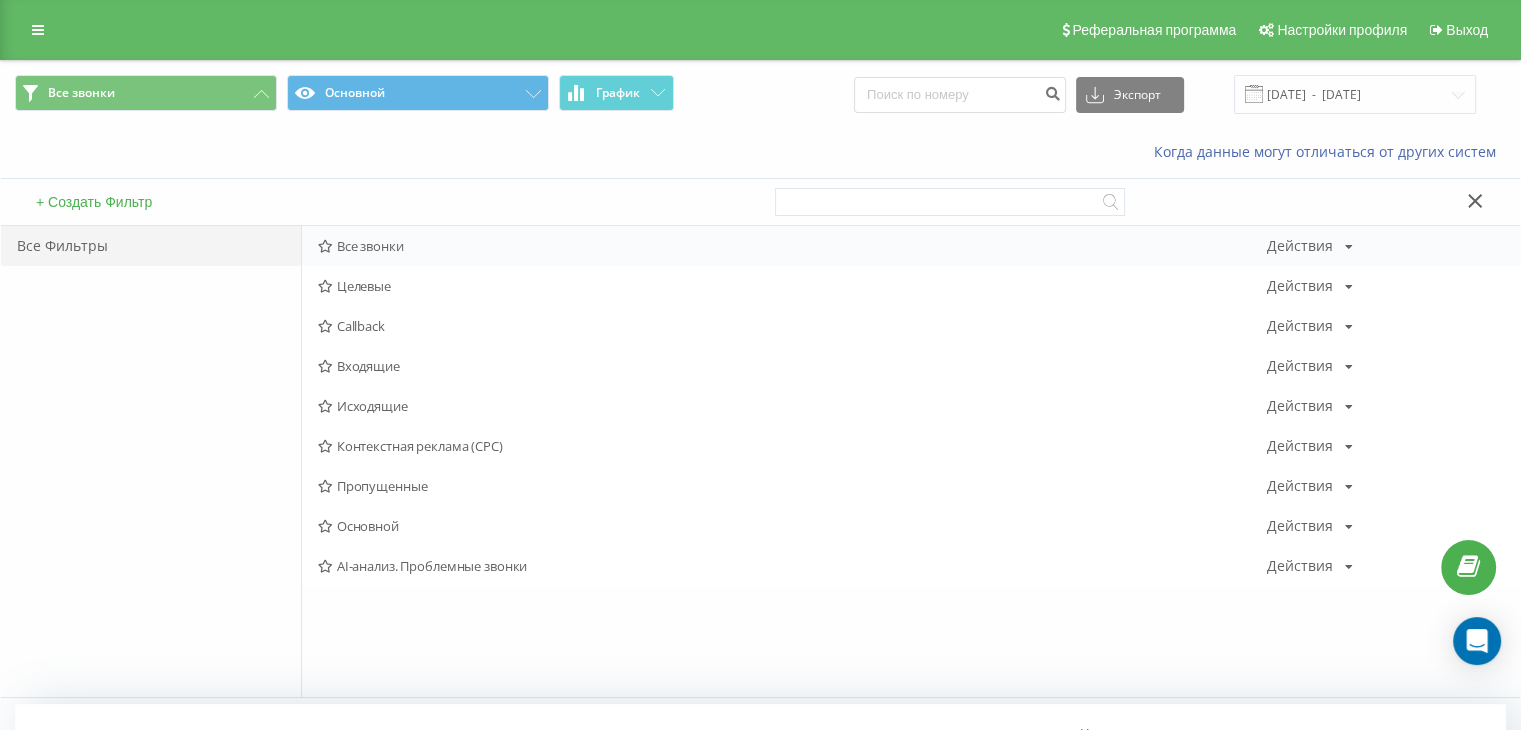 click on "Все звонки Действия Редактировать Копировать Удалить По умолчанию Поделиться" at bounding box center [911, 246] 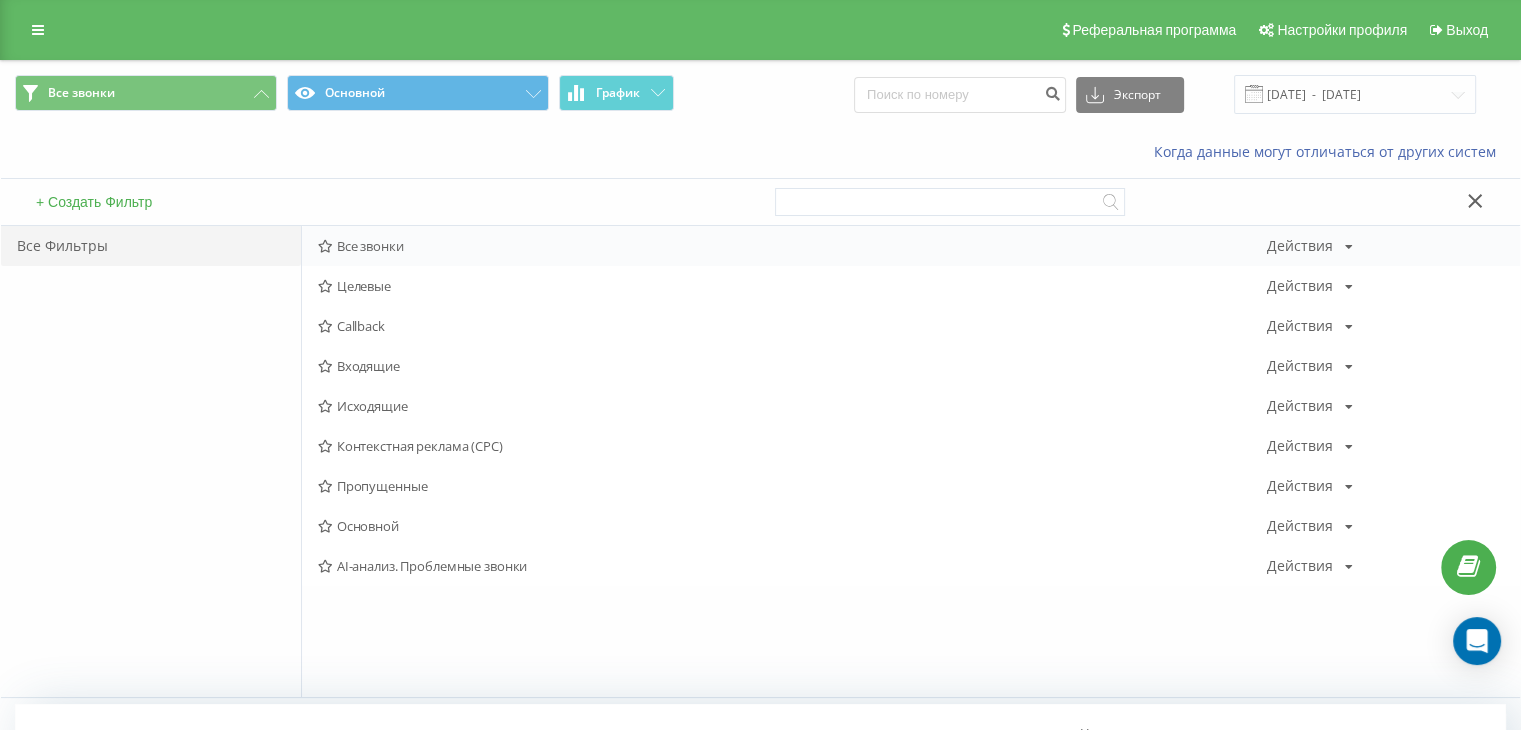 click on "Все звонки" at bounding box center [792, 246] 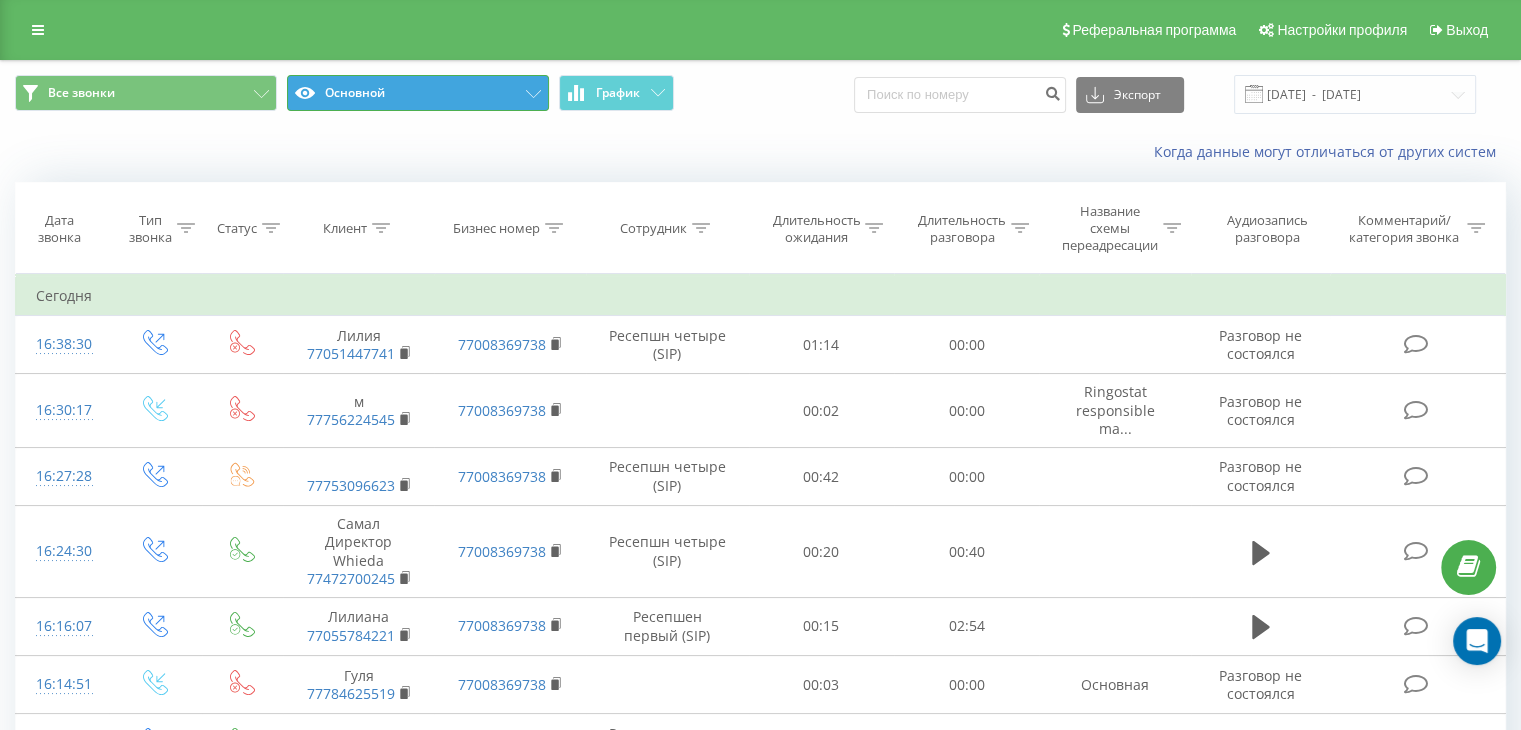 click on "Основной" at bounding box center (418, 93) 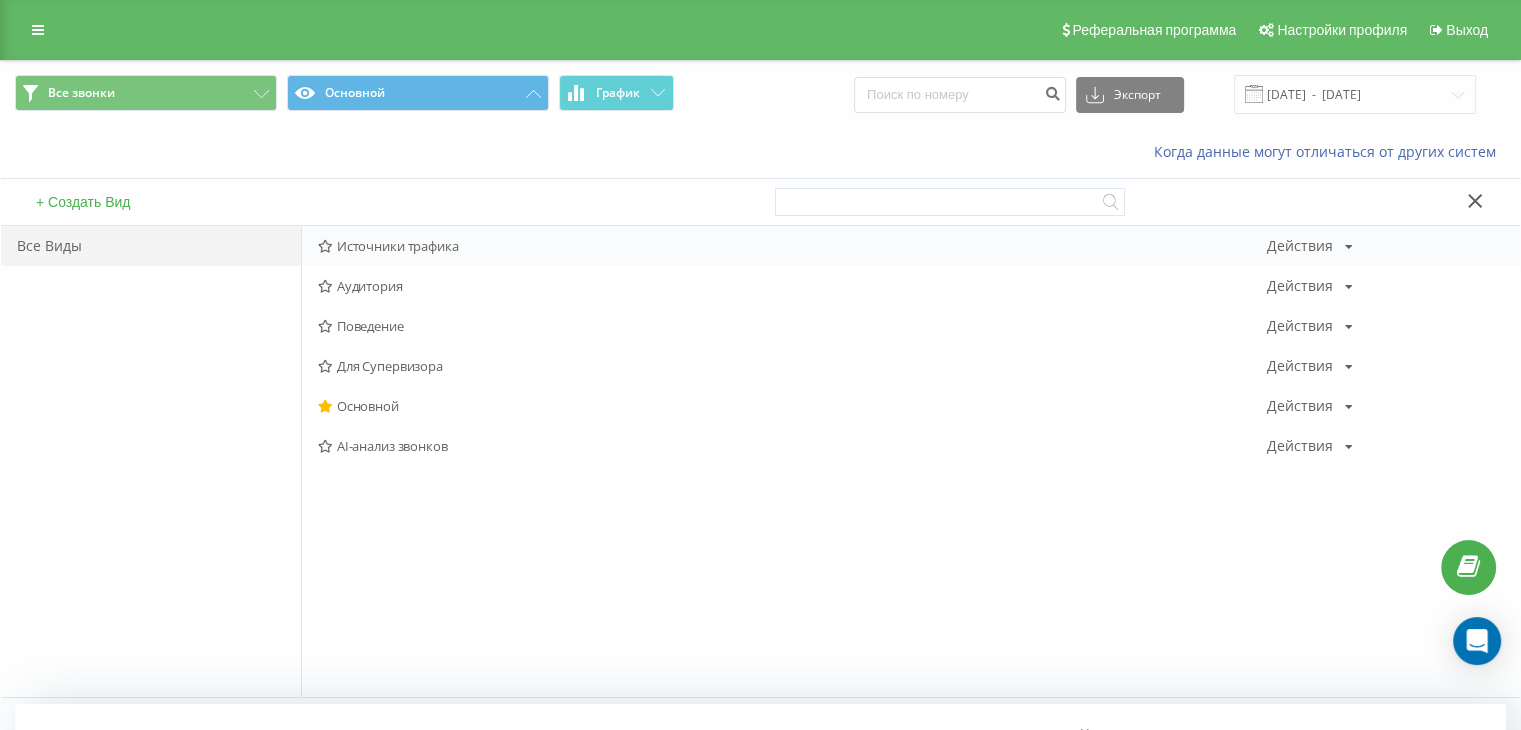 click on "Источники трафика Действия Редактировать Копировать Удалить По умолчанию Поделиться" at bounding box center (911, 246) 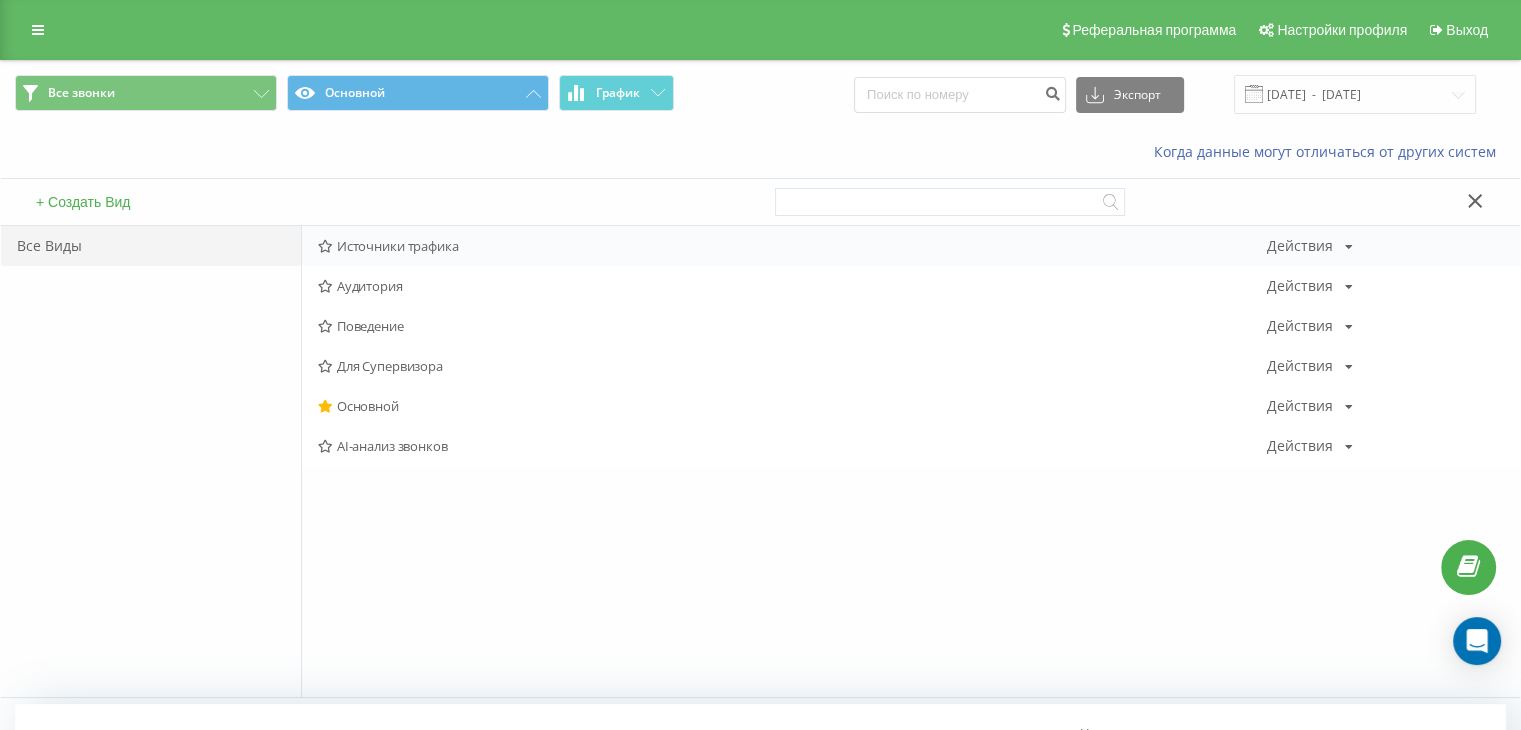 click on "Источники трафика Действия Редактировать Копировать Удалить По умолчанию Поделиться" at bounding box center (911, 246) 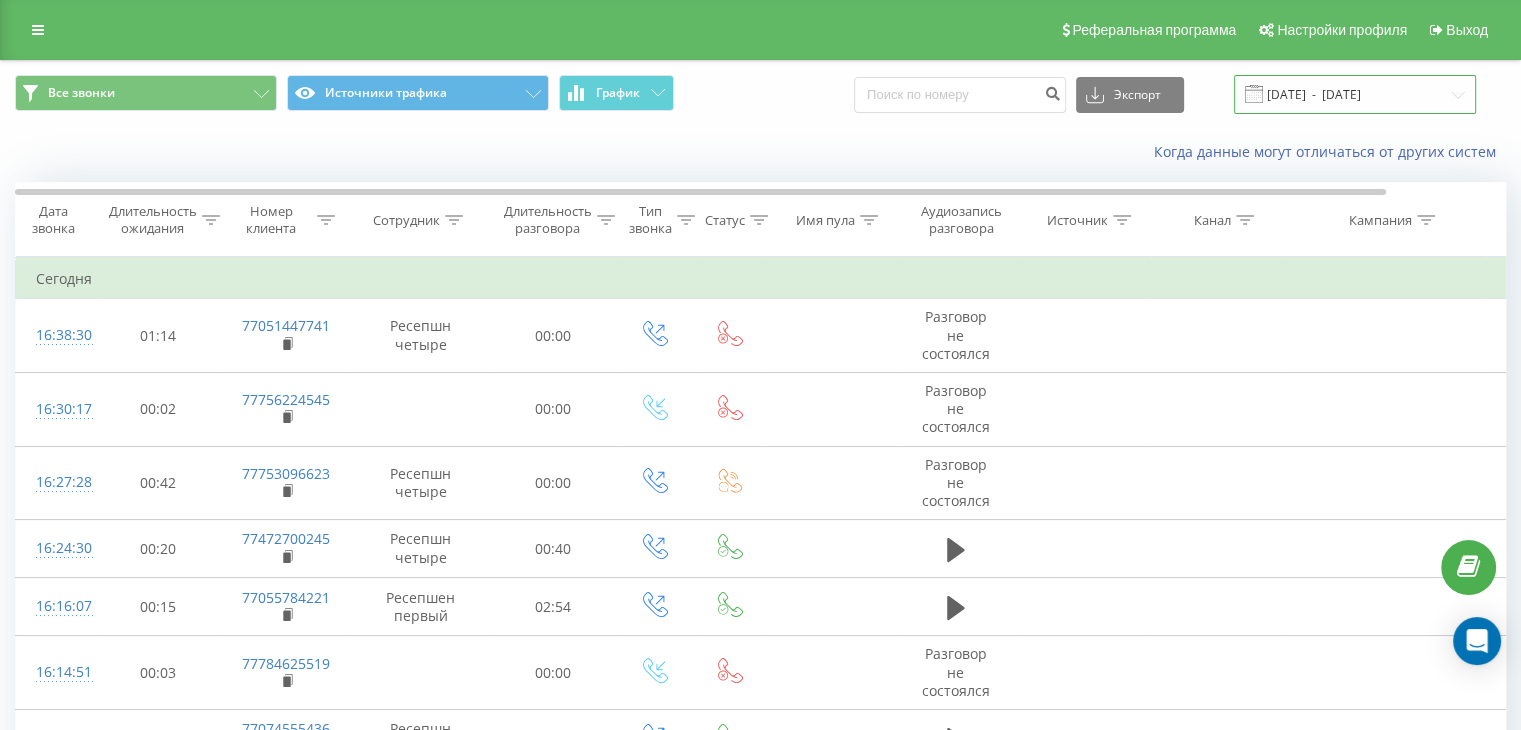 click on "[DATE]  -  [DATE]" at bounding box center [1355, 94] 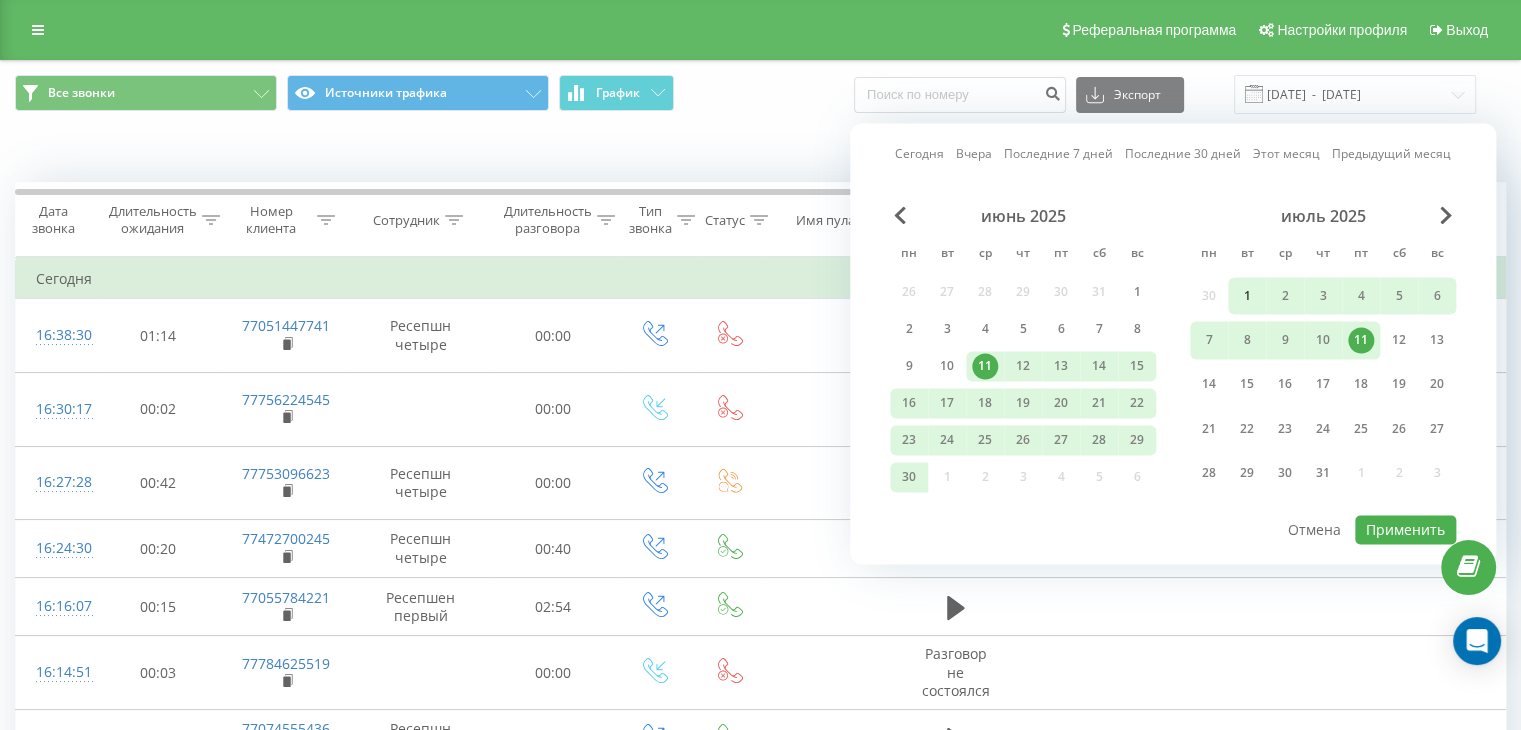 click on "1" at bounding box center (1247, 296) 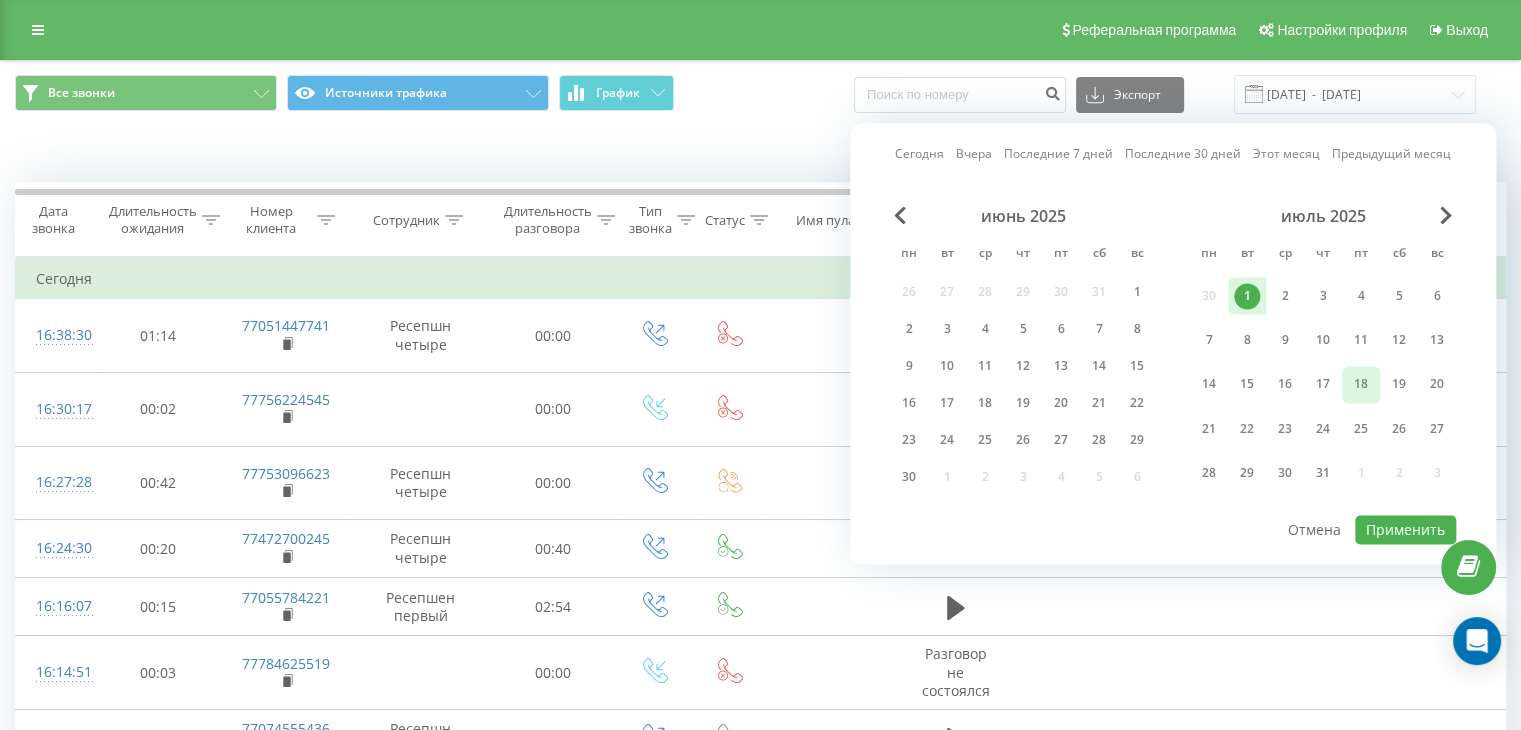 drag, startPoint x: 1348, startPoint y: 336, endPoint x: 1352, endPoint y: 388, distance: 52.153618 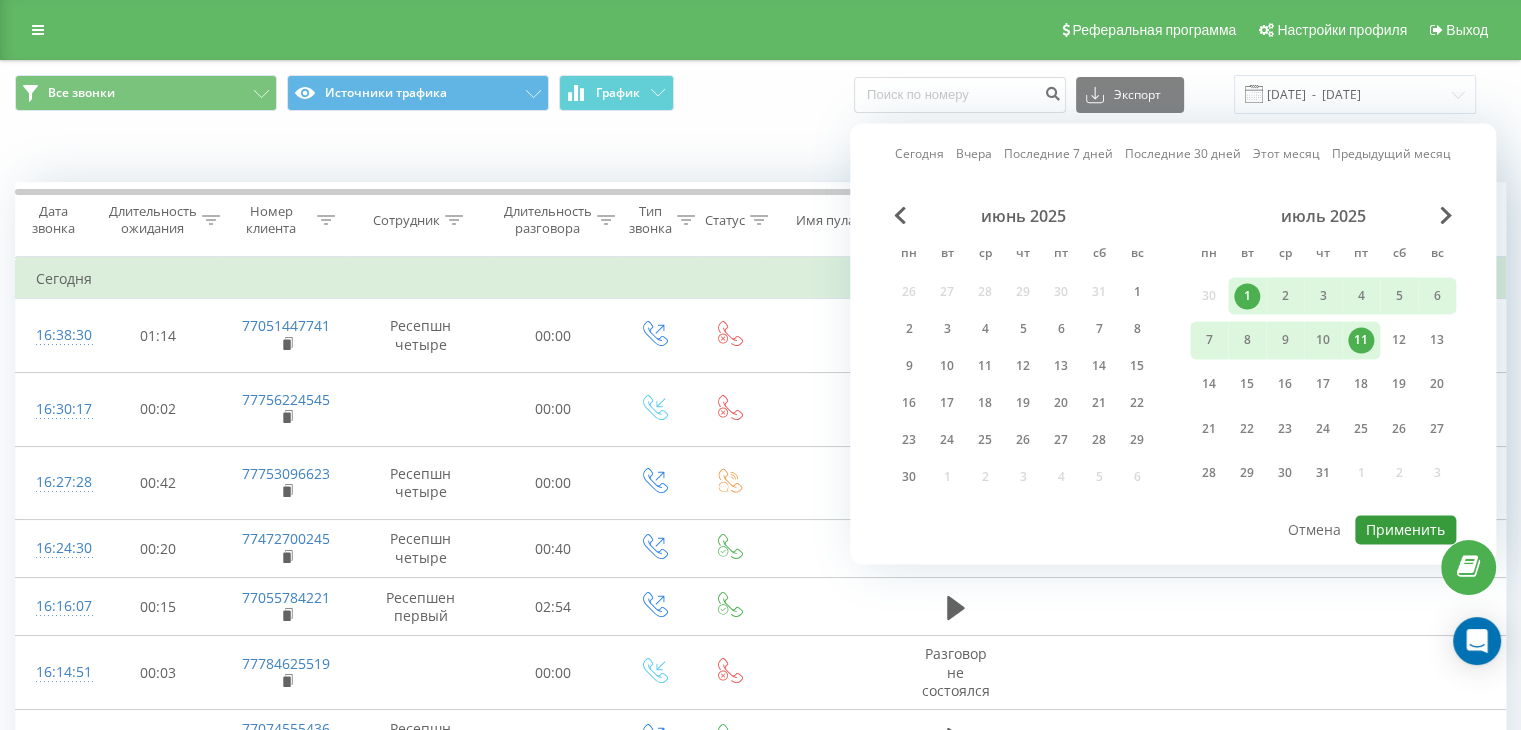 click on "Применить" at bounding box center (1405, 529) 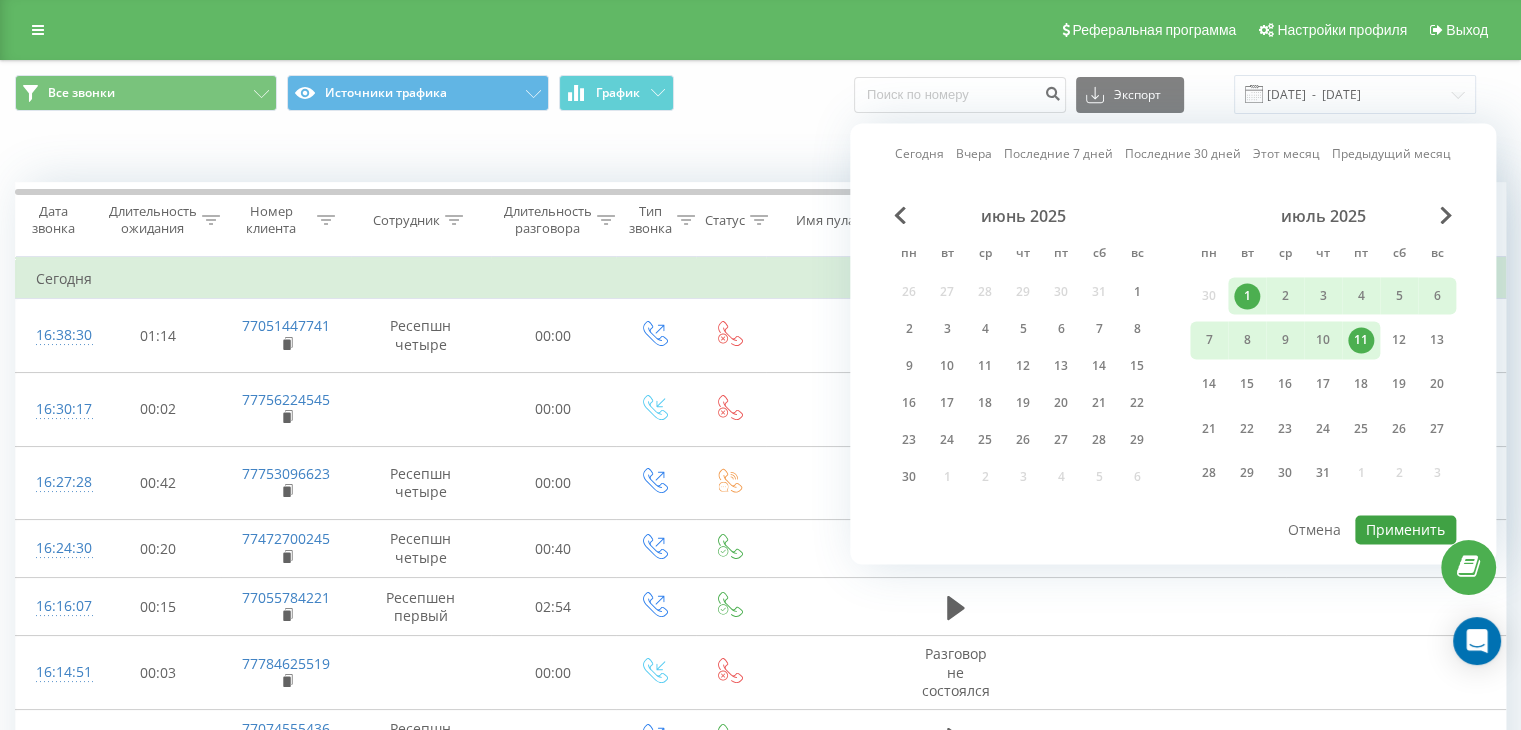 type on "[DATE]  -  [DATE]" 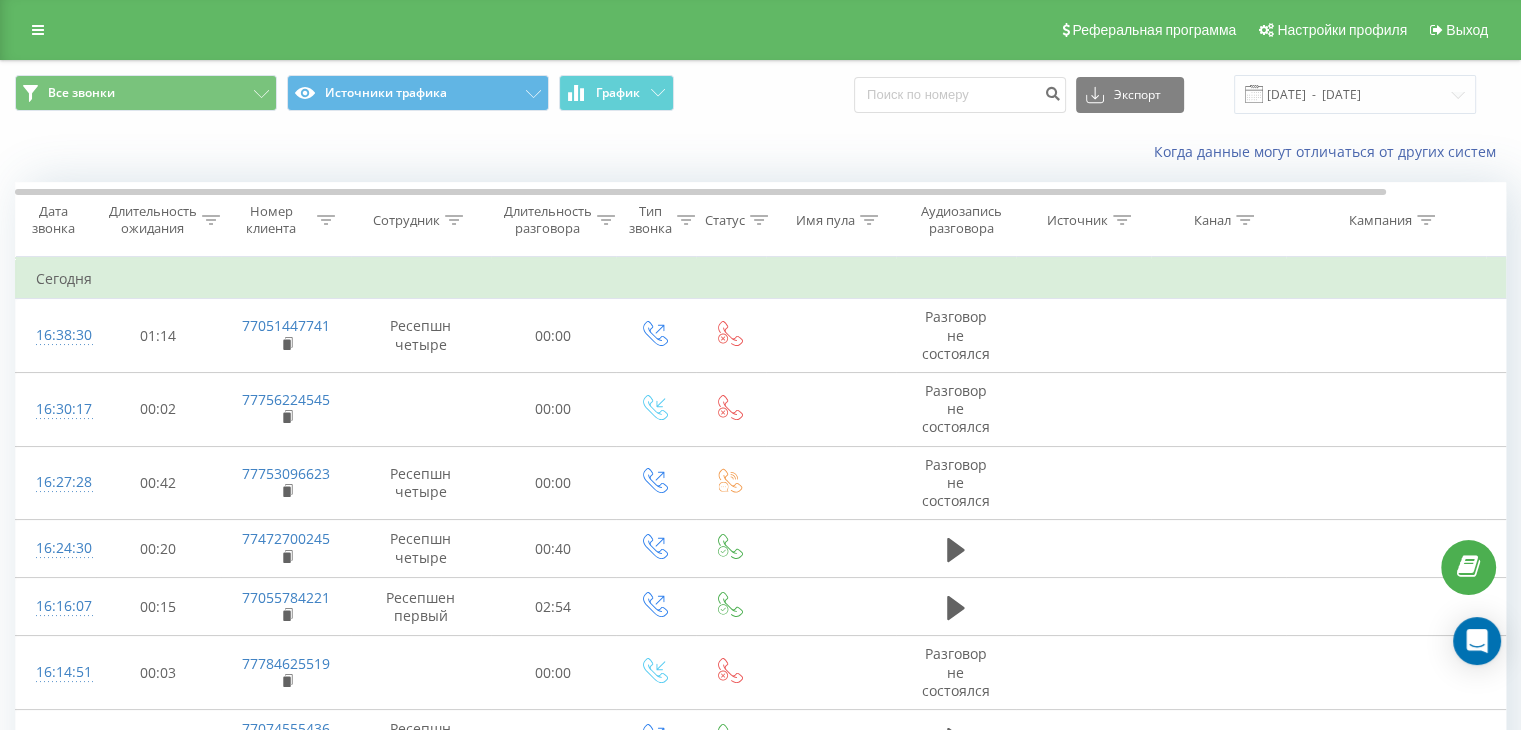 click 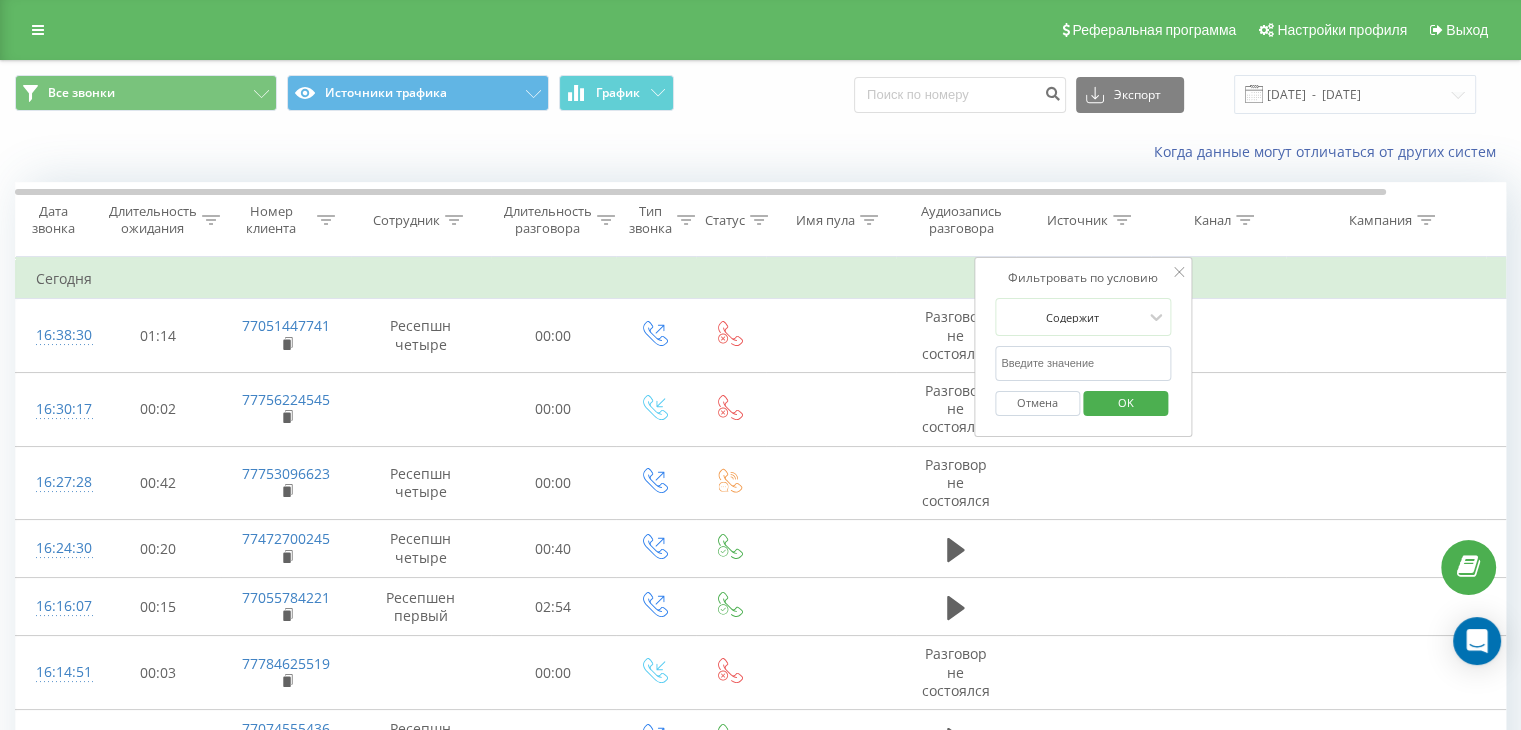 click at bounding box center (1083, 363) 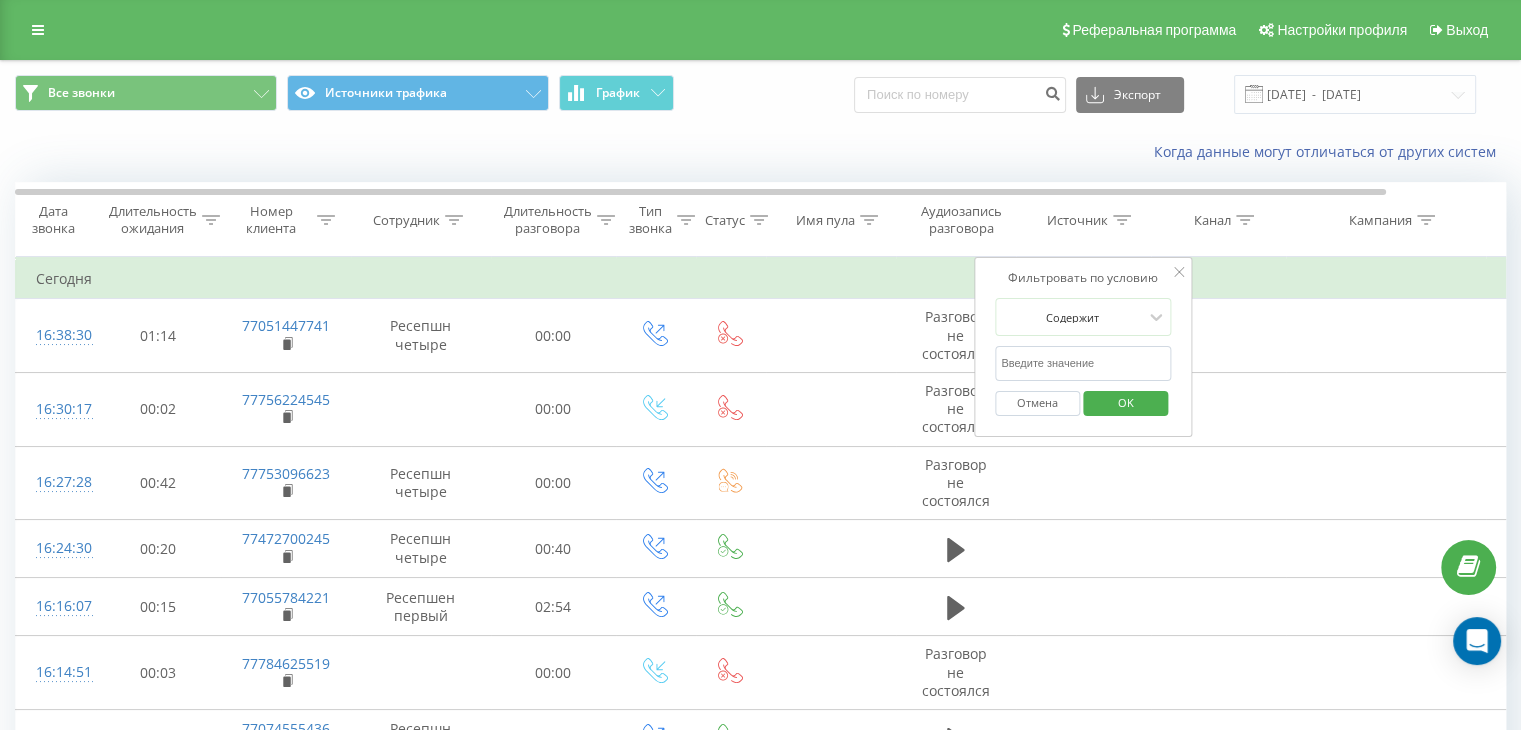 type on "tik" 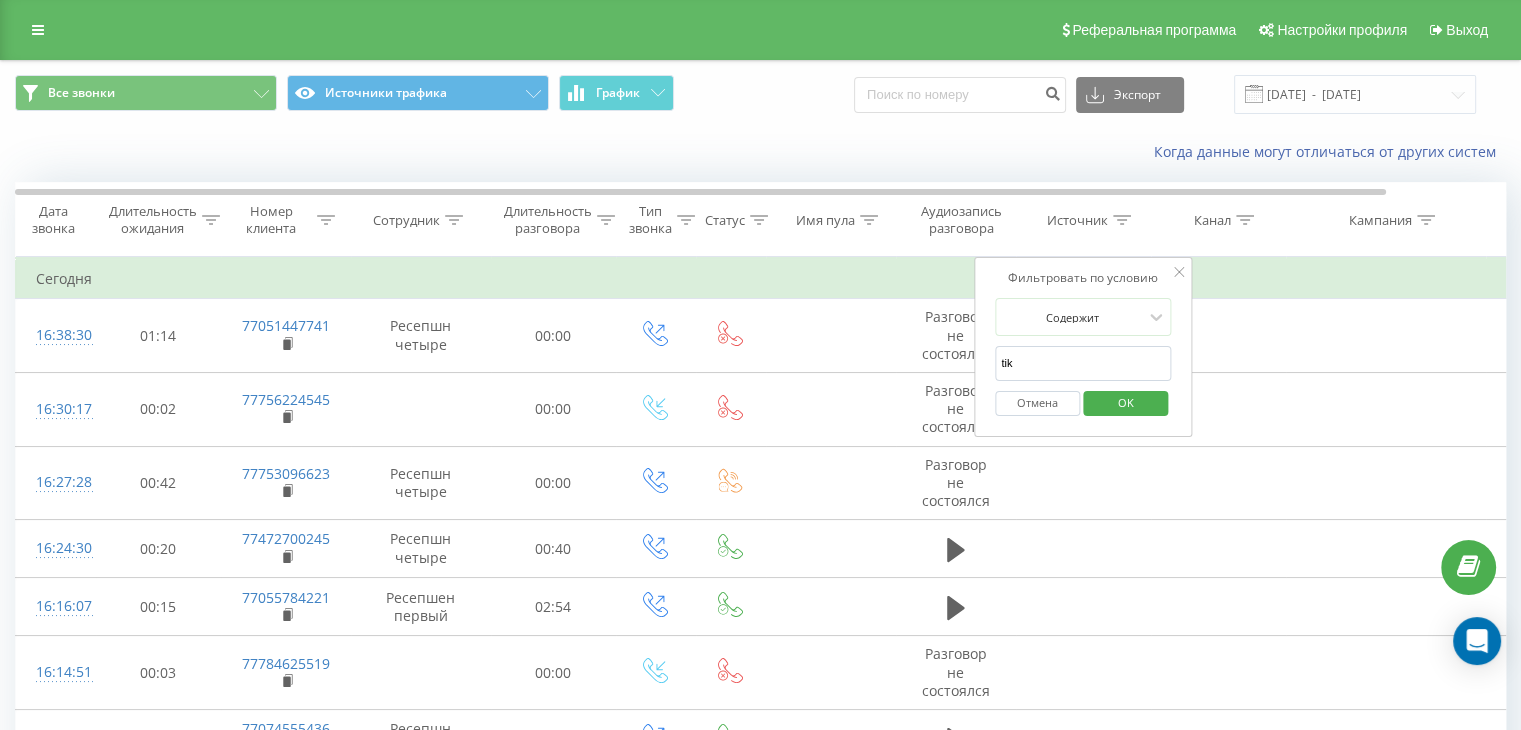 click on "OK" at bounding box center (1126, 402) 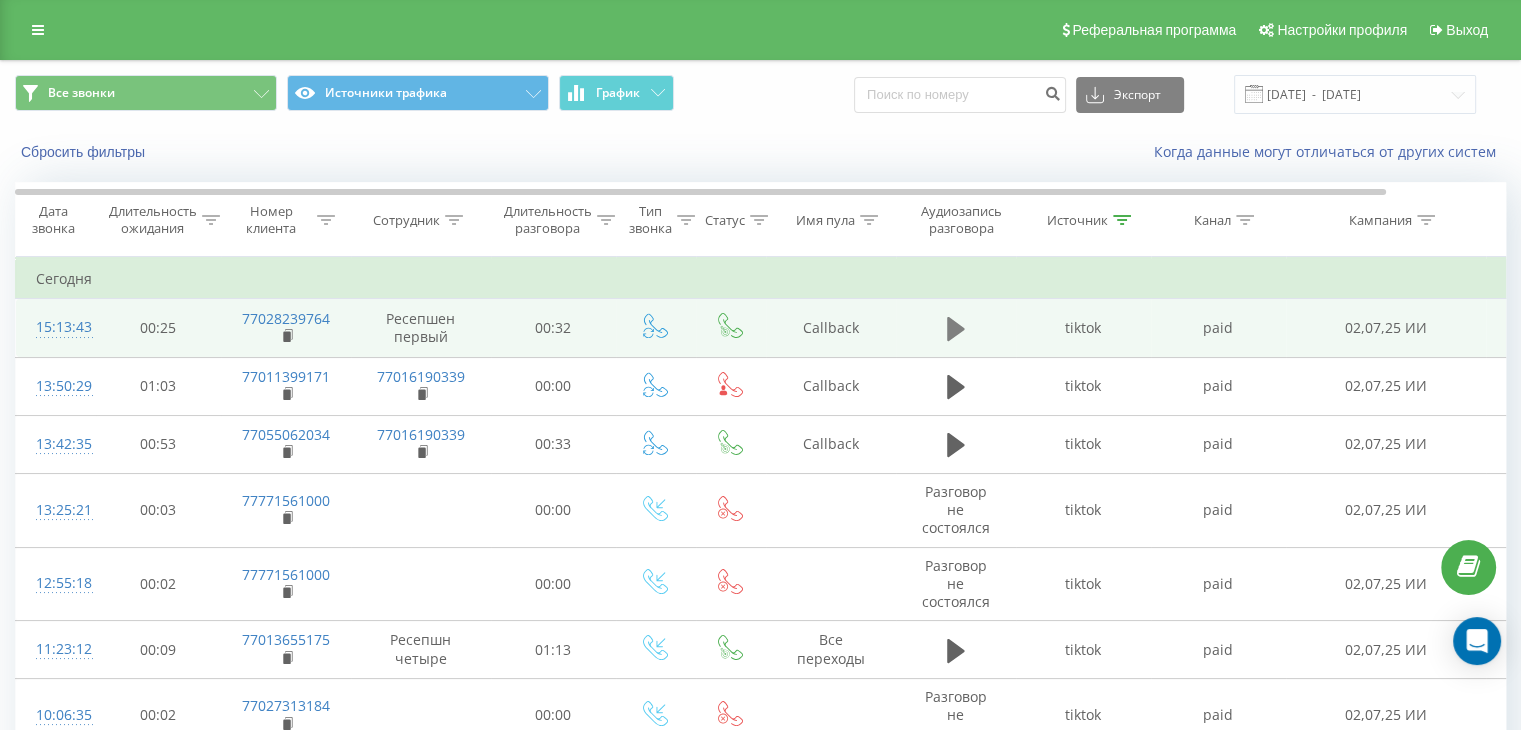 click 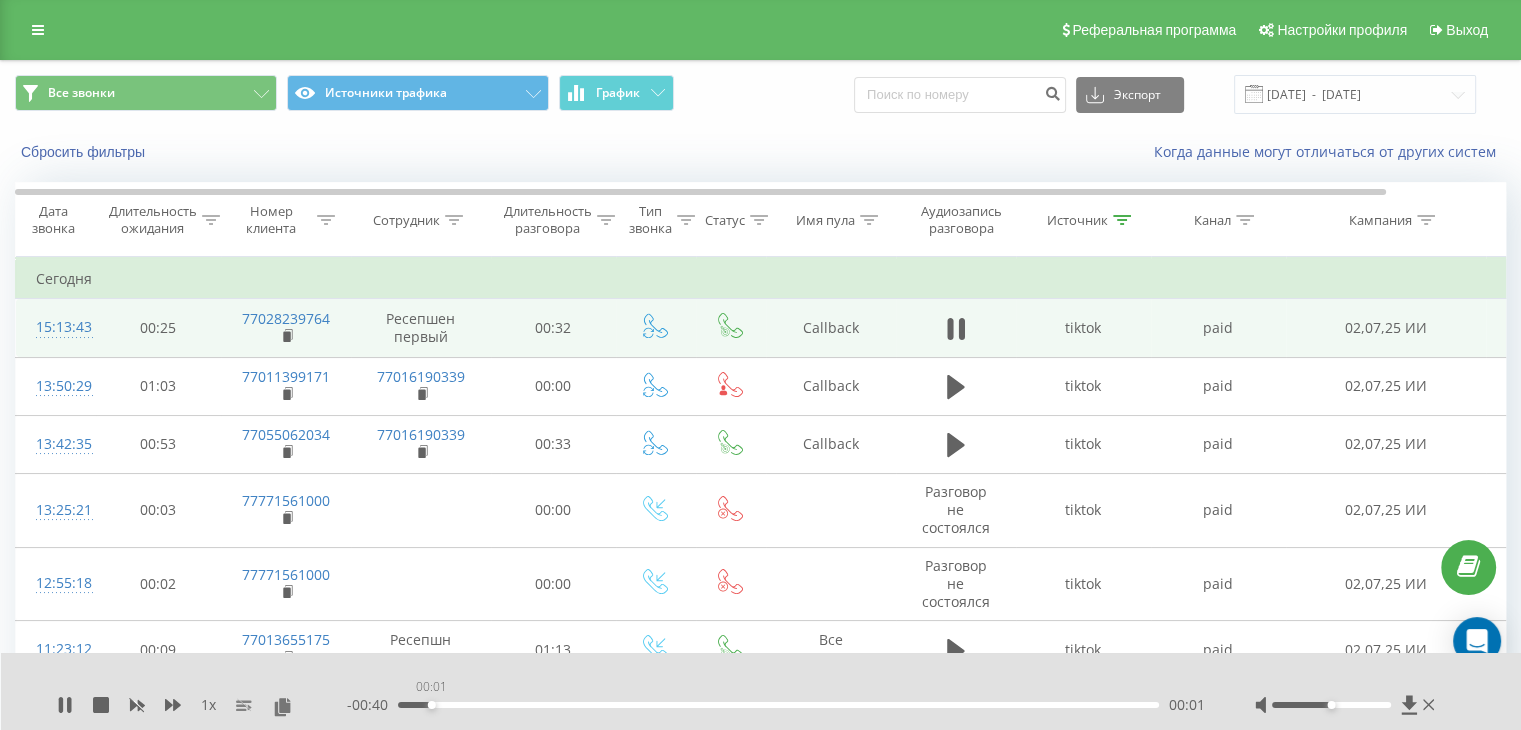 click on "00:01" at bounding box center (778, 705) 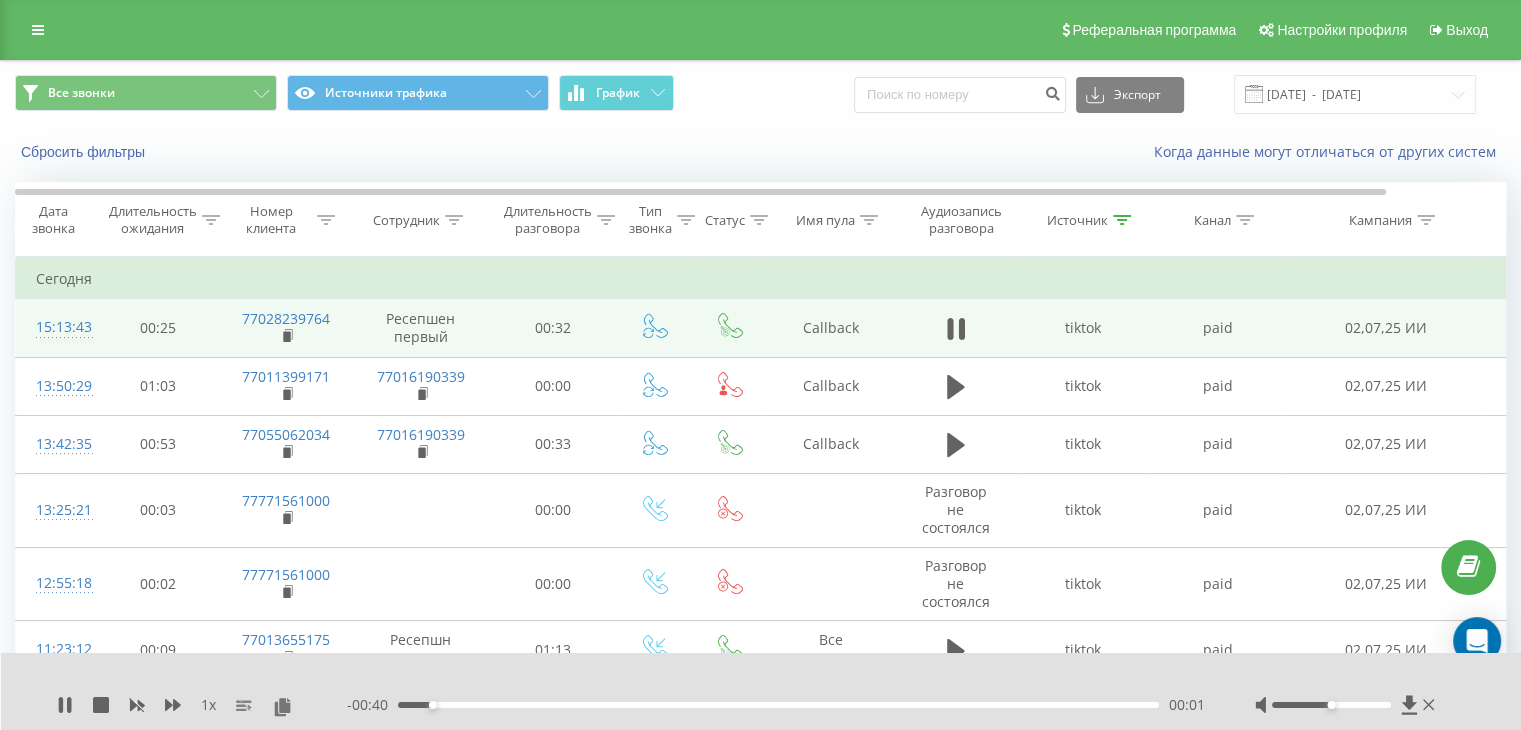 click on "00:01" at bounding box center (778, 705) 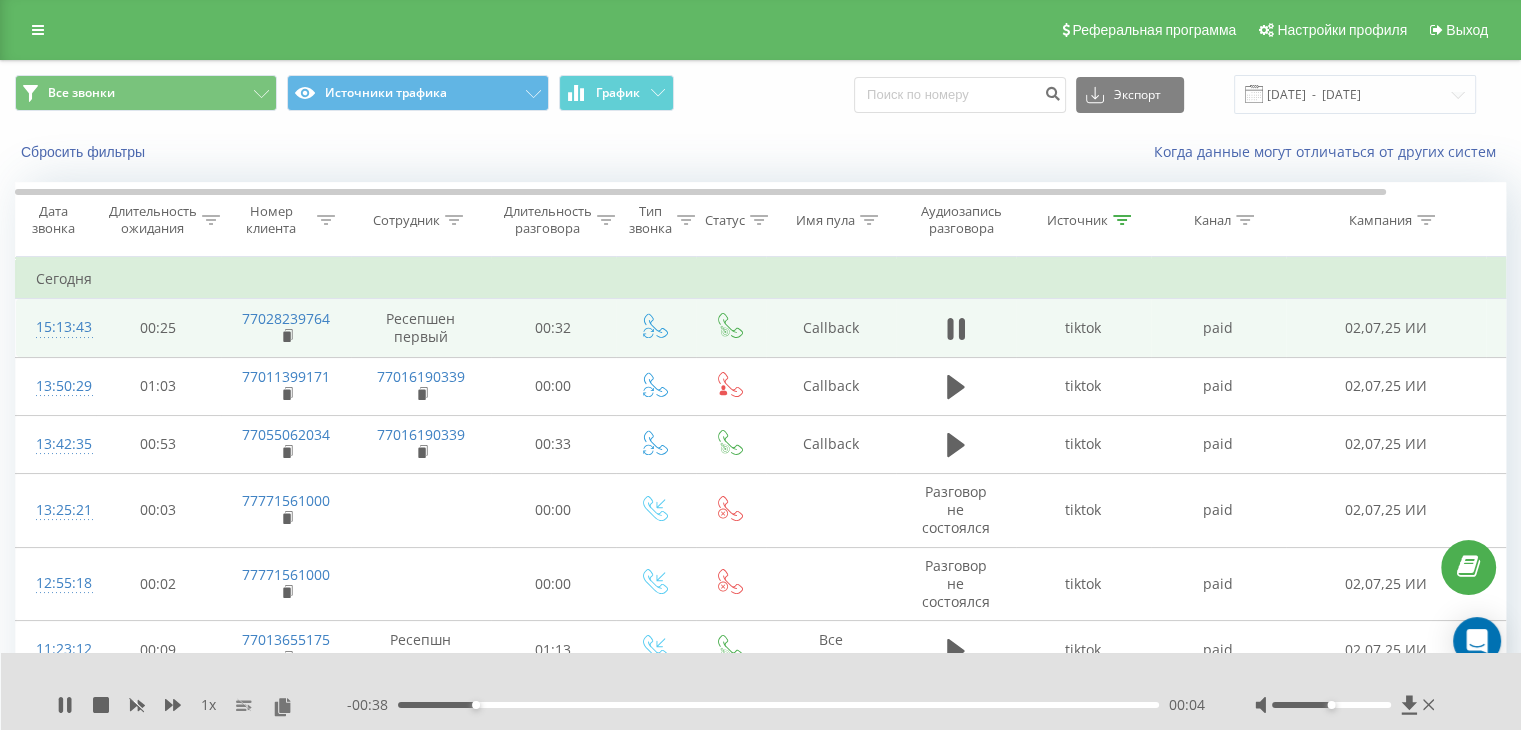 drag, startPoint x: 499, startPoint y: 706, endPoint x: 520, endPoint y: 708, distance: 21.095022 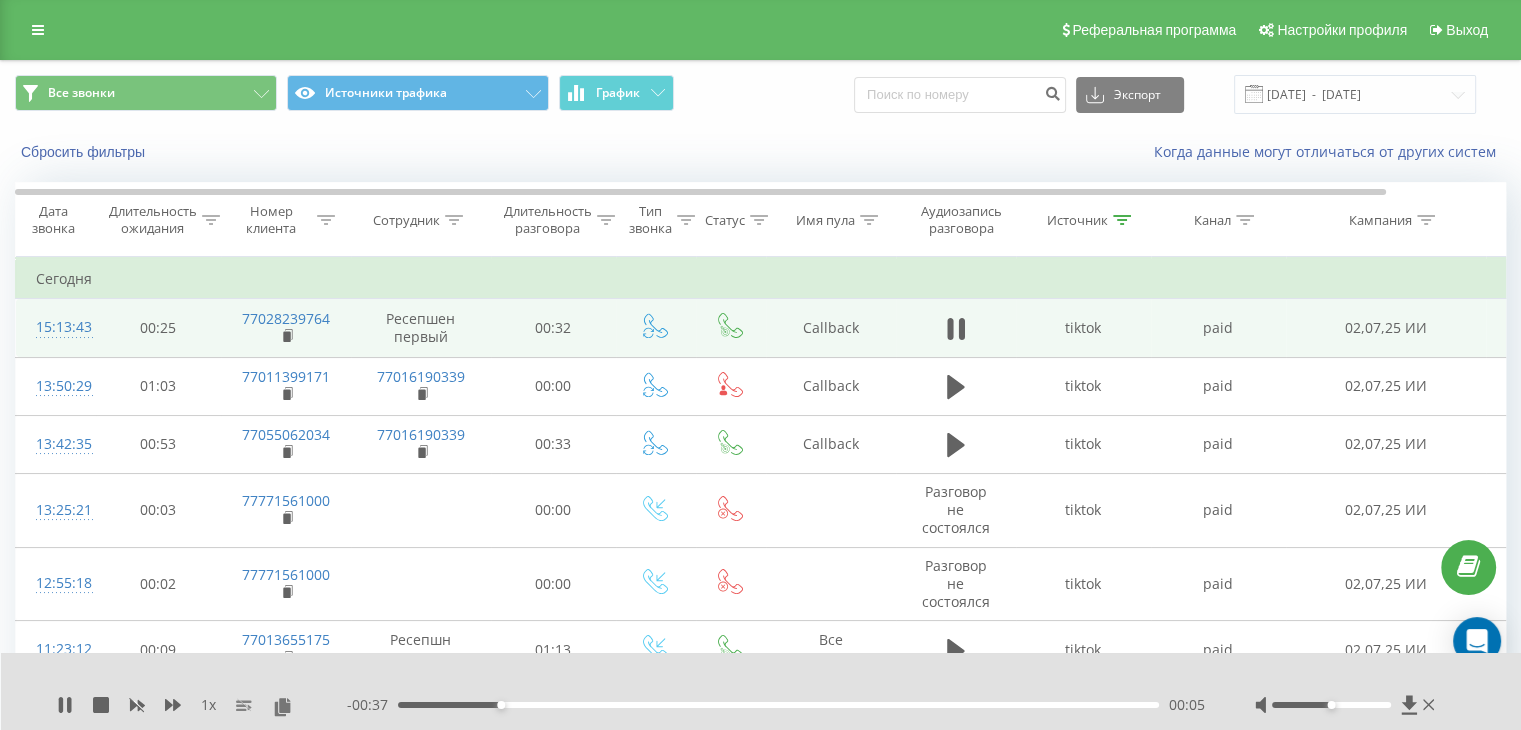 click on "00:05" at bounding box center [778, 705] 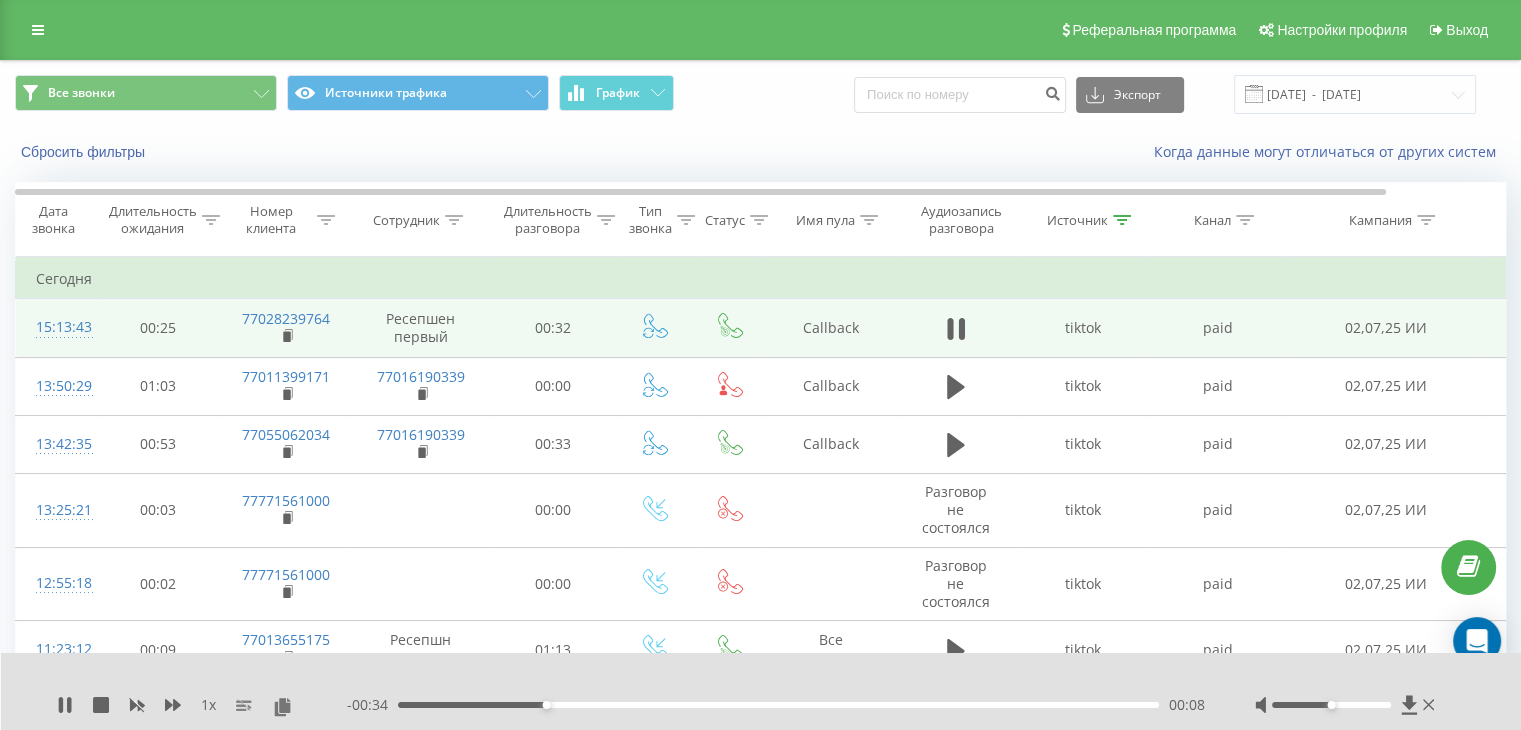 click on "00:08" at bounding box center (778, 705) 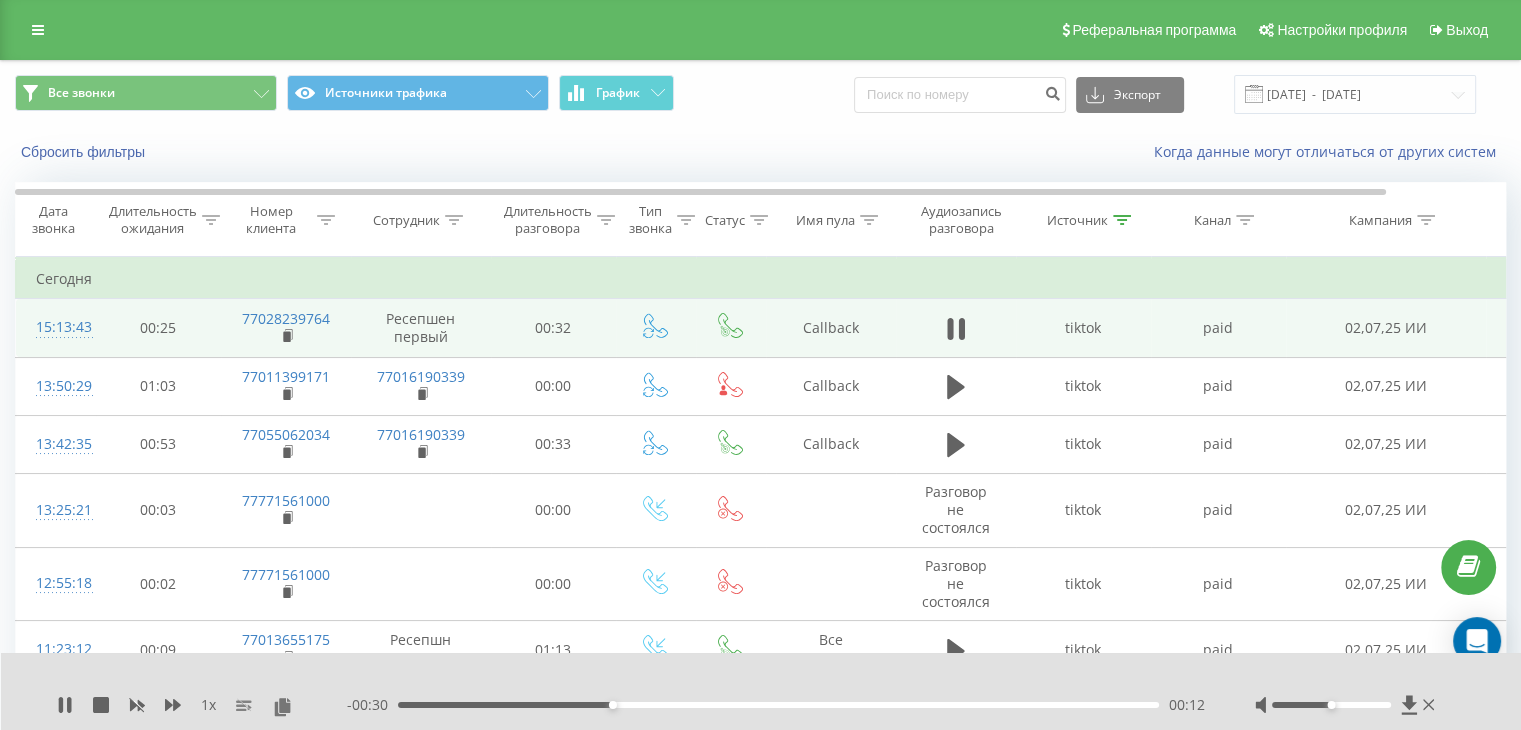 click at bounding box center (1347, 705) 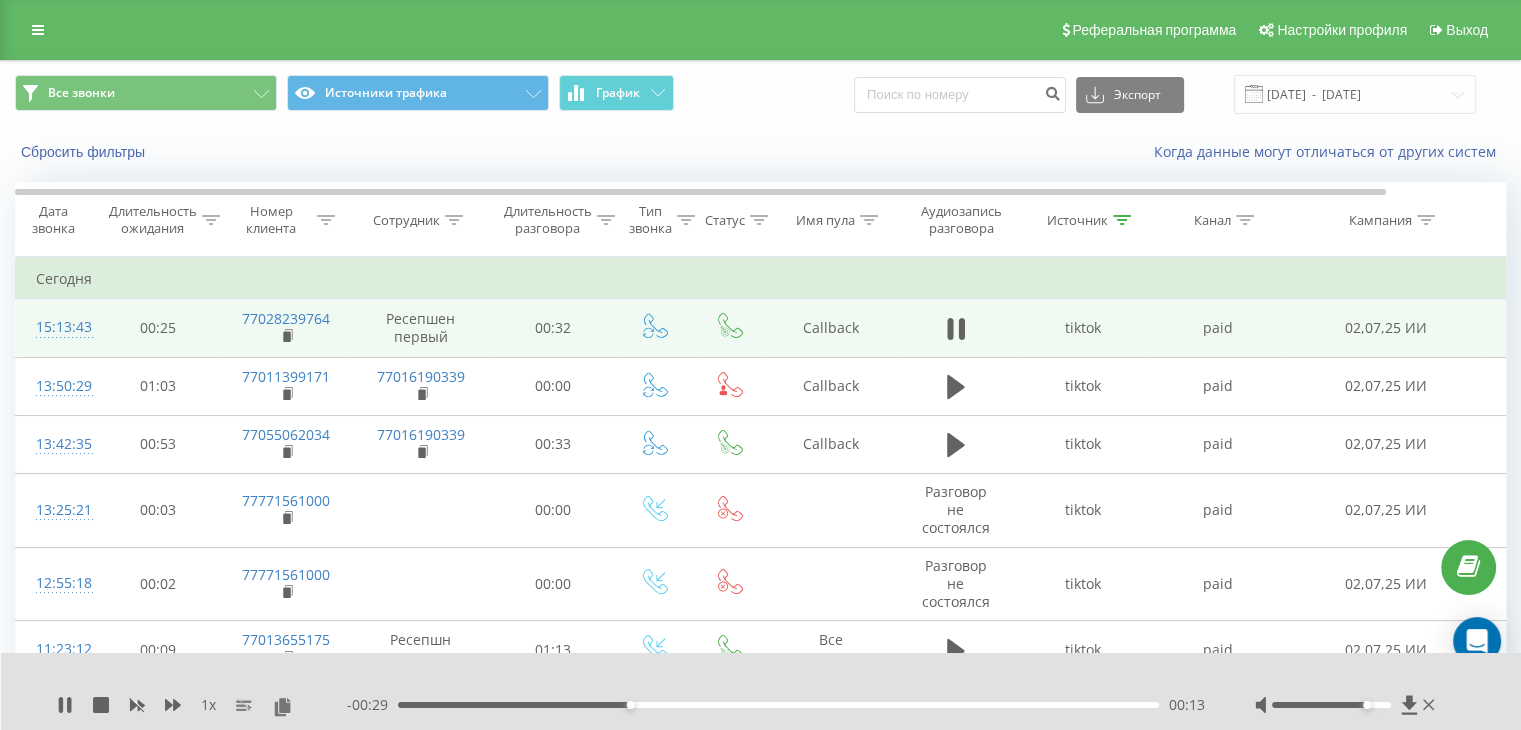 drag, startPoint x: 1335, startPoint y: 706, endPoint x: 1361, endPoint y: 709, distance: 26.172504 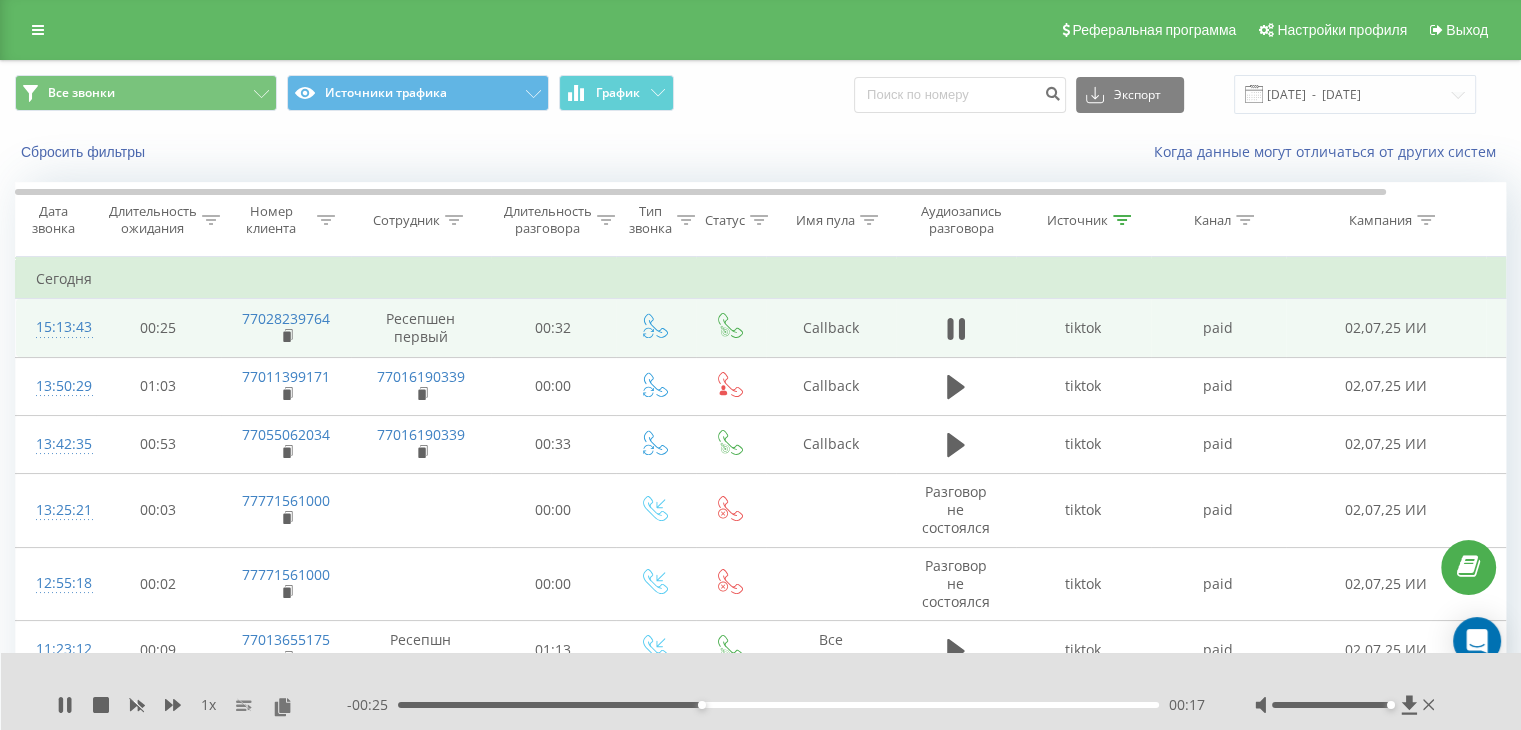 drag, startPoint x: 1362, startPoint y: 705, endPoint x: 1397, endPoint y: 708, distance: 35.128338 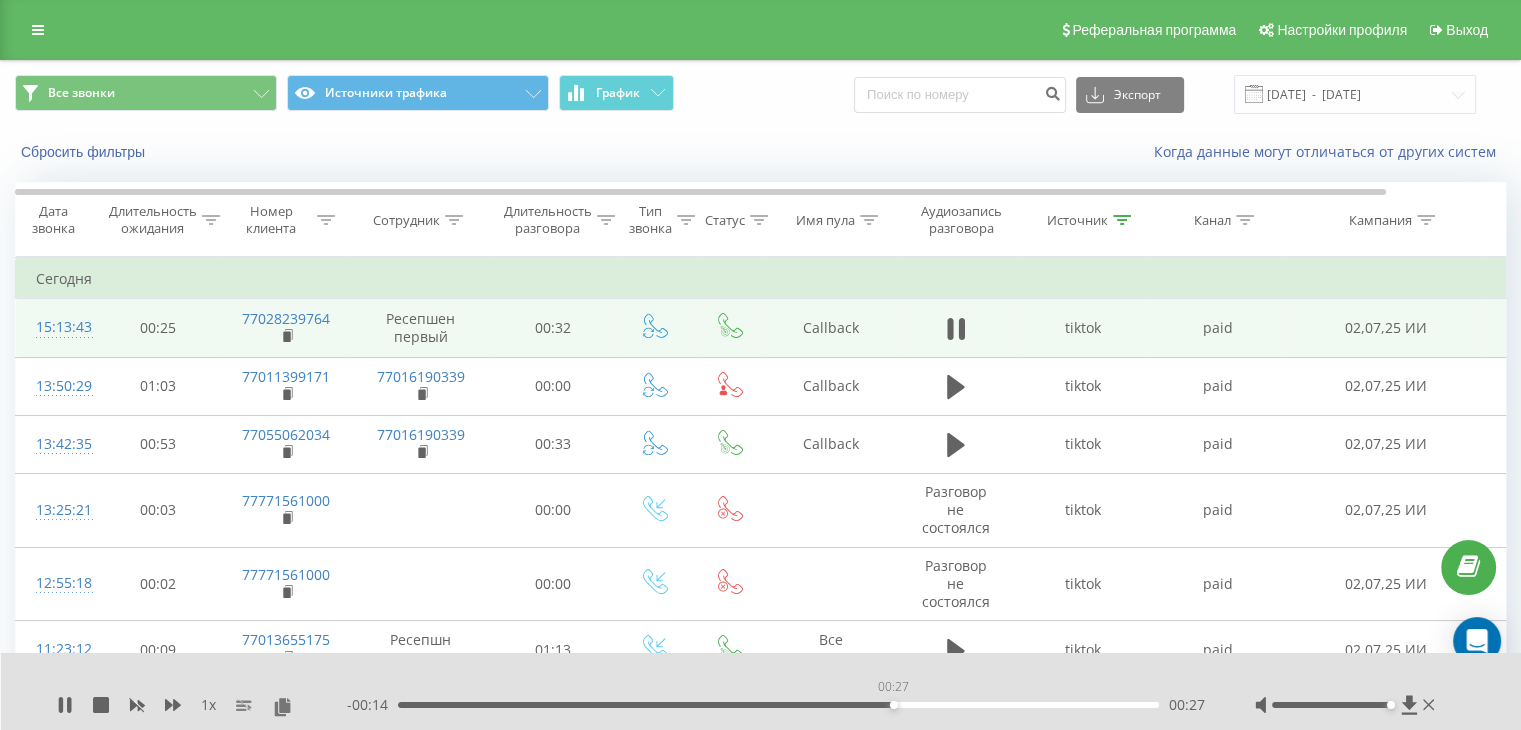 click on "00:27" at bounding box center (778, 705) 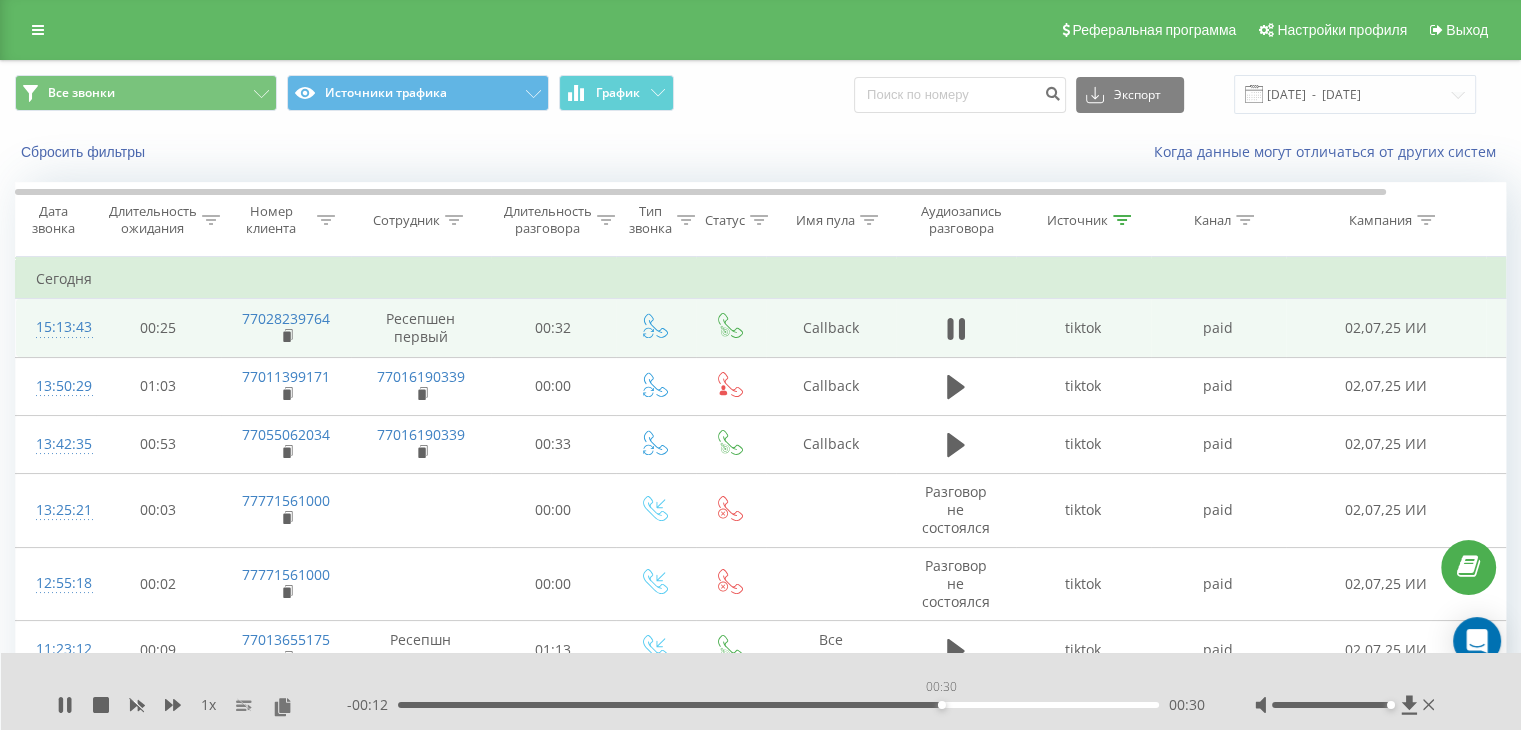 click on "00:30" at bounding box center [778, 705] 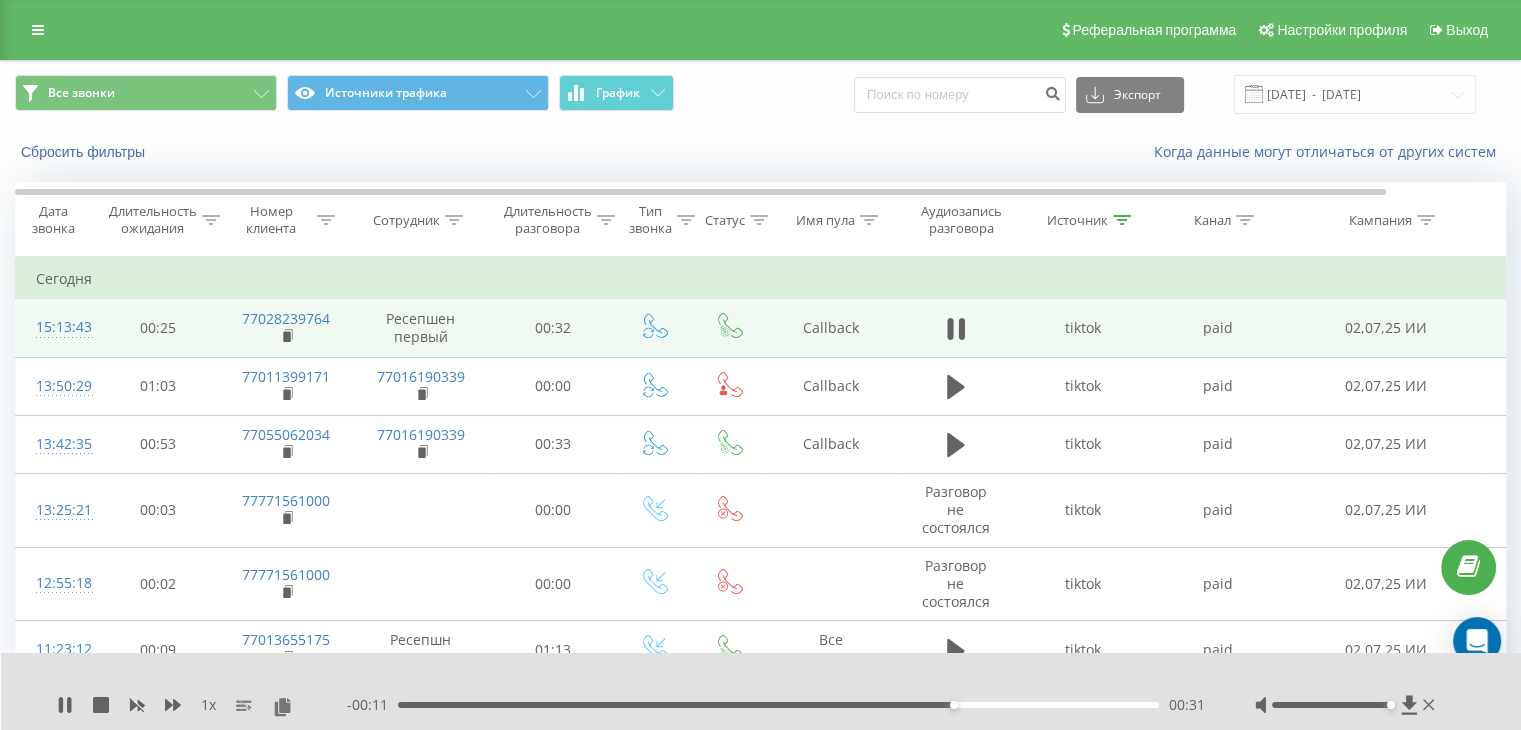 click on "00:31" at bounding box center [778, 705] 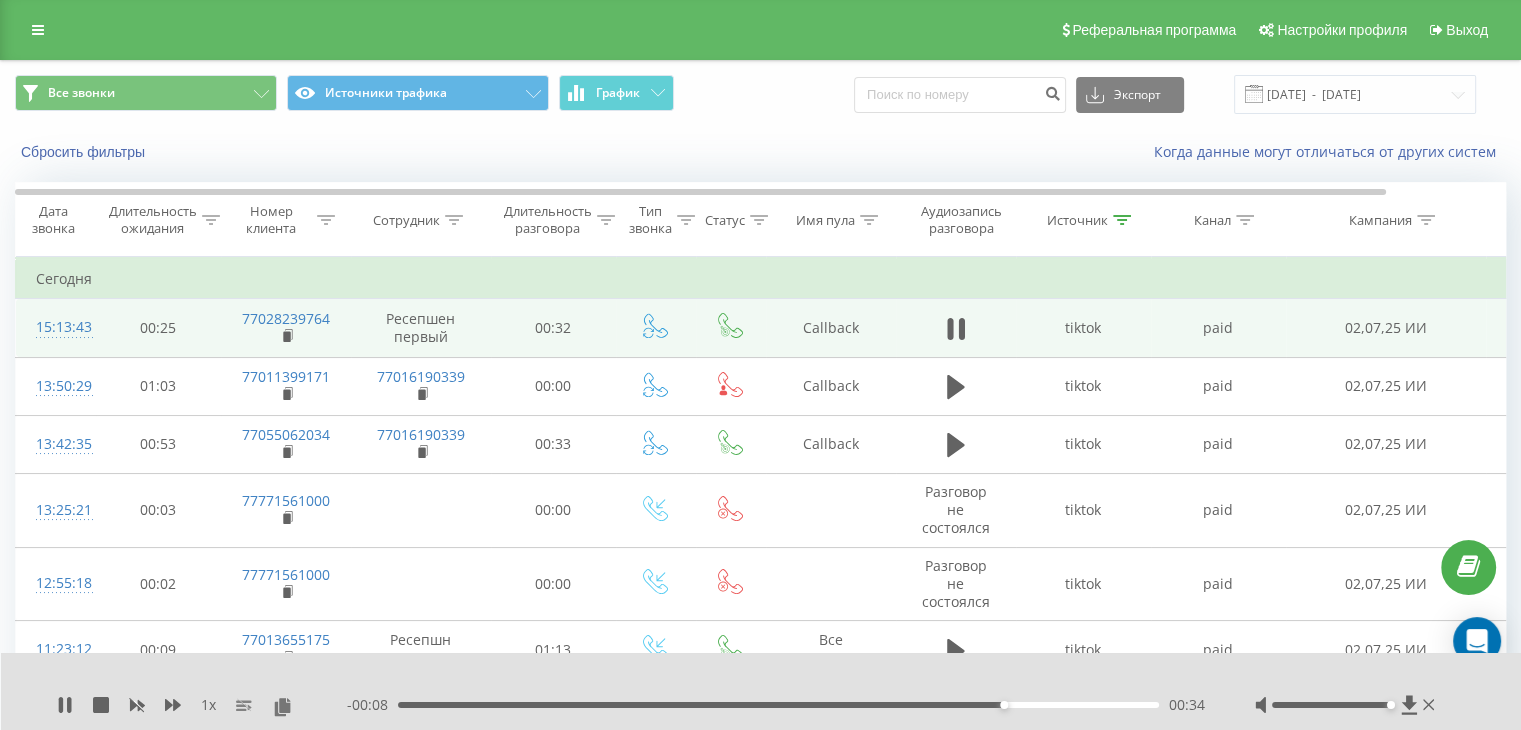 click on "00:34" at bounding box center (778, 705) 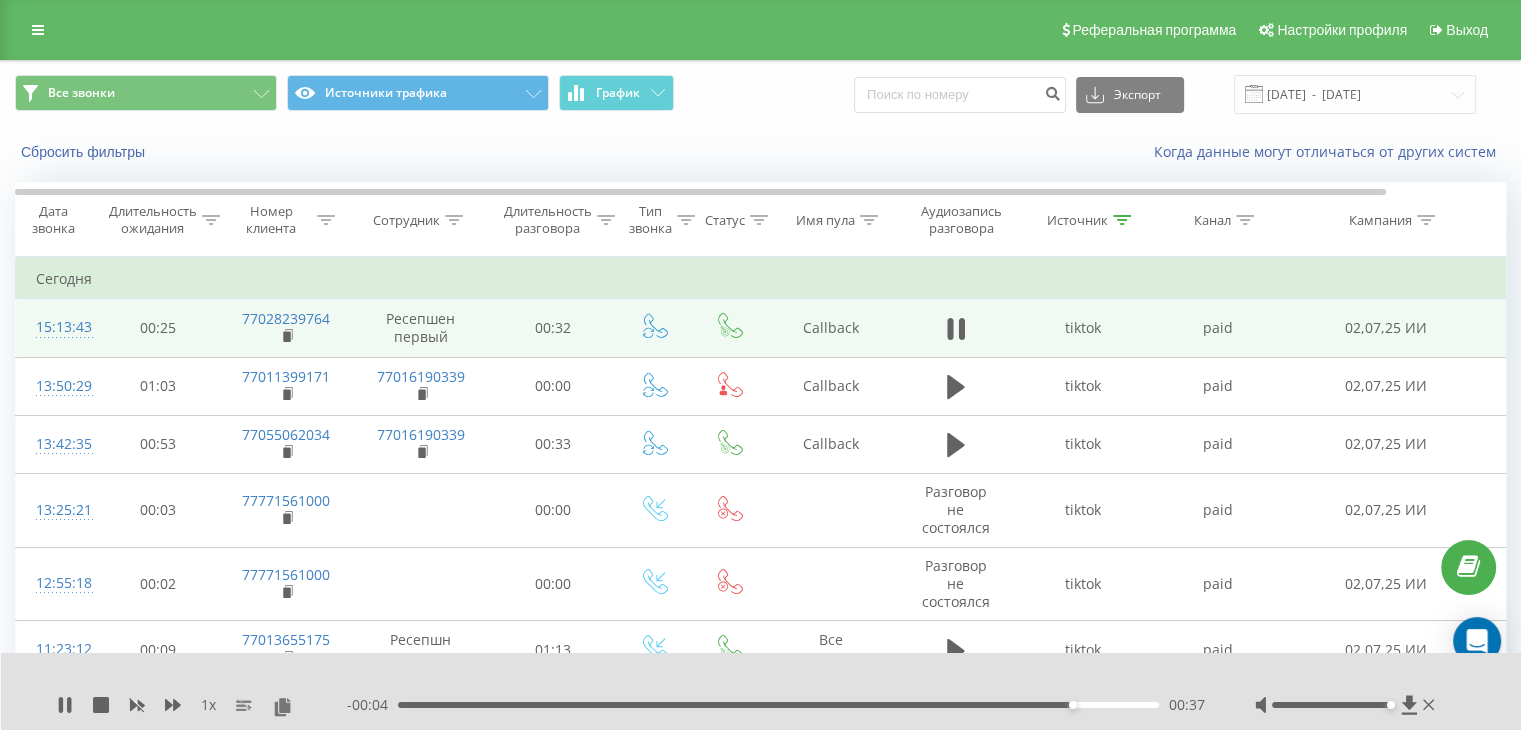 click on "00:37" at bounding box center (778, 705) 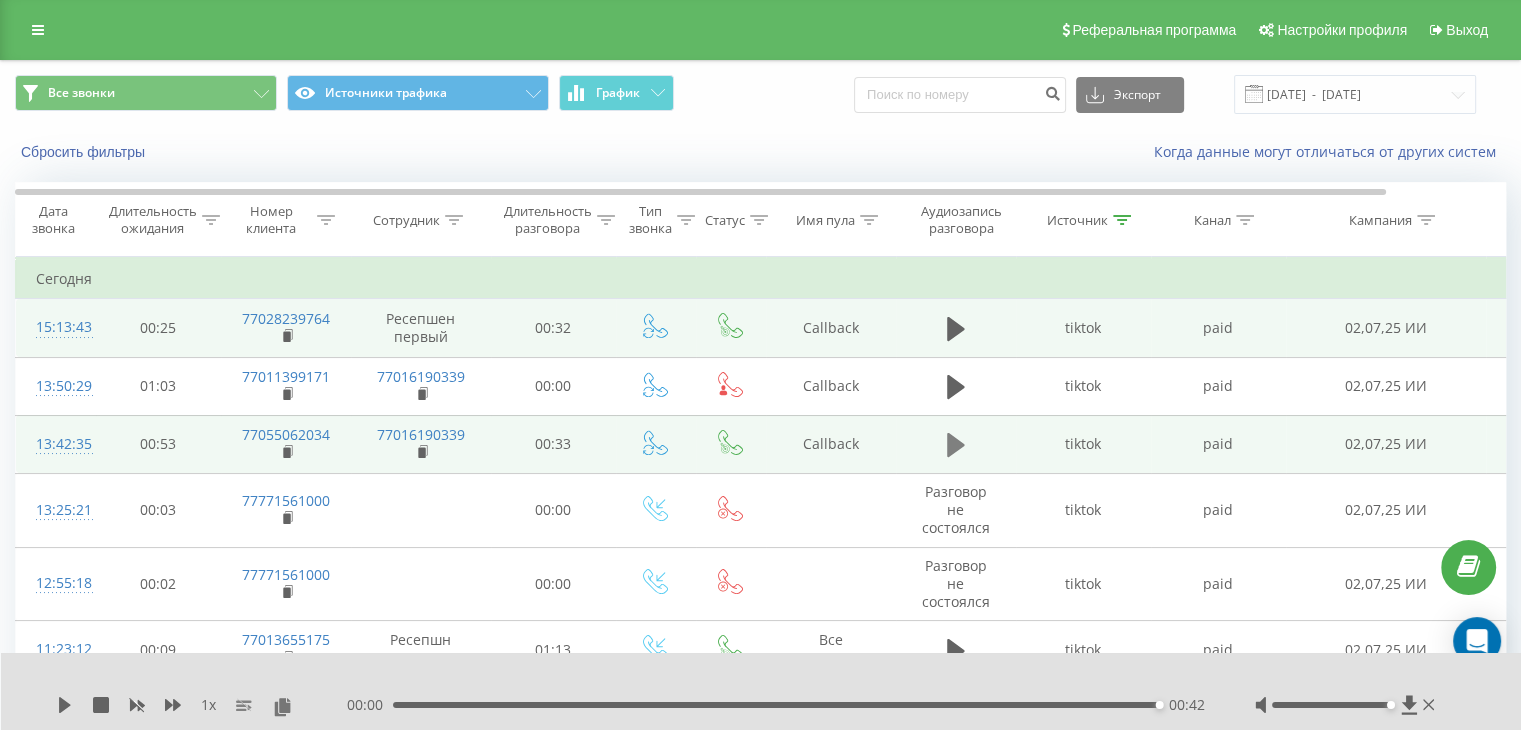 click 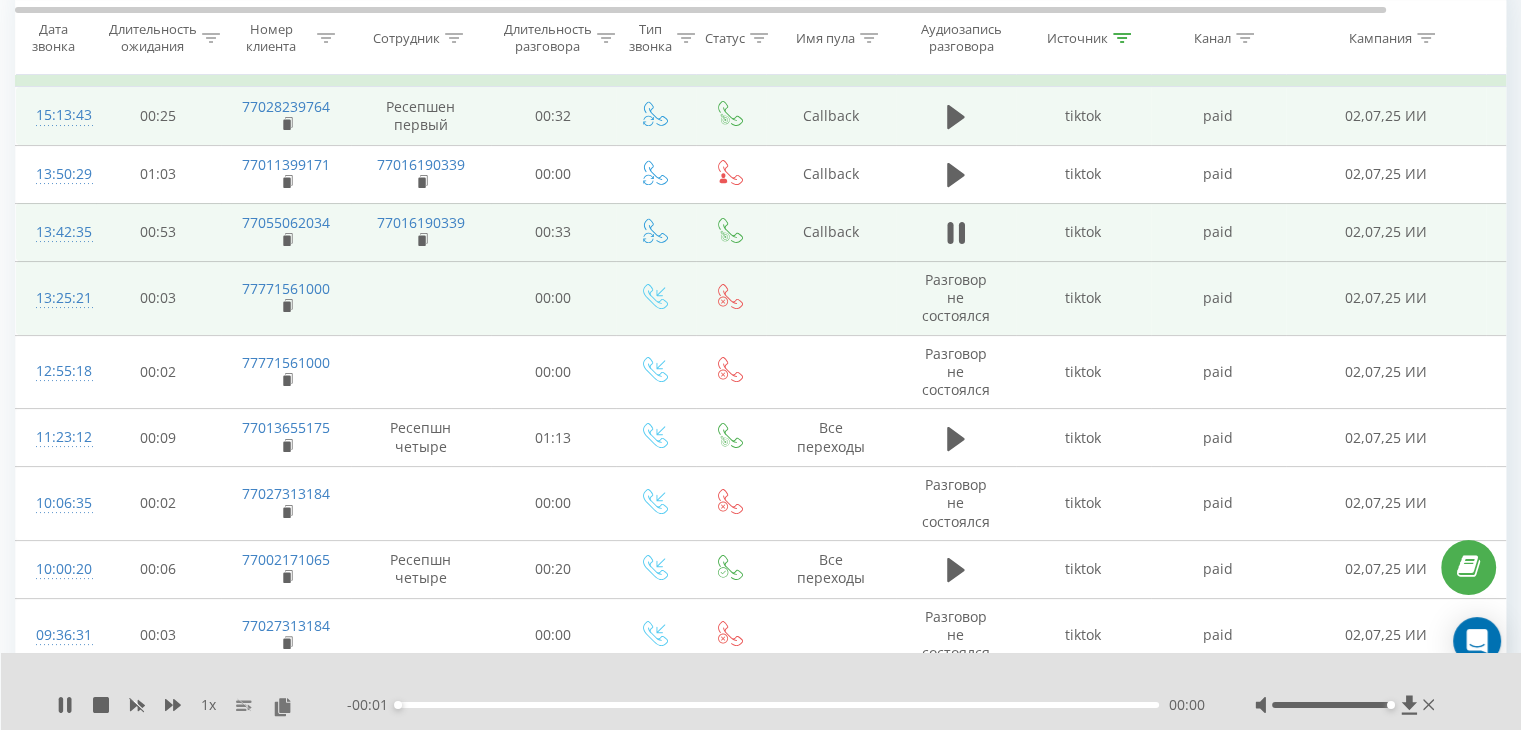 scroll, scrollTop: 300, scrollLeft: 0, axis: vertical 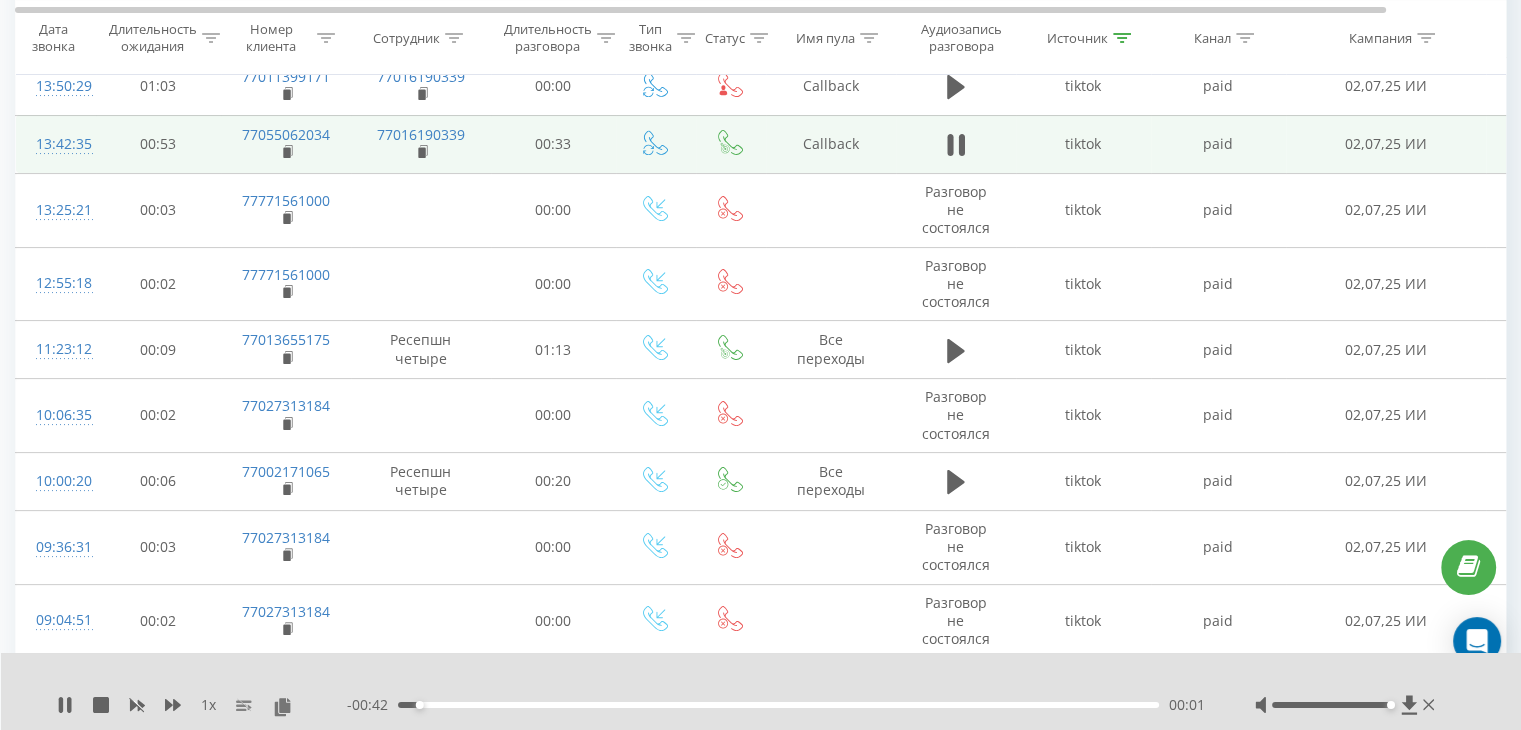 click on "1 x  - 00:42 00:01   00:01" at bounding box center [761, 691] 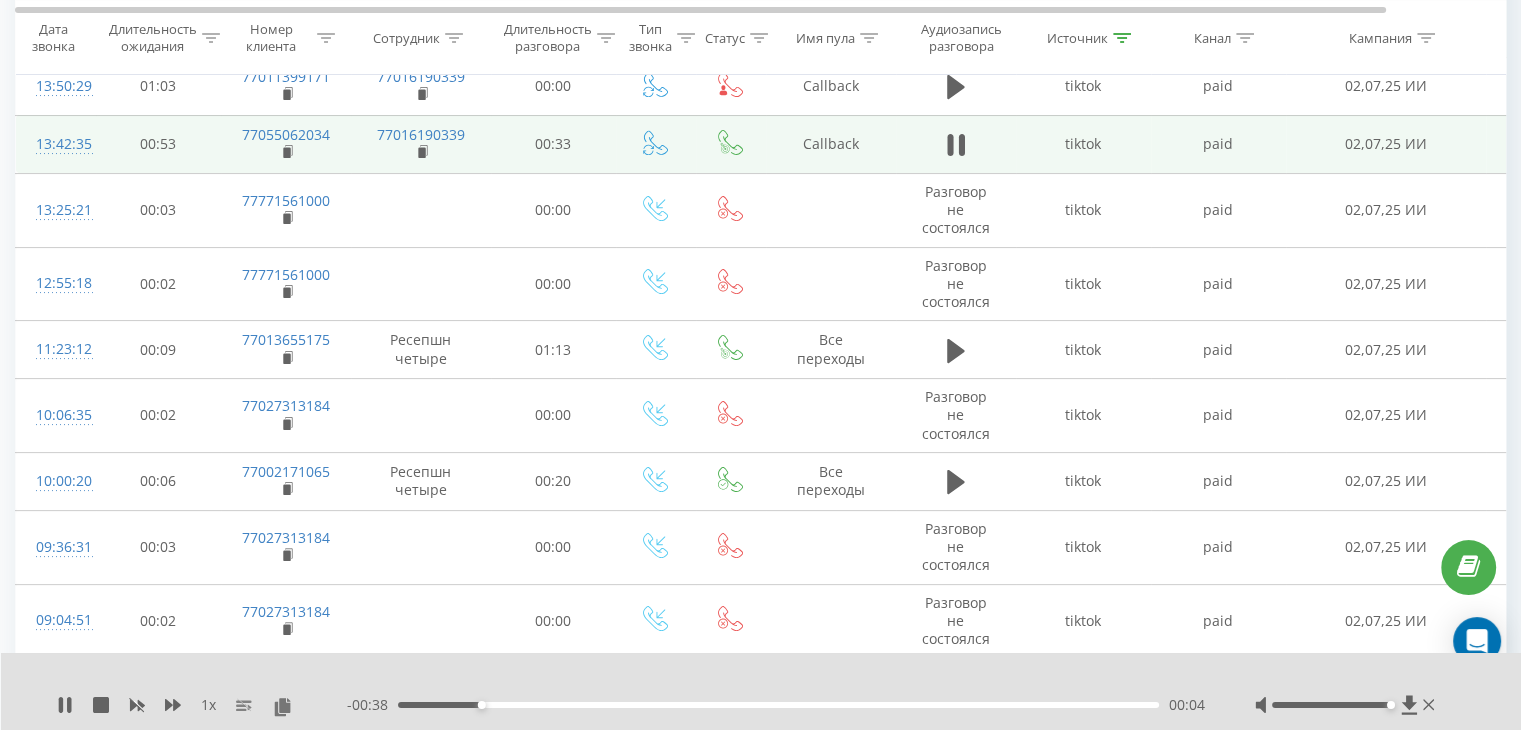 click on "00:04" at bounding box center (778, 705) 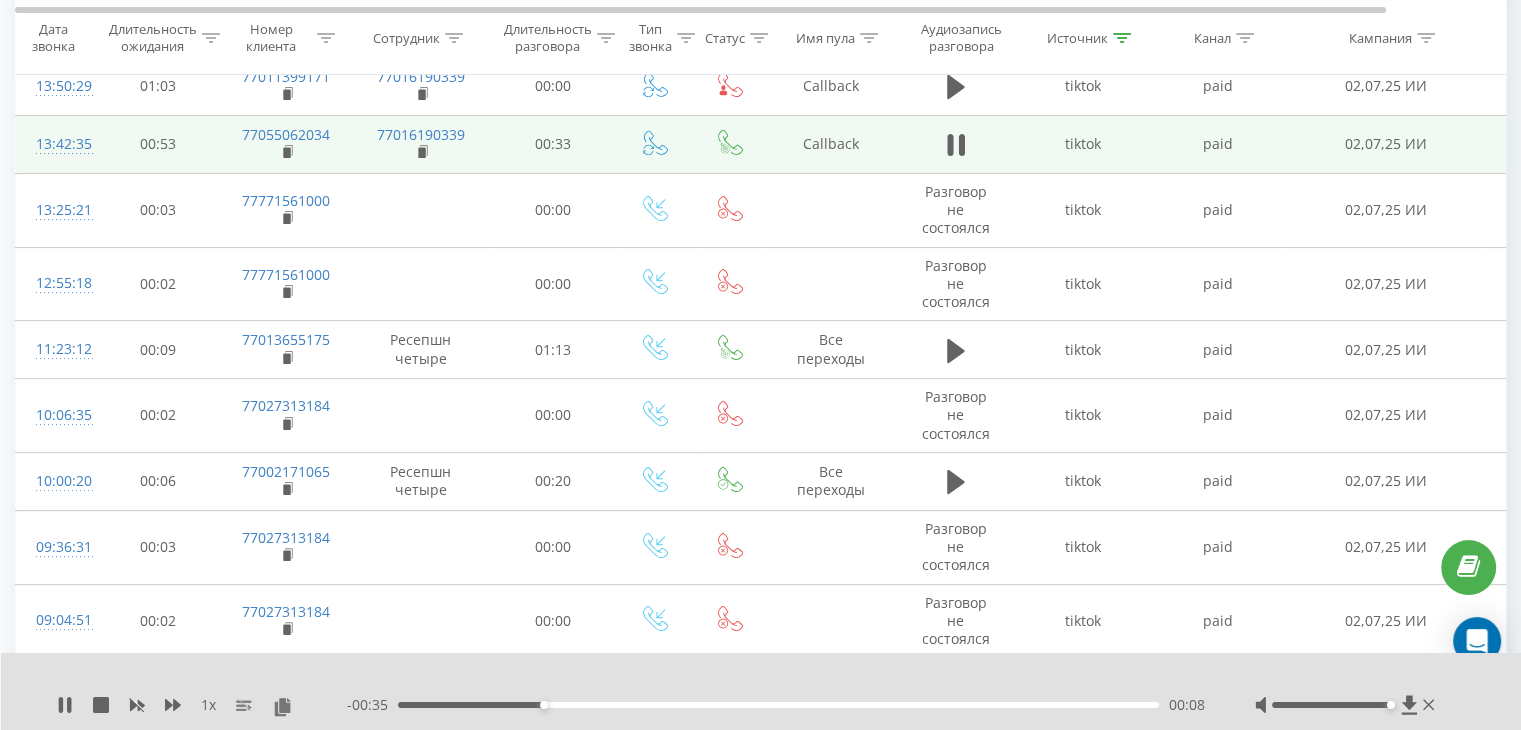 click on "00:08" at bounding box center (778, 705) 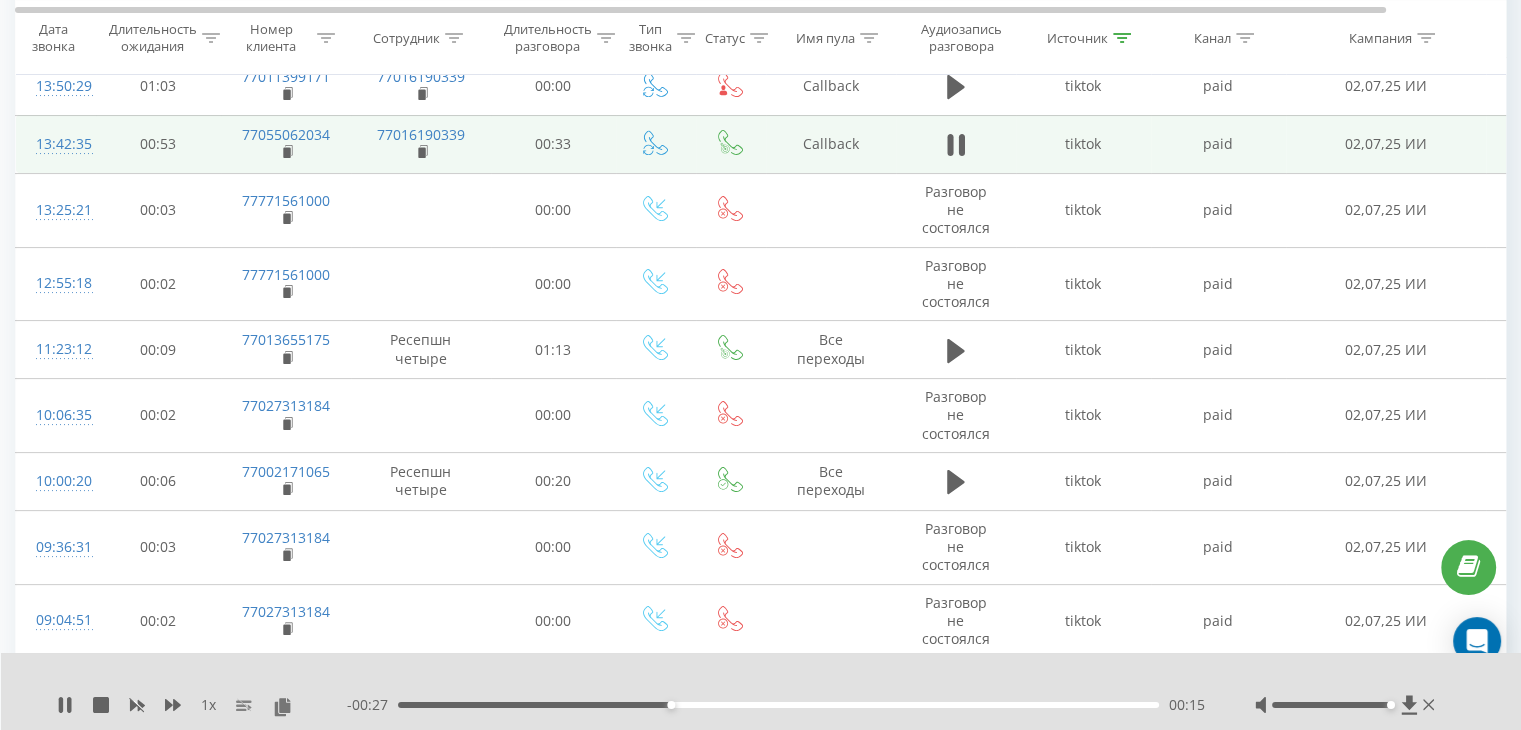 click on "00:15" at bounding box center (778, 705) 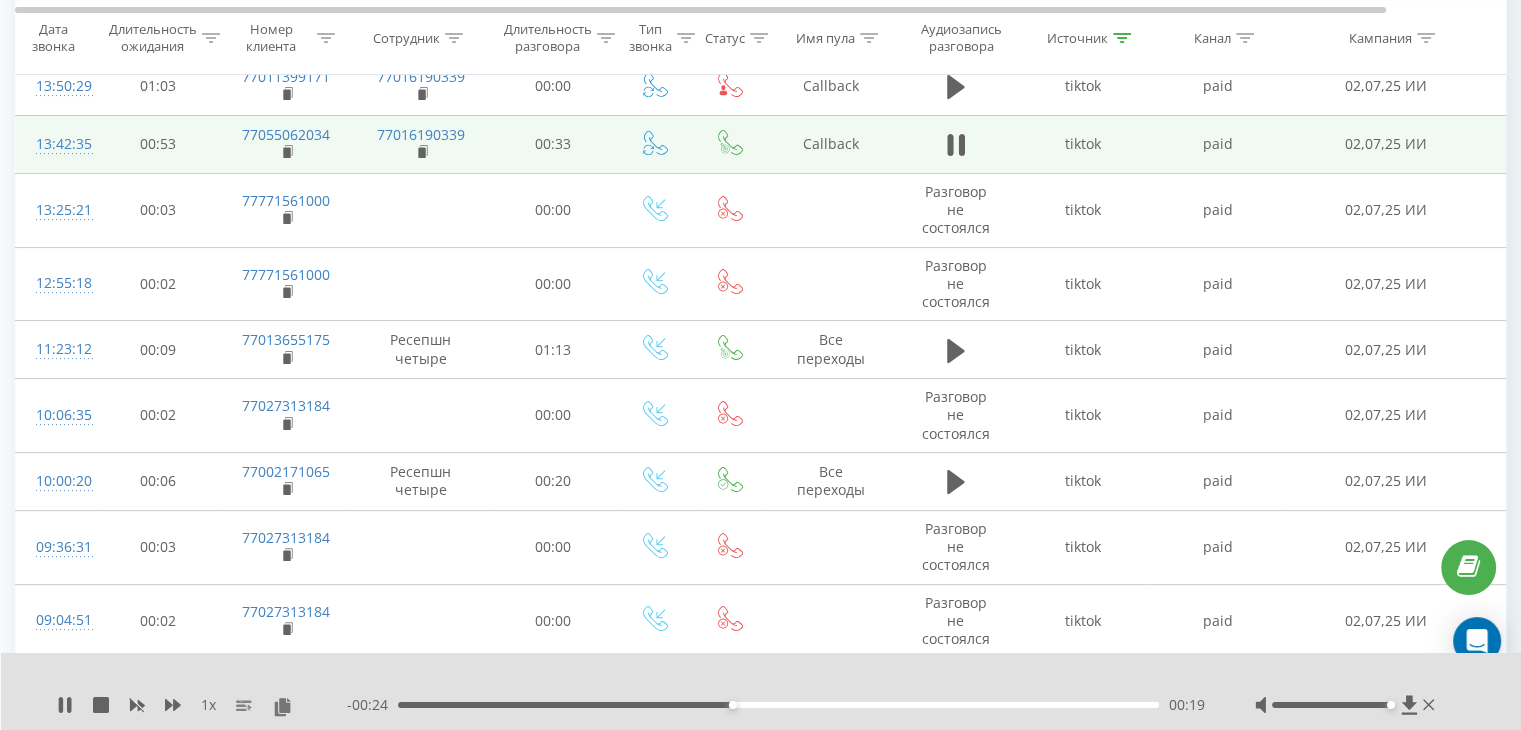click on "- 00:24 00:19   00:19" at bounding box center [776, 705] 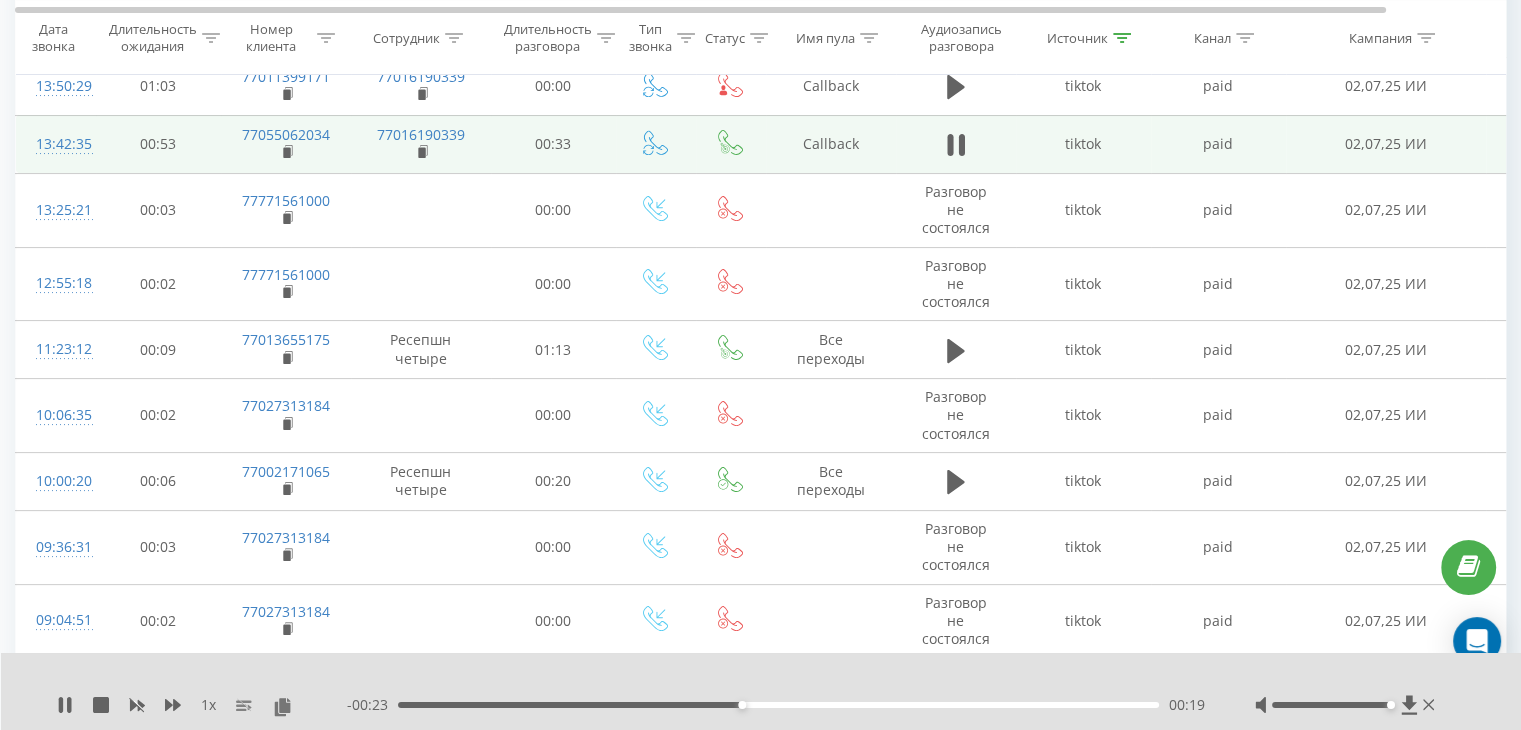 click on "00:19" at bounding box center (778, 705) 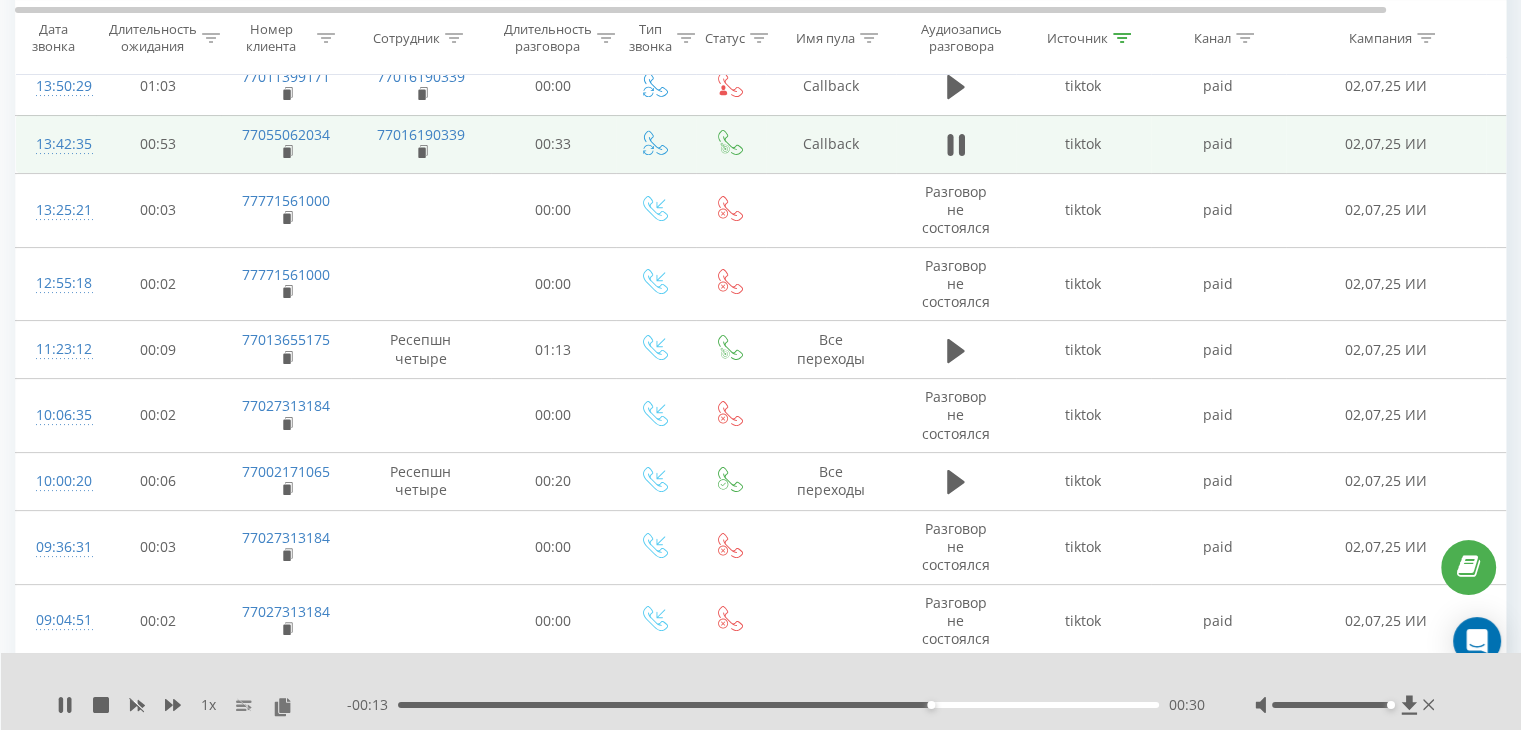 click on "00:30" at bounding box center (778, 705) 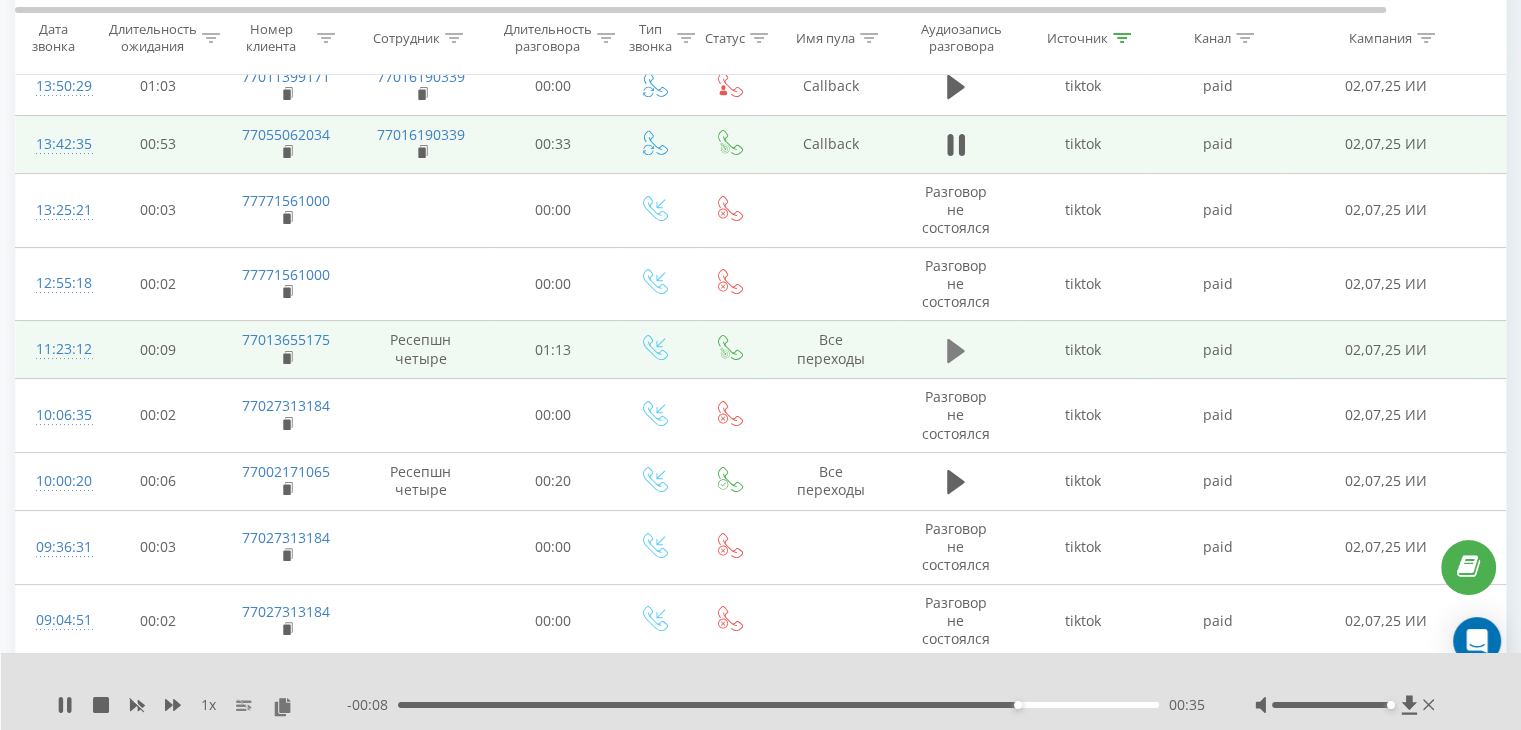 click 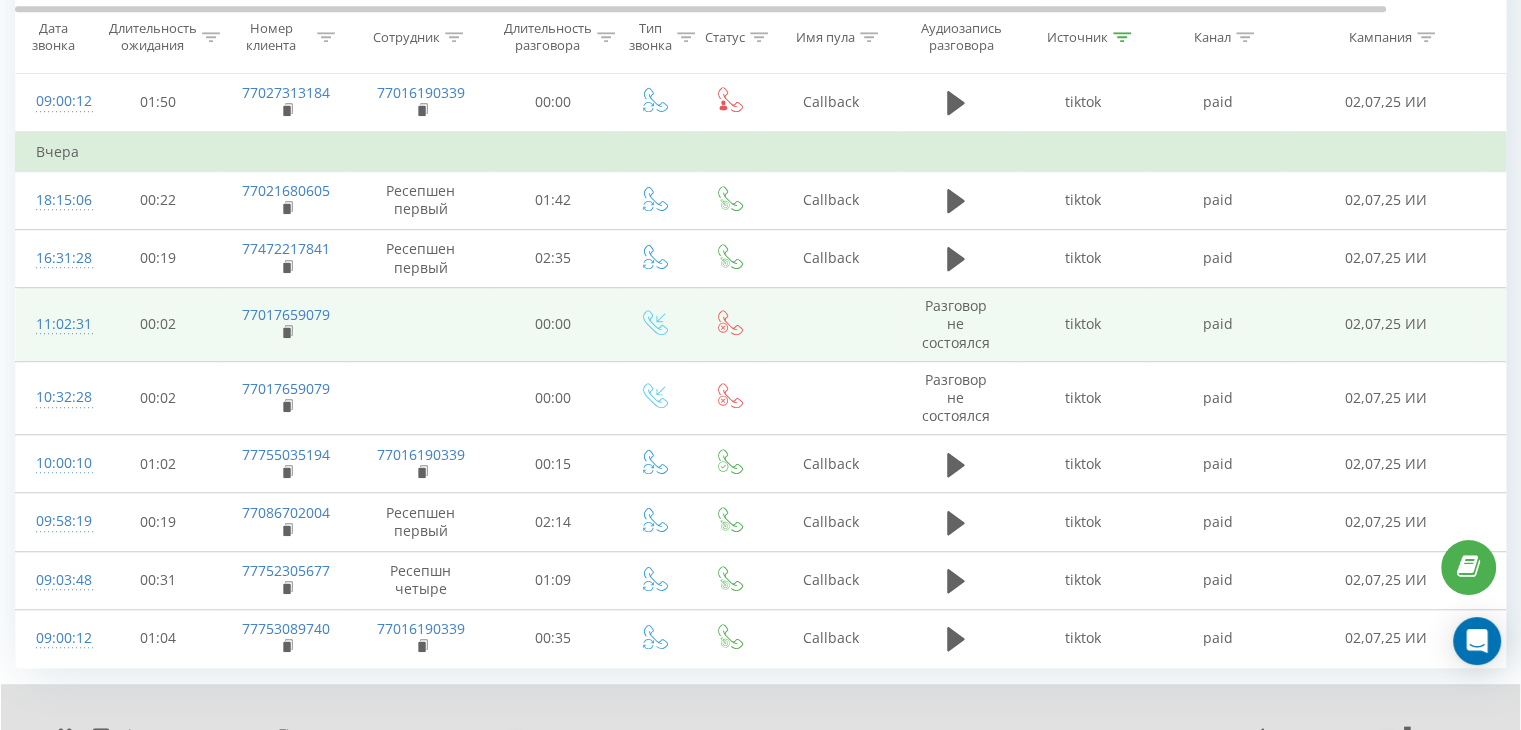 scroll, scrollTop: 1287, scrollLeft: 0, axis: vertical 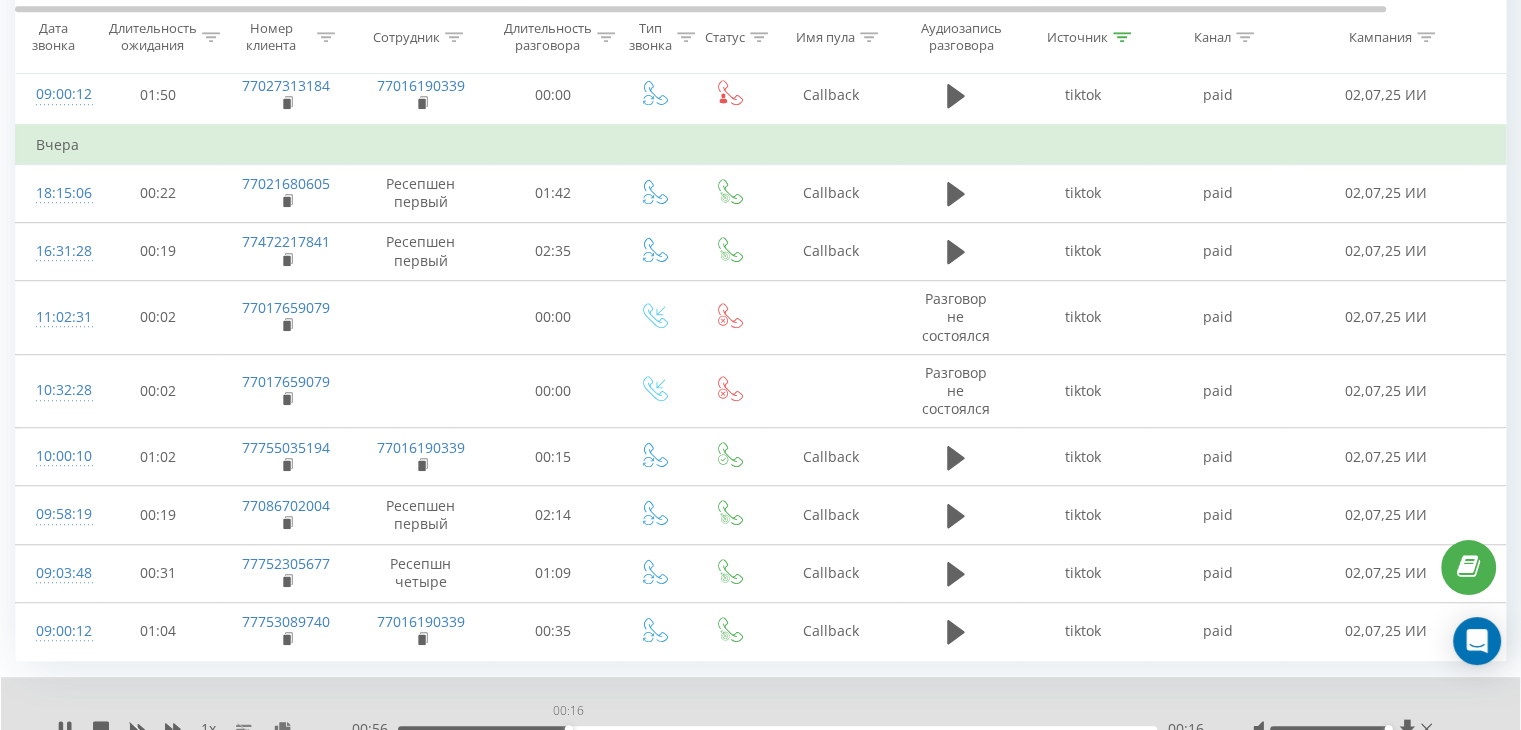 click on "00:16" at bounding box center (777, 729) 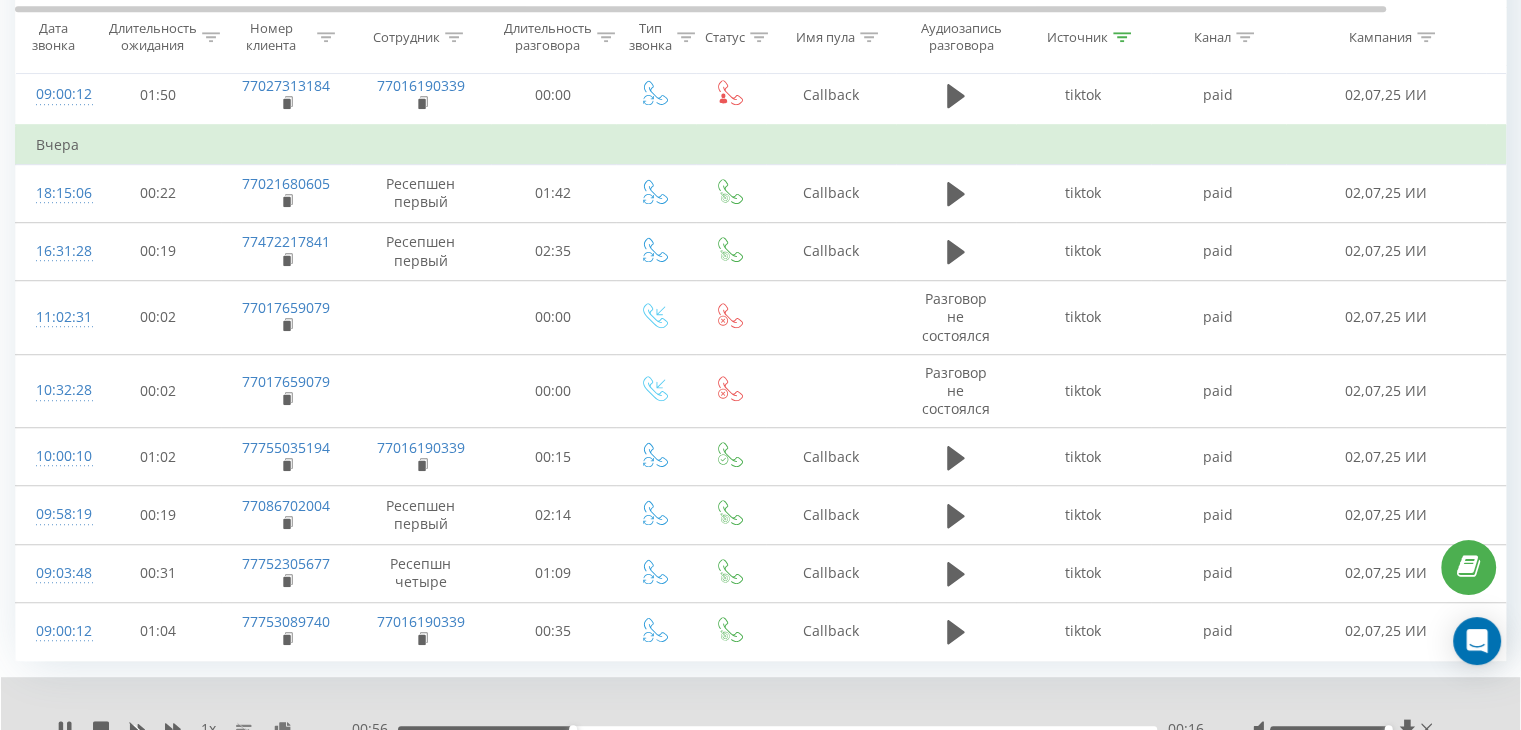 click on "00:16" at bounding box center (777, 729) 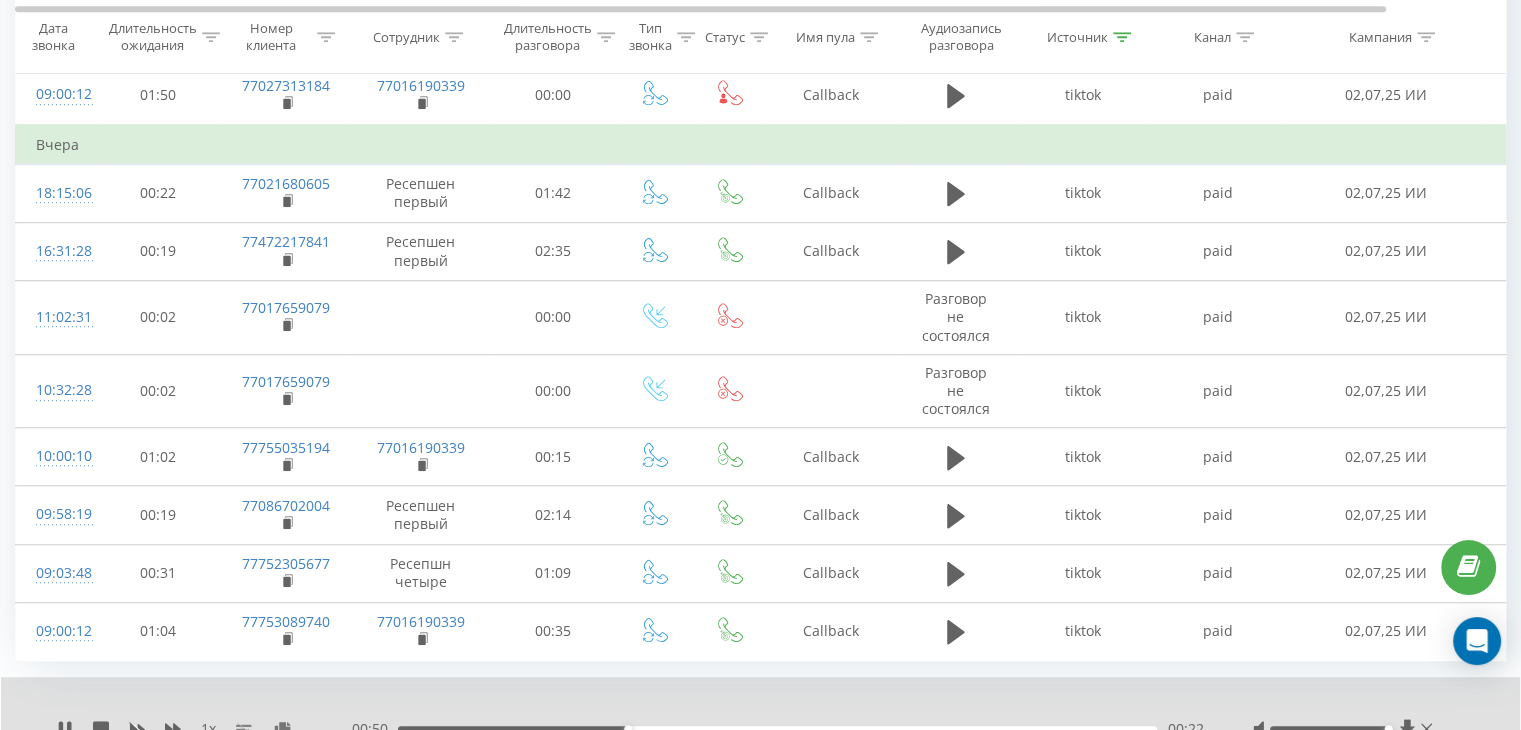 click on "00:22" at bounding box center [777, 729] 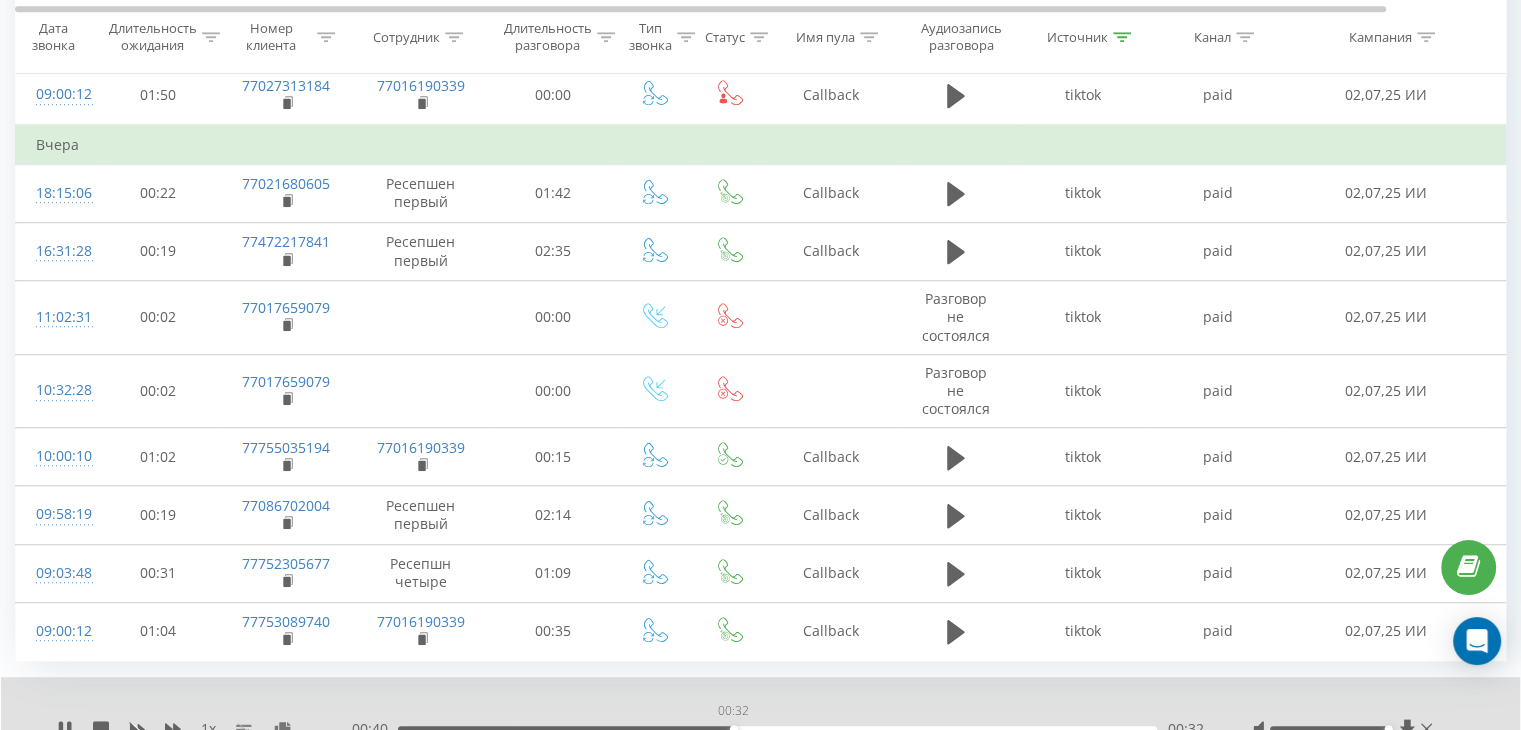 click on "00:32" at bounding box center (777, 729) 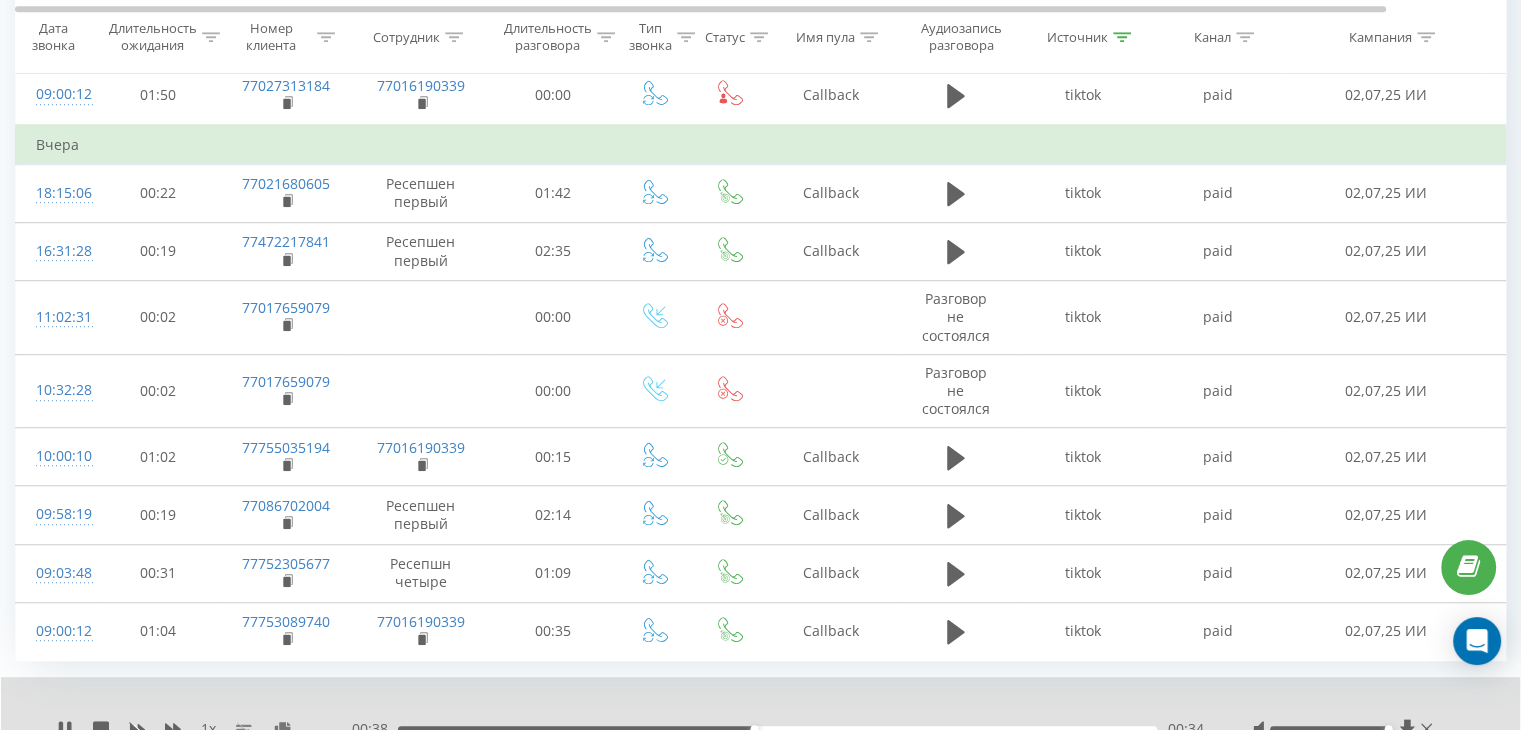 click on "00:34" at bounding box center (777, 729) 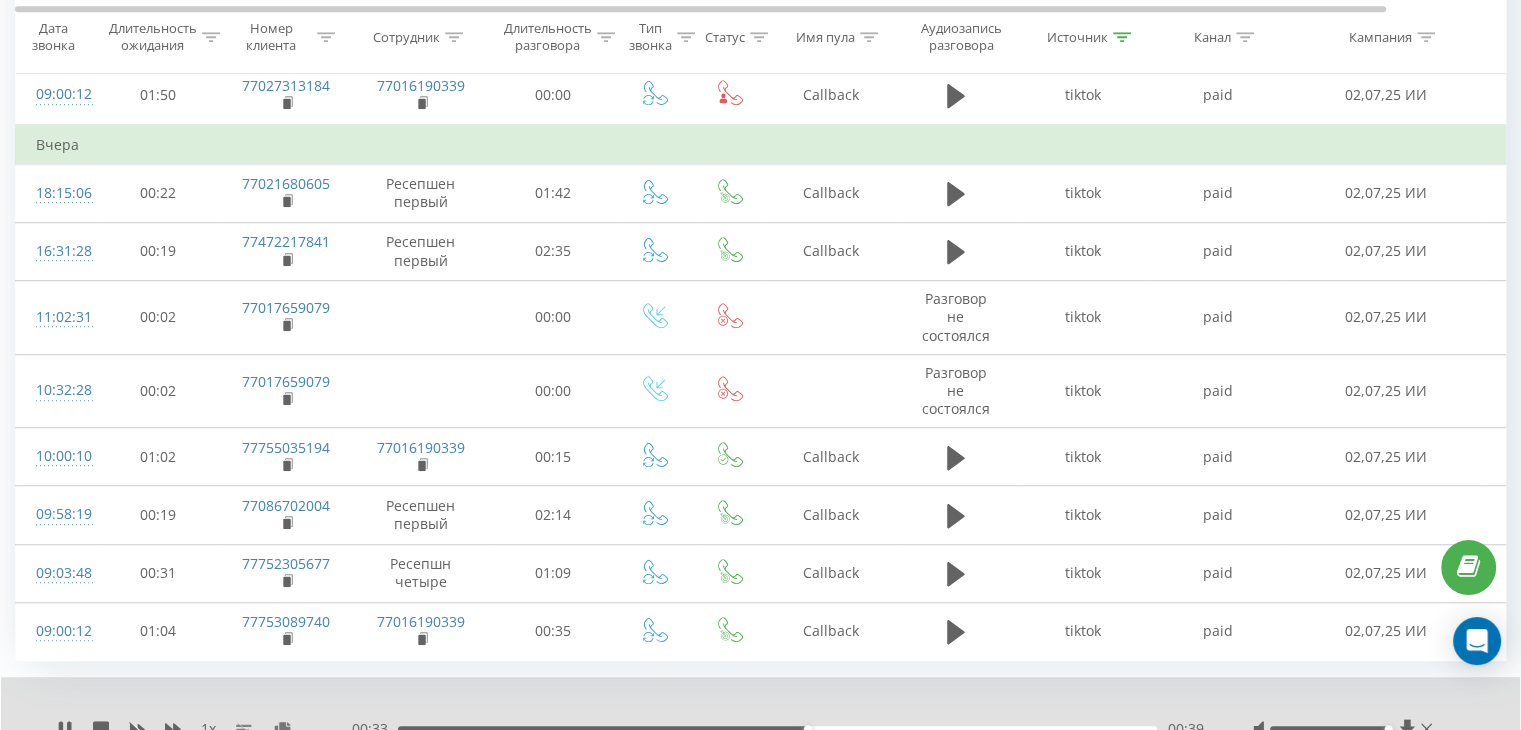 click on "00:39" at bounding box center (777, 729) 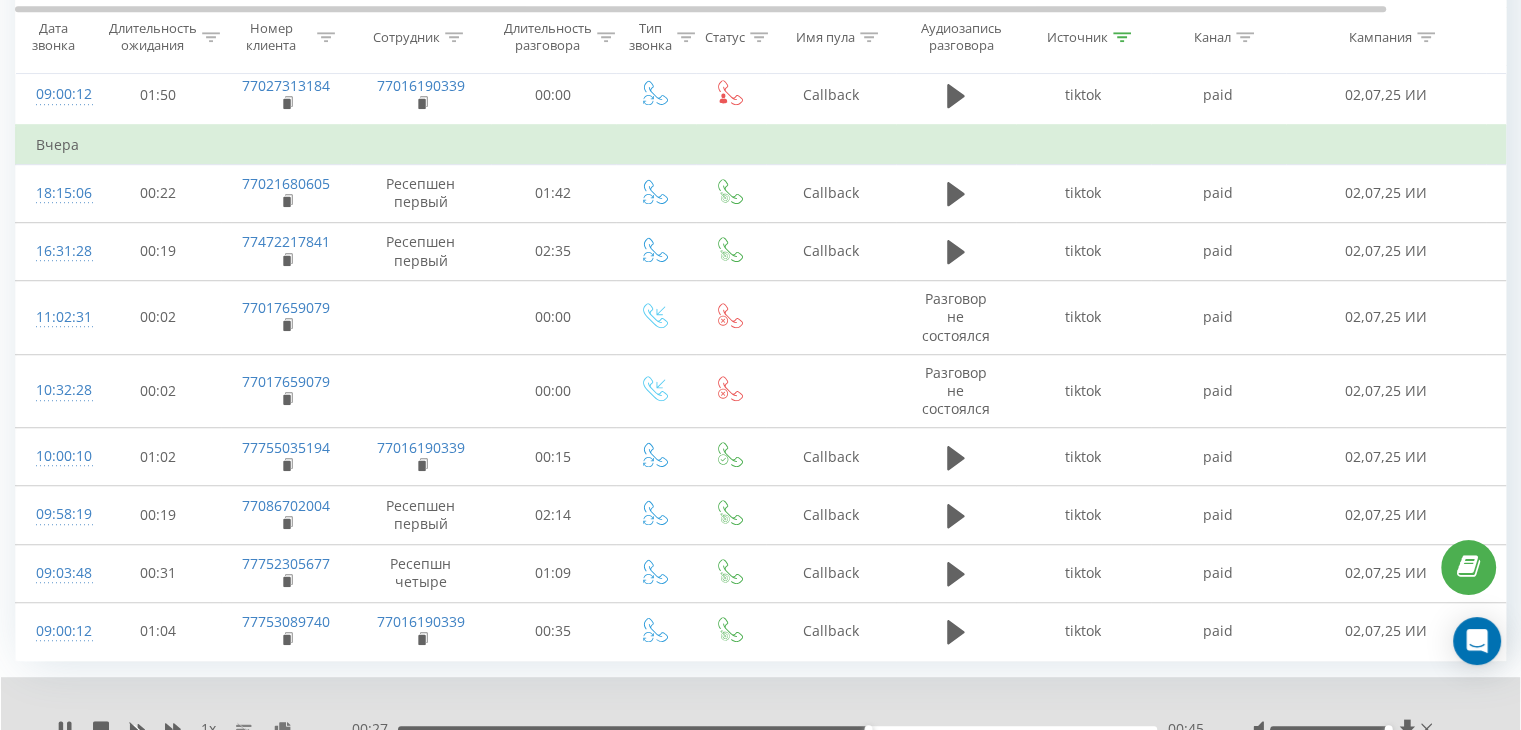 click on "00:45" at bounding box center [777, 729] 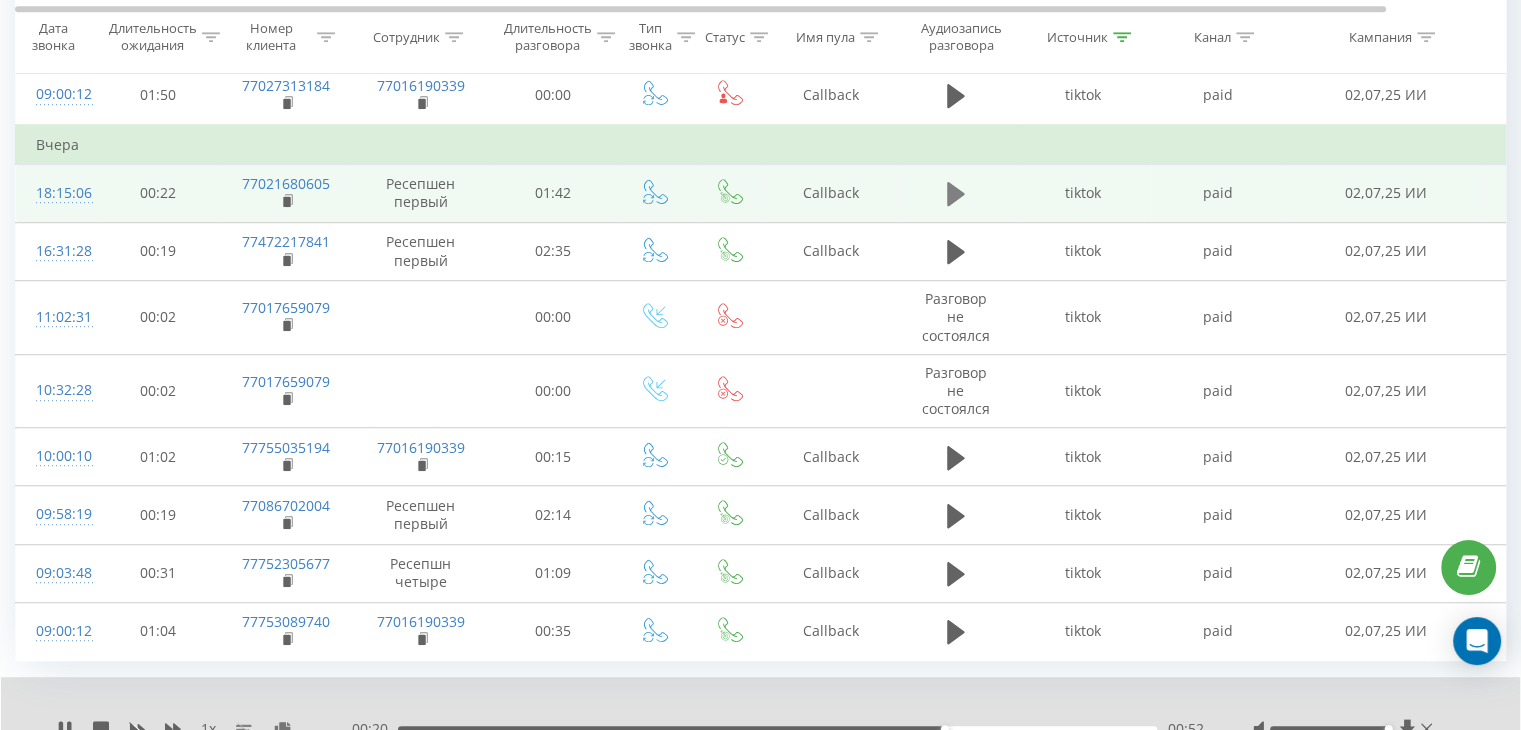 click 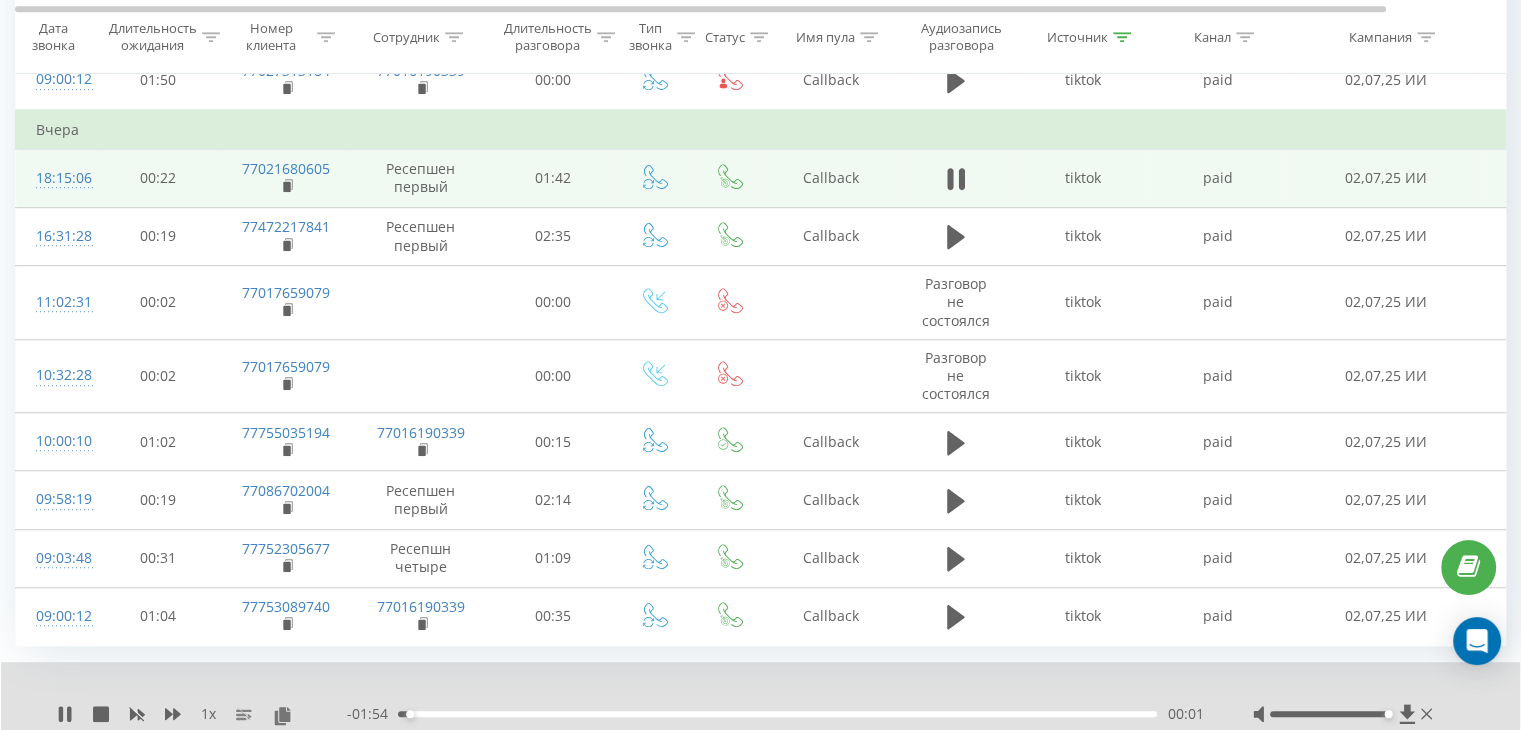 scroll, scrollTop: 1364, scrollLeft: 0, axis: vertical 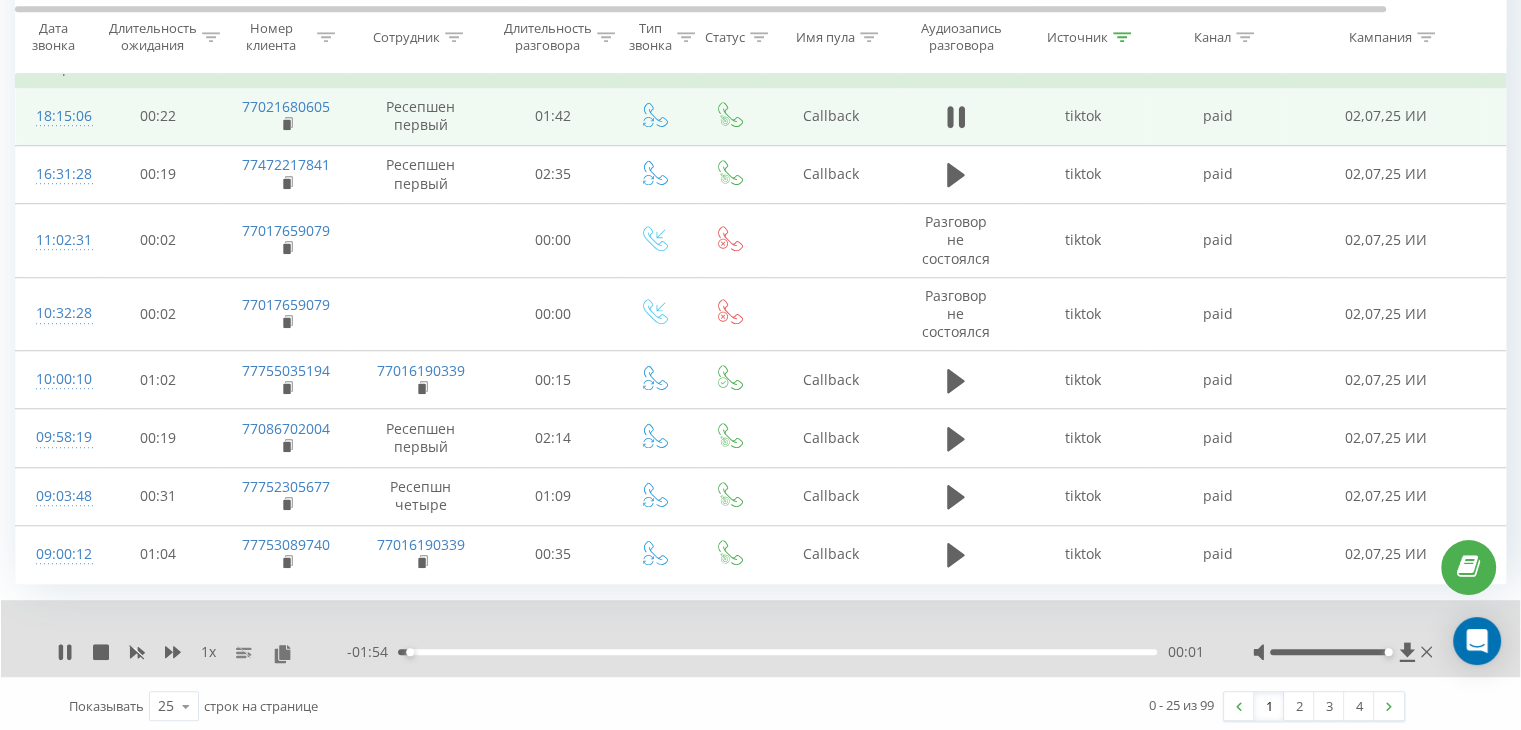 click on "00:01" at bounding box center (777, 652) 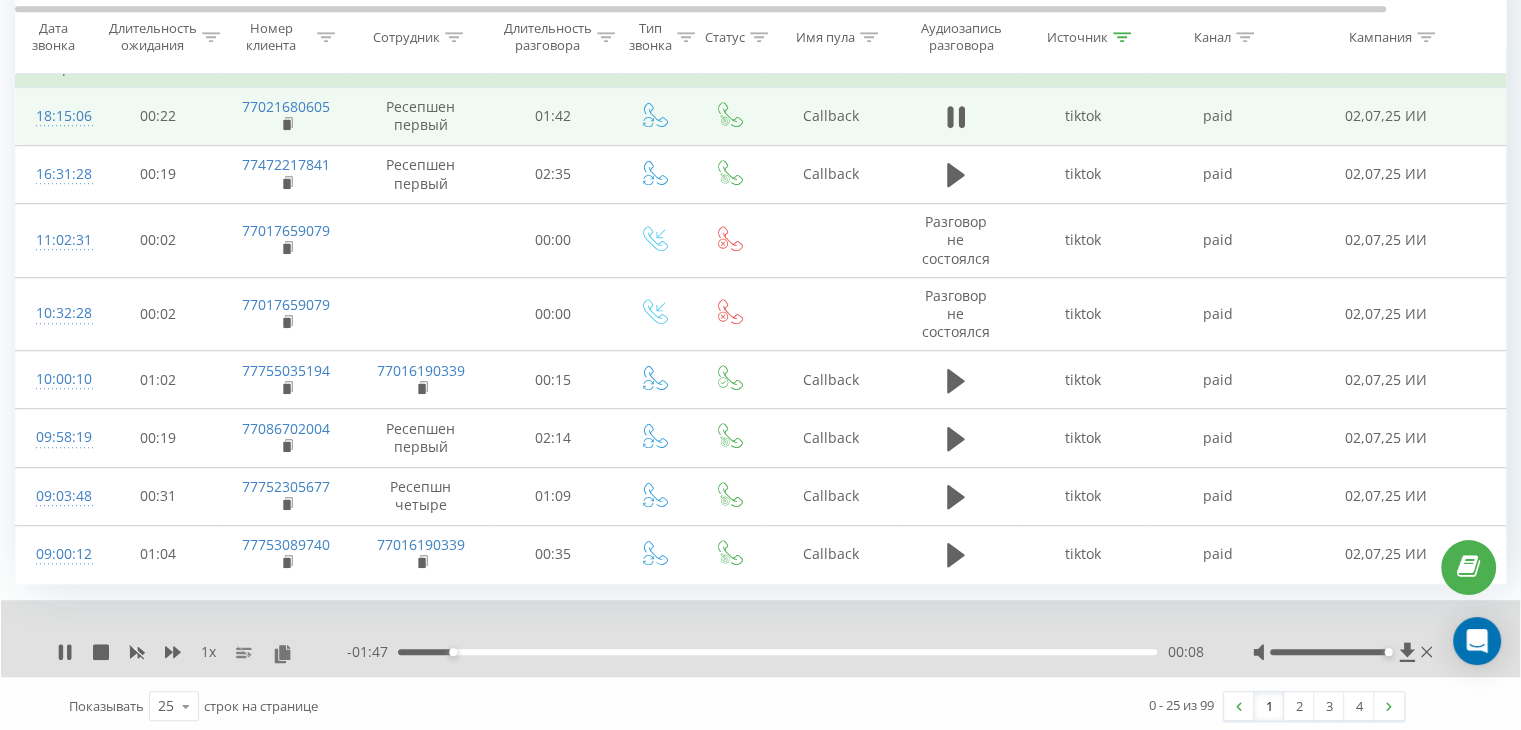 click on "- 01:47 00:08   00:08" at bounding box center (775, 652) 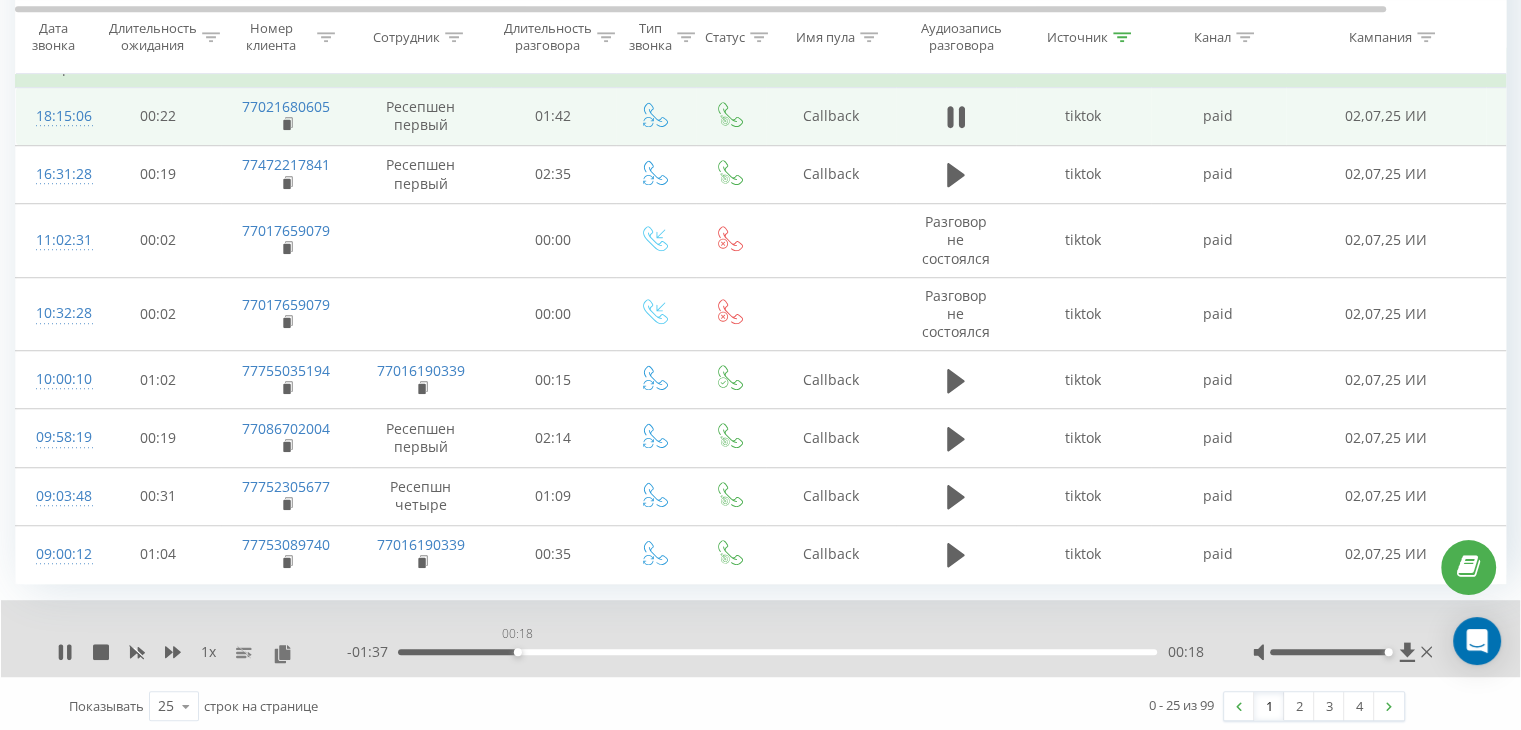 click on "00:18" at bounding box center (777, 652) 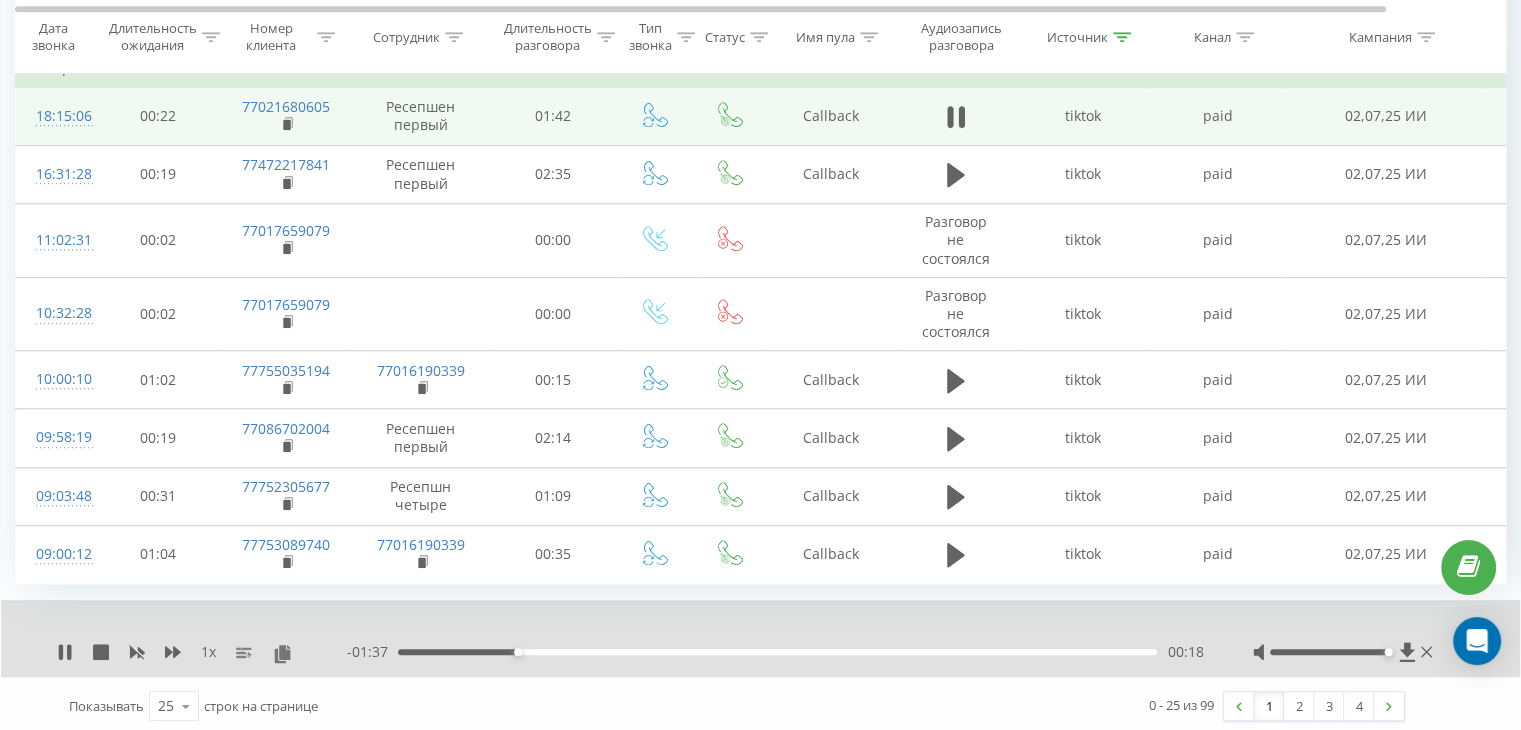 click on "- 01:37 00:18   00:18" at bounding box center (775, 652) 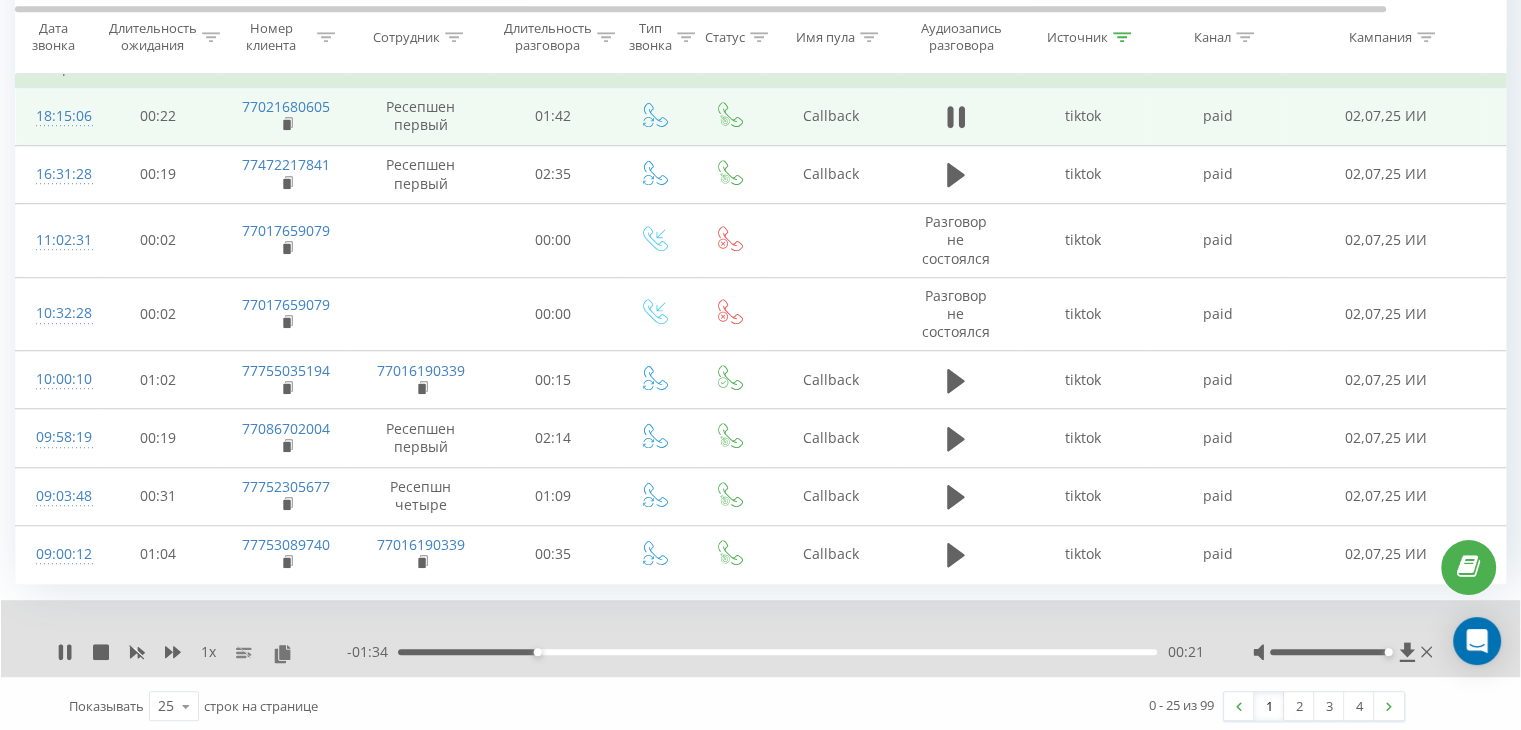 click on "00:21" at bounding box center (777, 652) 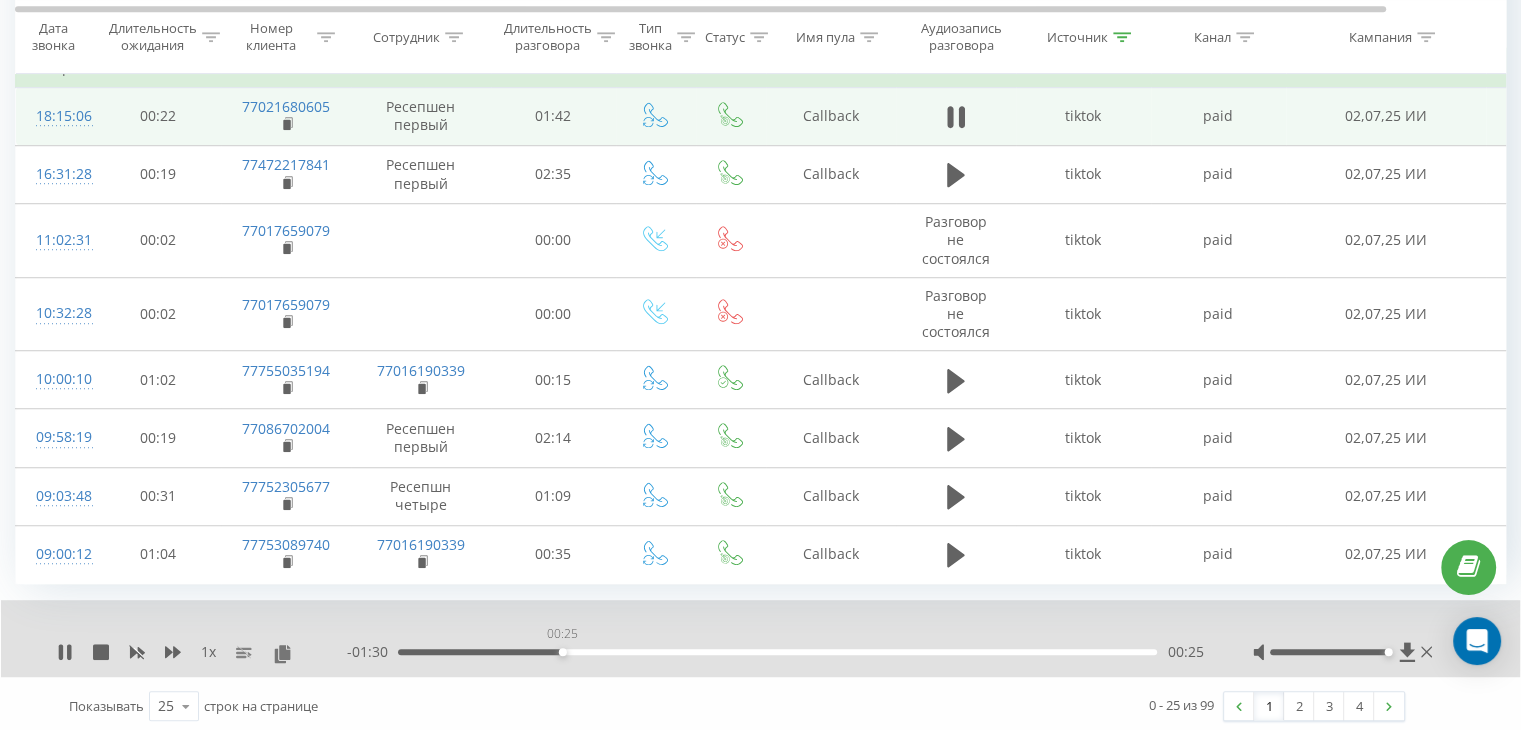 click on "00:25" at bounding box center [777, 652] 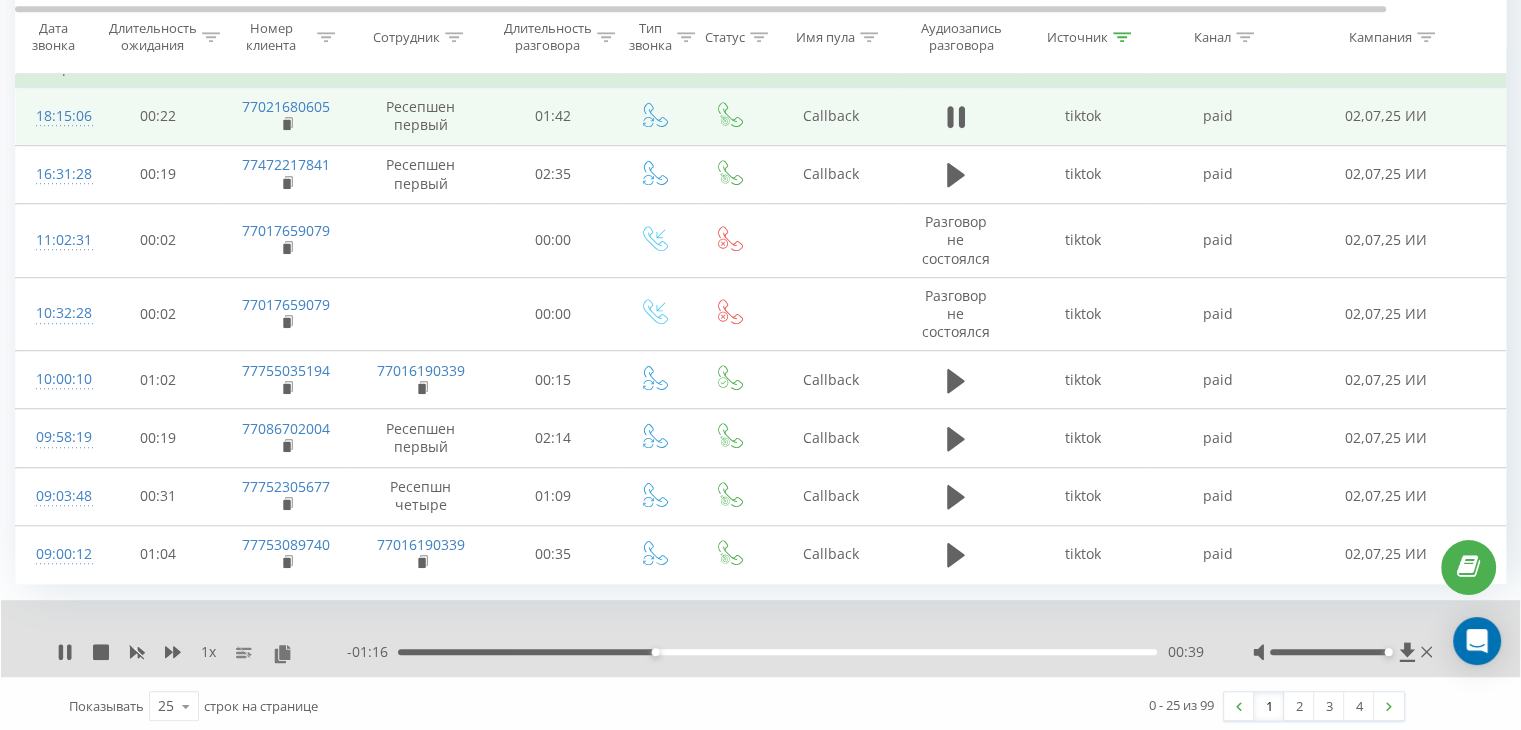 click on "00:39" at bounding box center (777, 652) 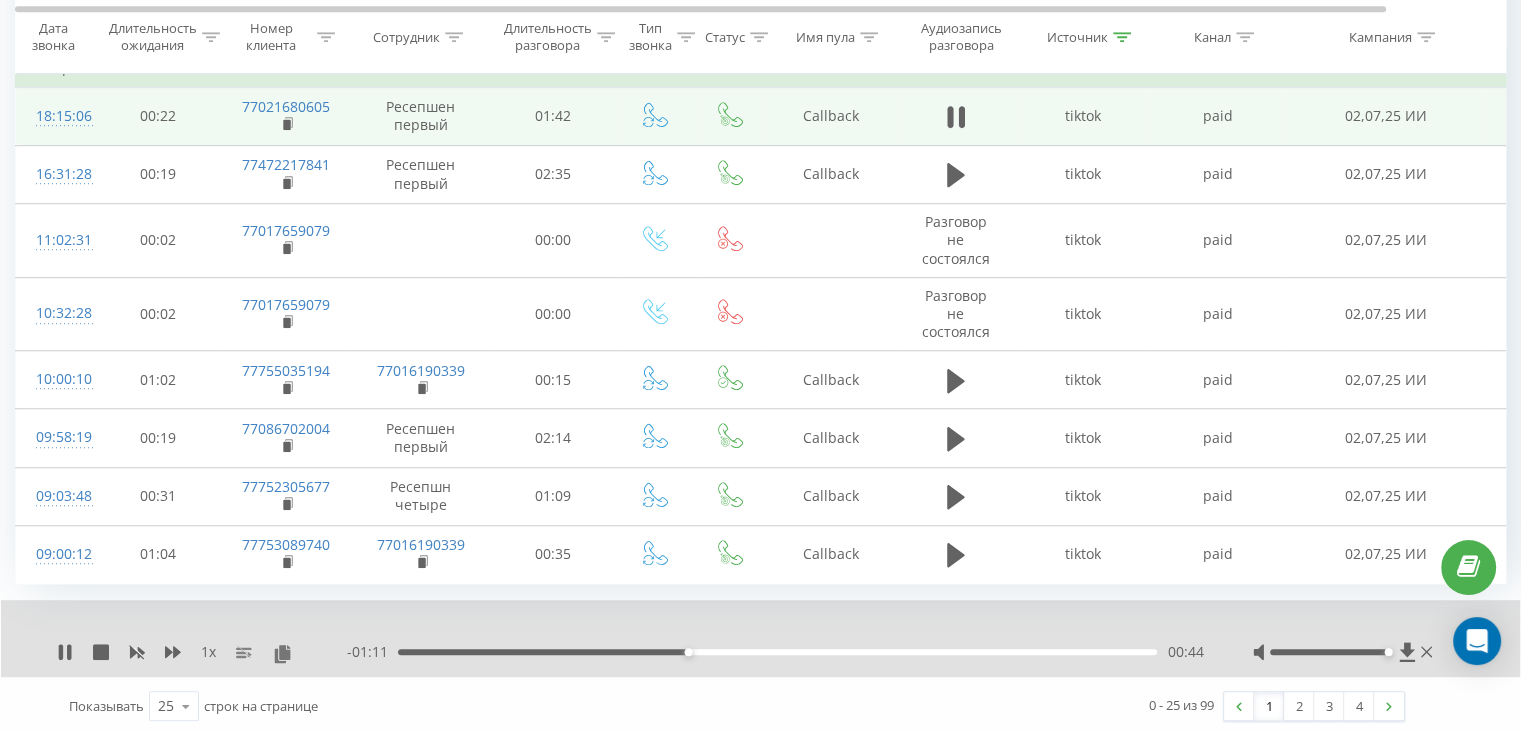 click on "00:44" at bounding box center [777, 652] 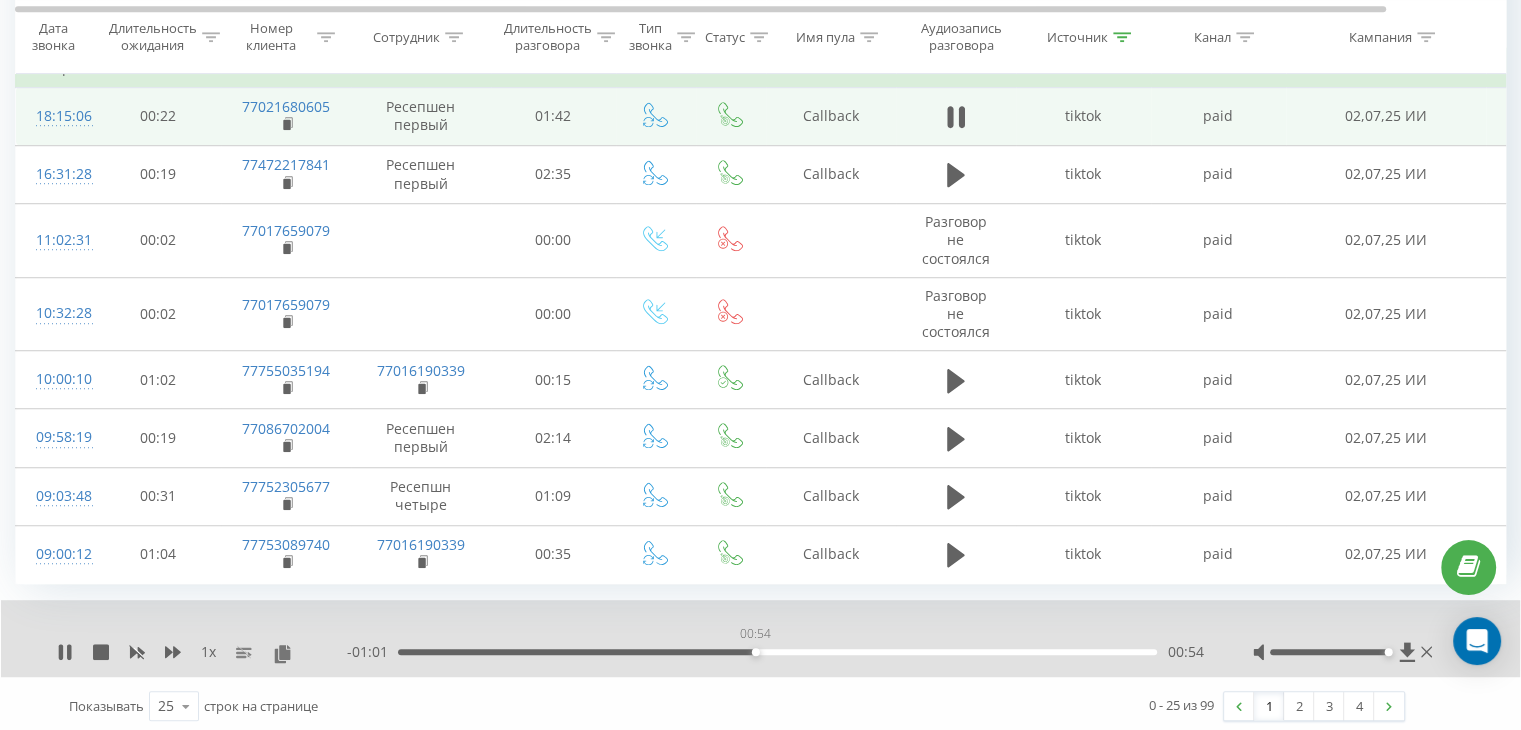 click on "00:54" at bounding box center [777, 652] 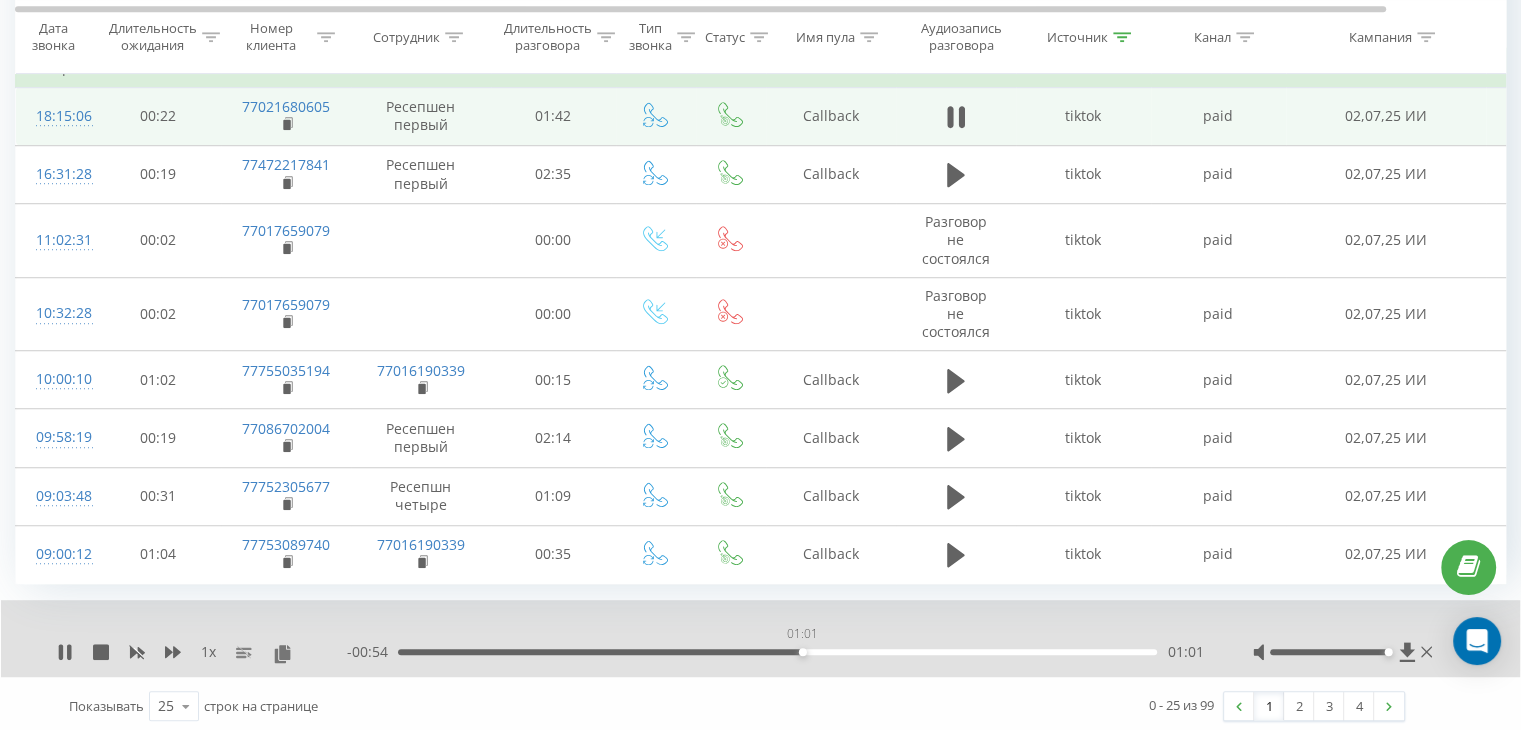click on "01:01" at bounding box center [777, 652] 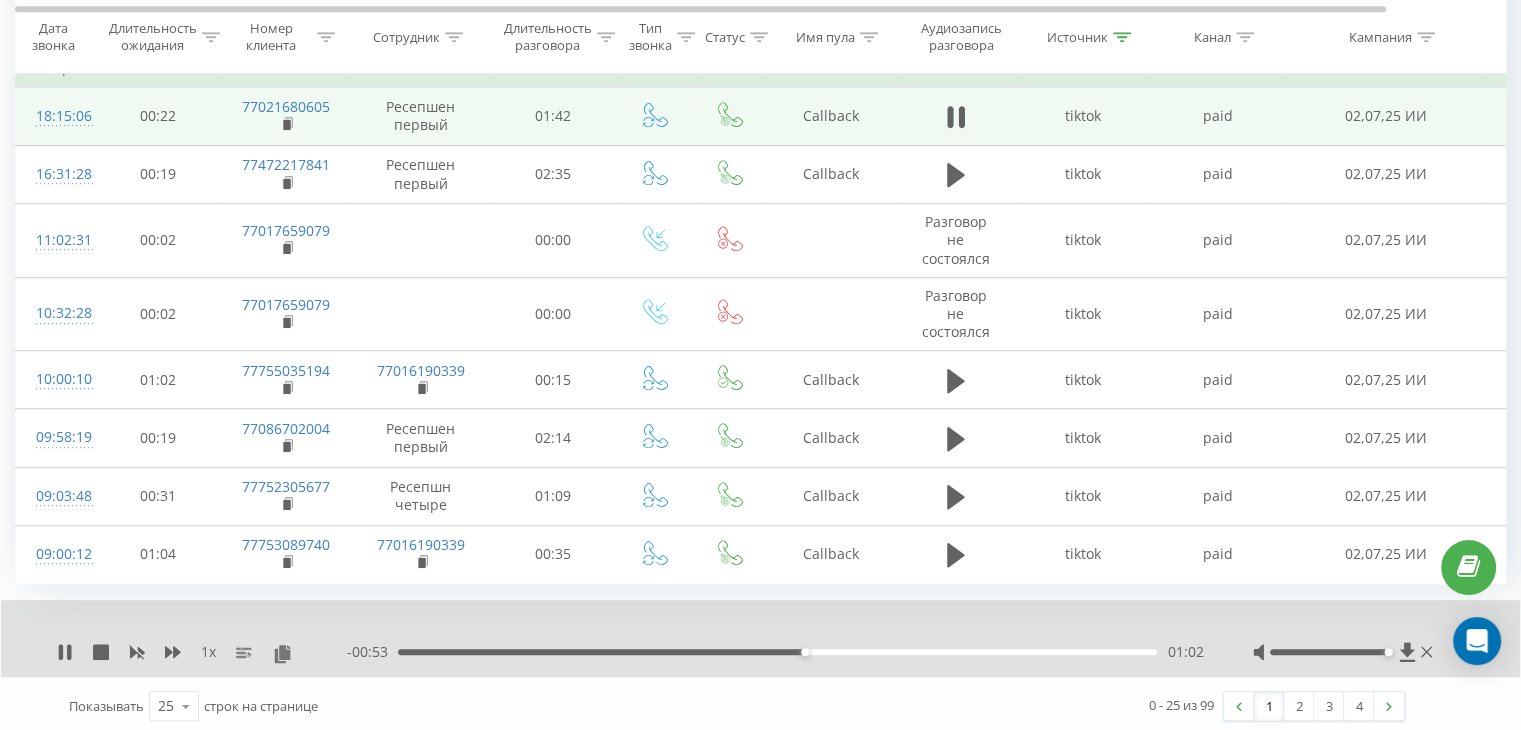 click on "- 00:53 01:02   01:02" at bounding box center (775, 652) 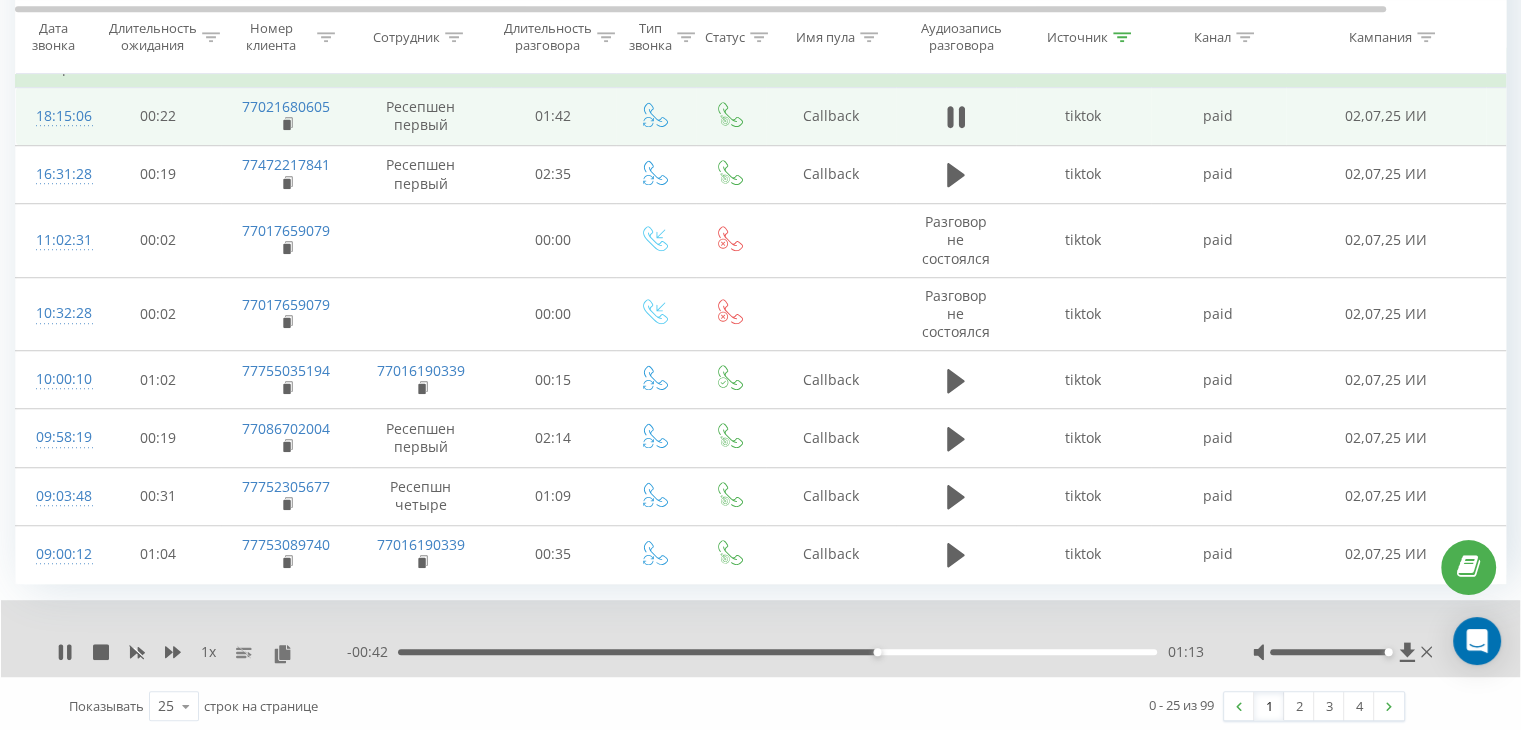 click on "01:13" at bounding box center [777, 652] 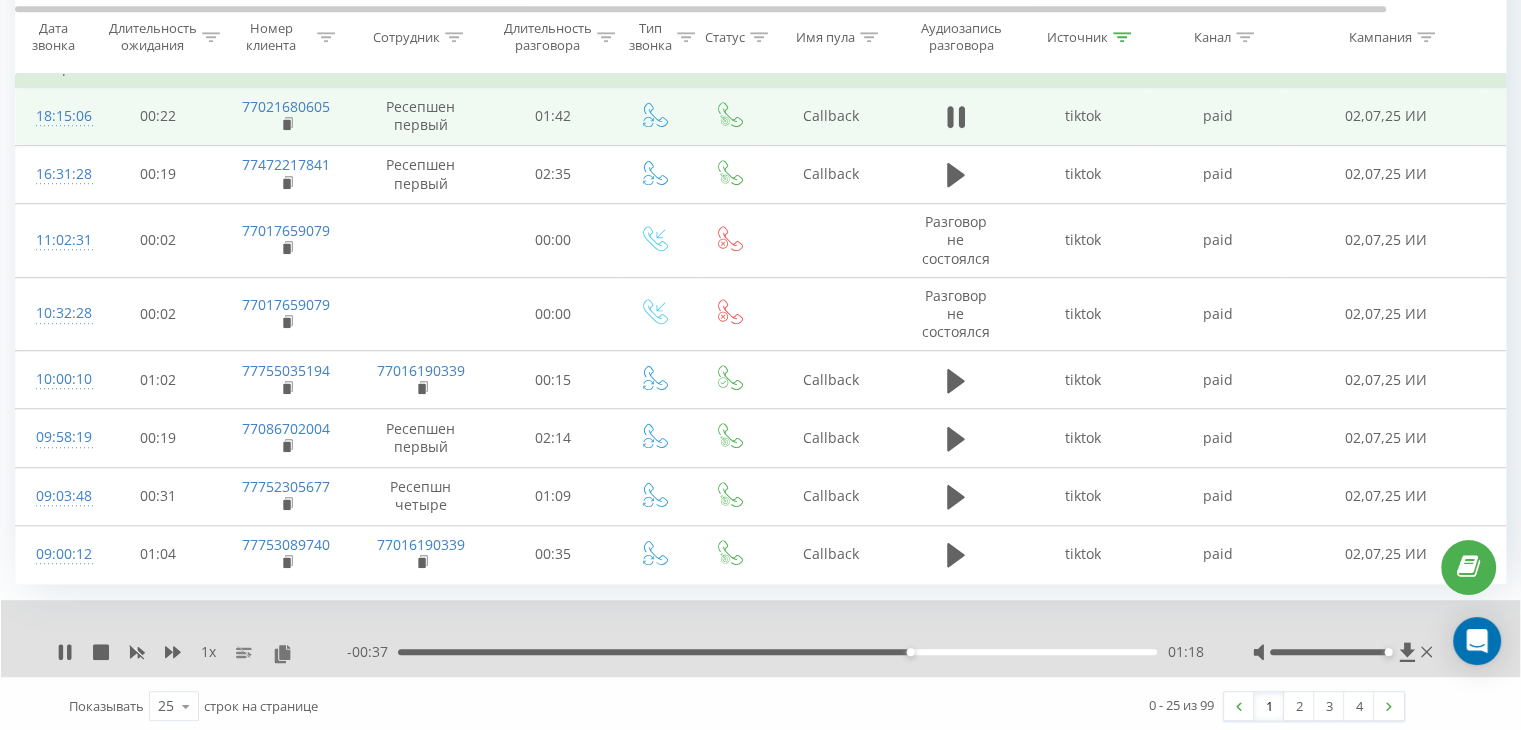 click on "01:18" at bounding box center [777, 652] 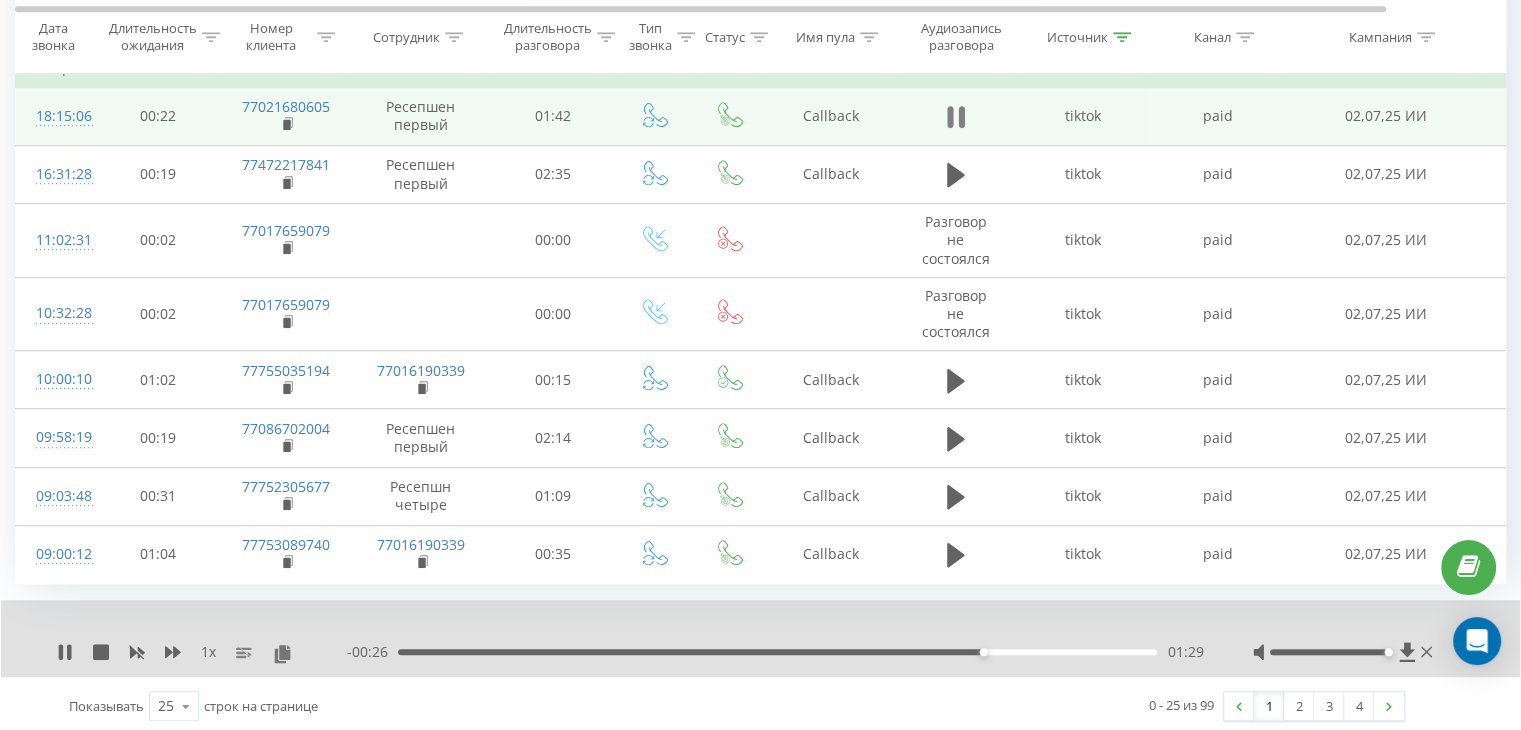 click 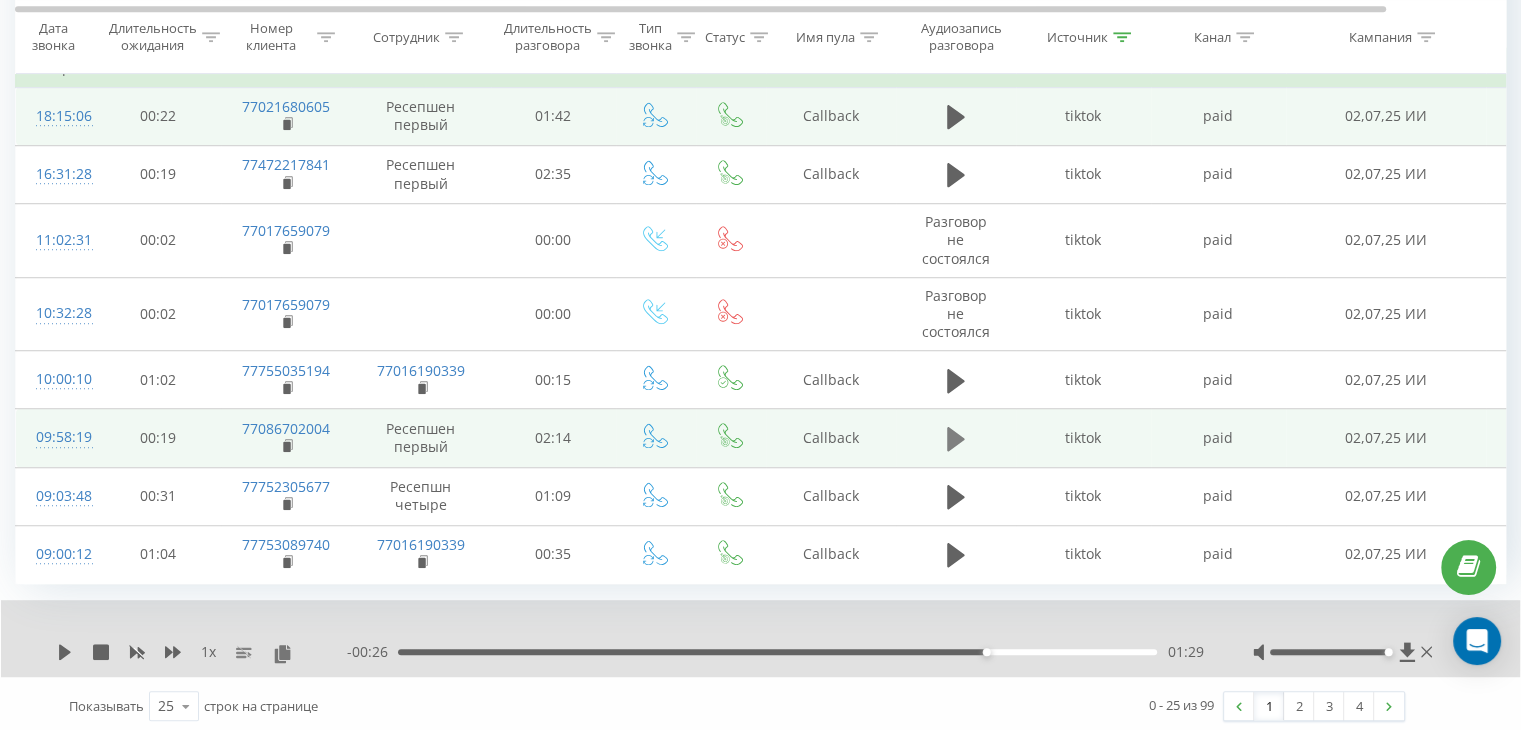 click 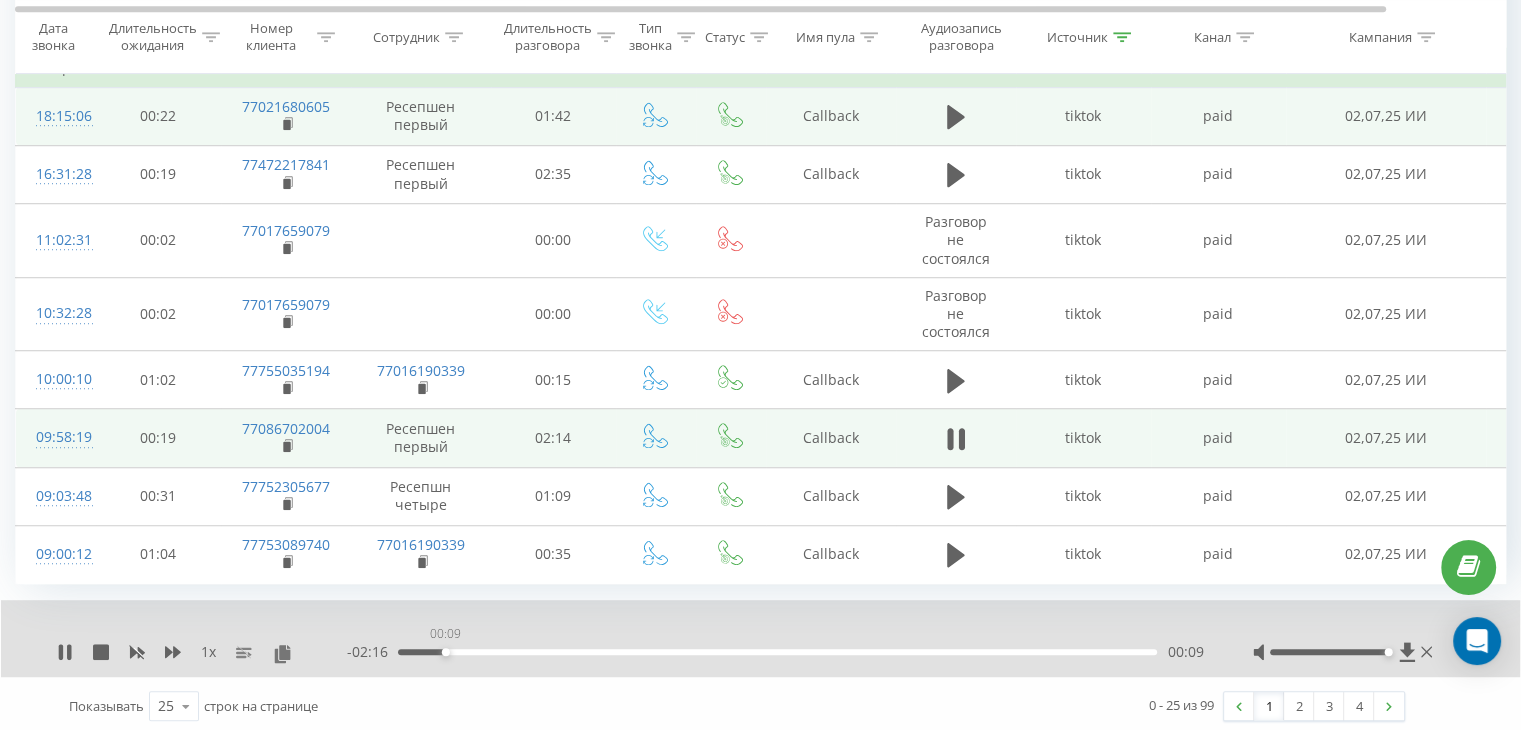drag, startPoint x: 445, startPoint y: 648, endPoint x: 464, endPoint y: 649, distance: 19.026299 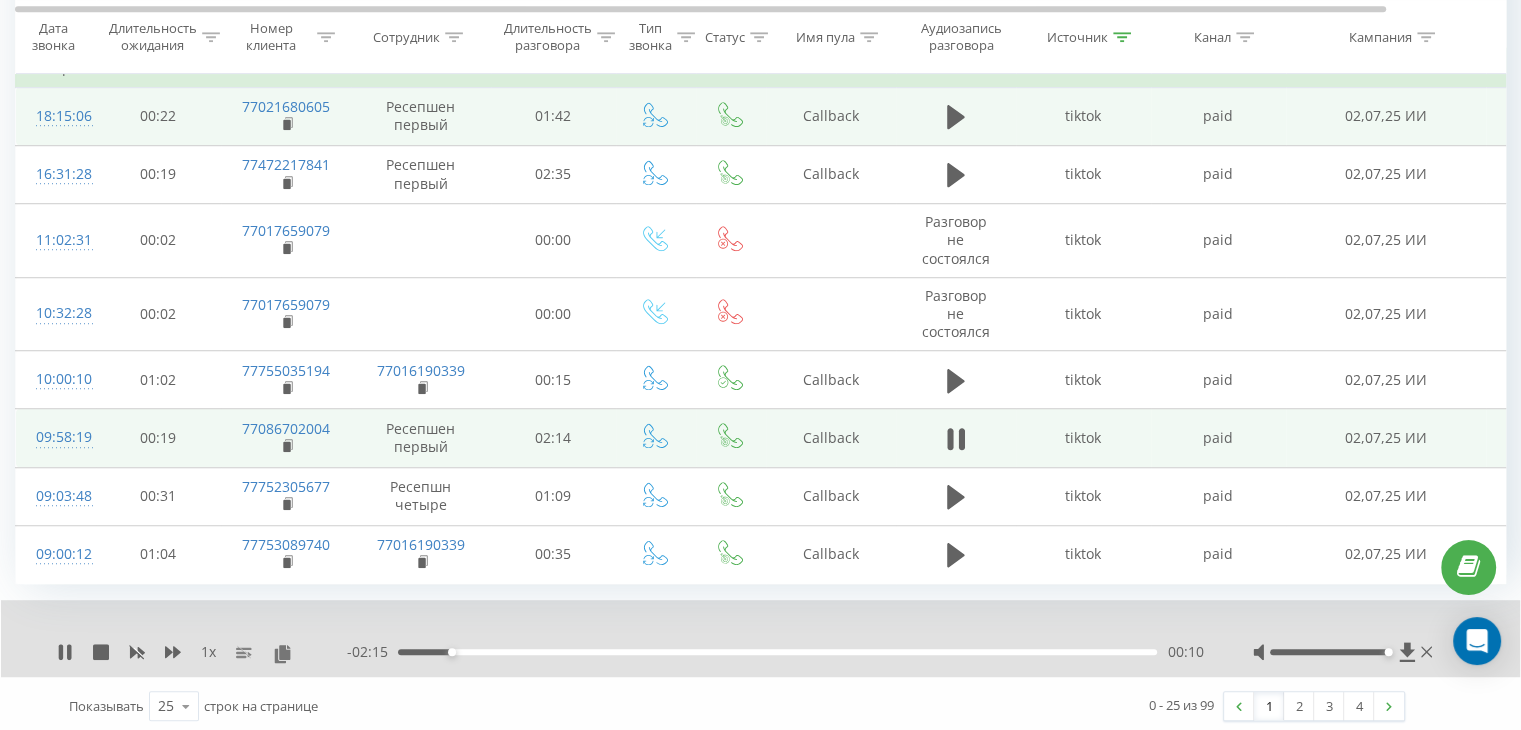 click on "- 02:15 00:10   00:10" at bounding box center (775, 652) 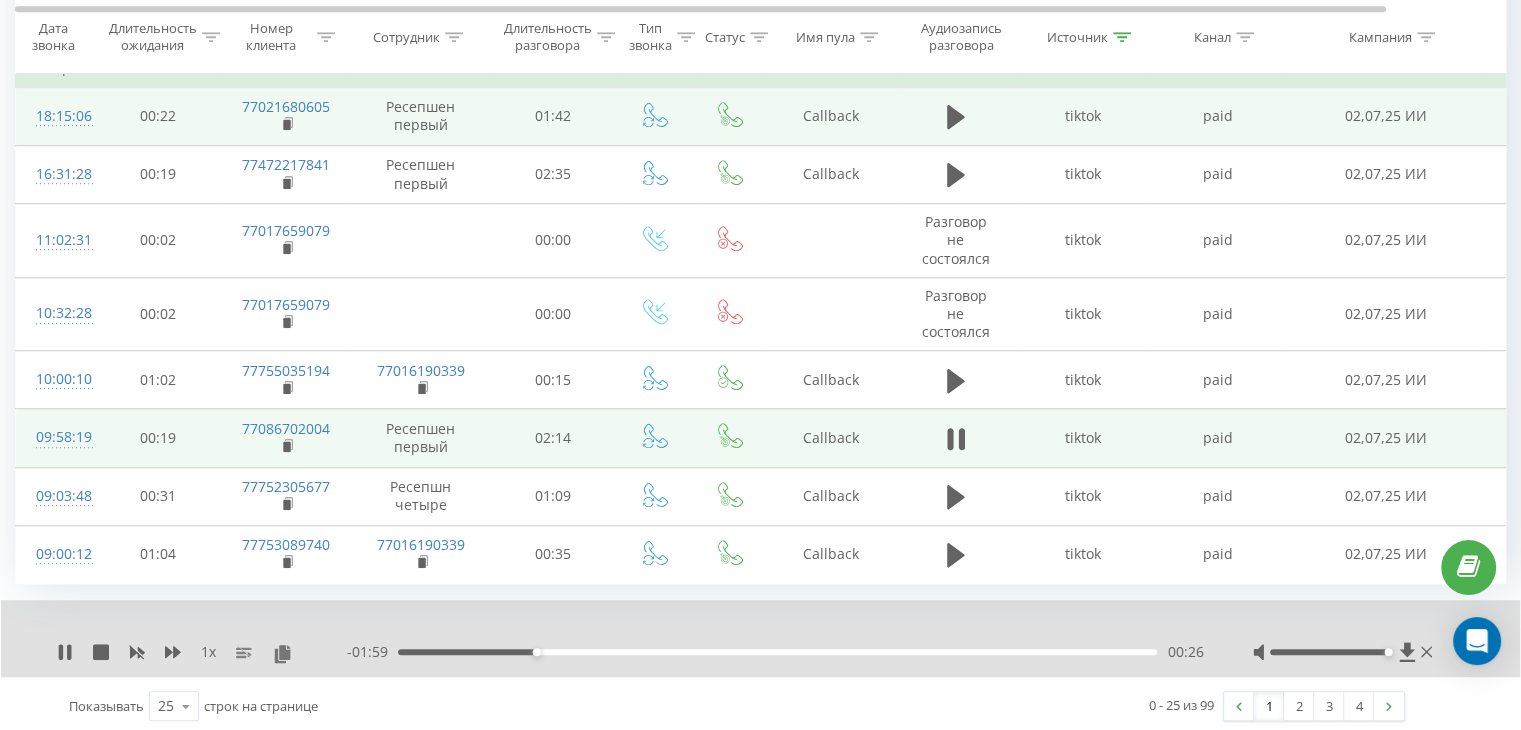 click on "00:26" at bounding box center [777, 652] 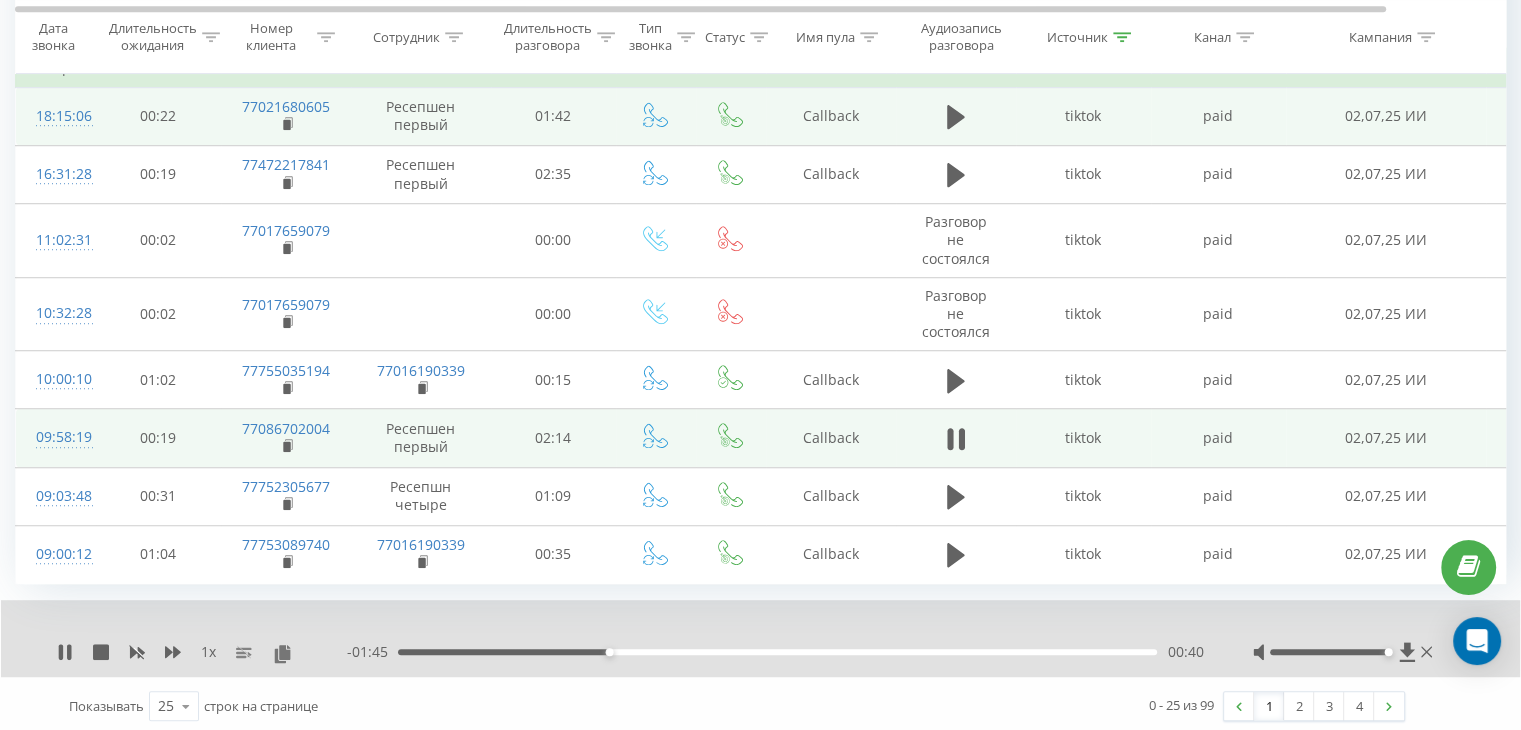 click on "00:40" at bounding box center [777, 652] 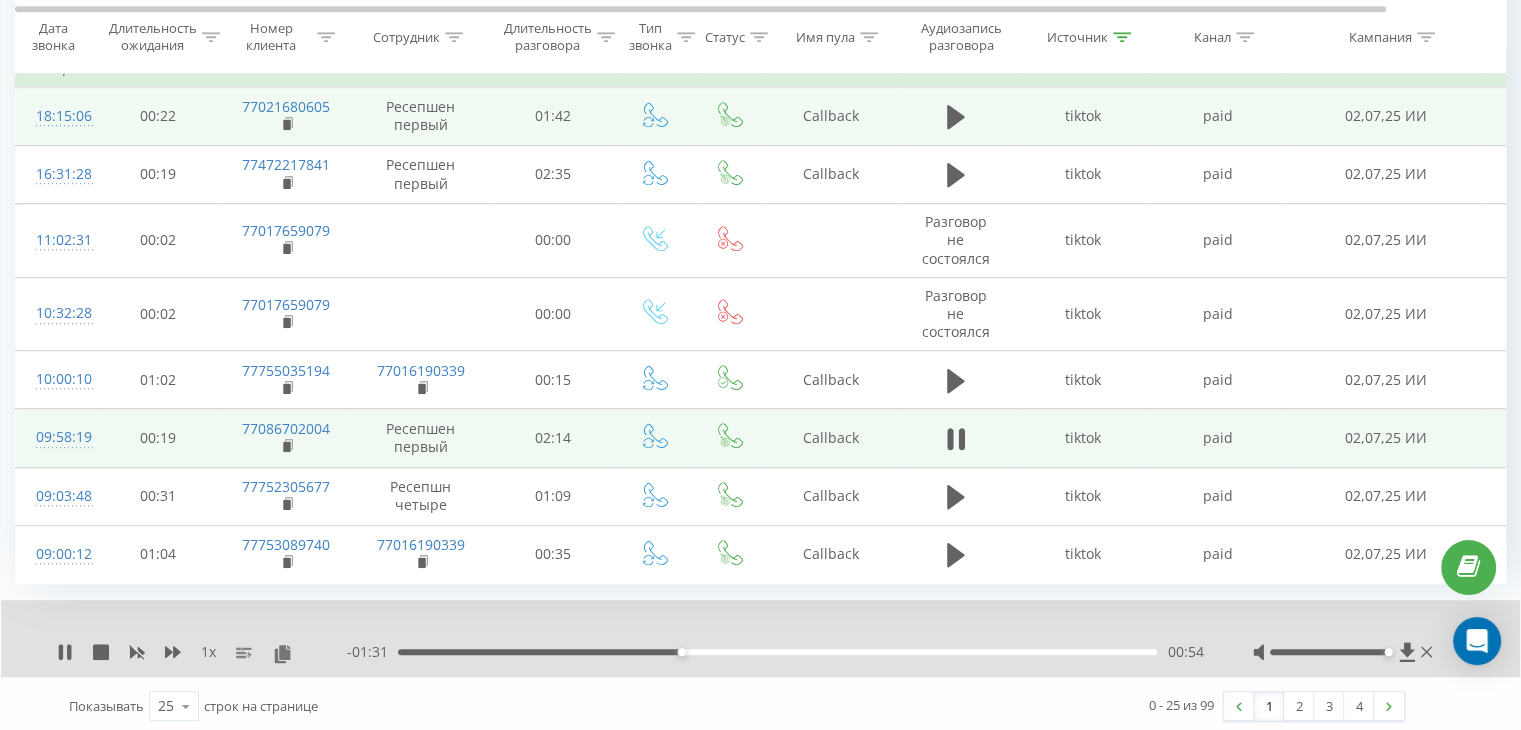 click on "00:54" at bounding box center [777, 652] 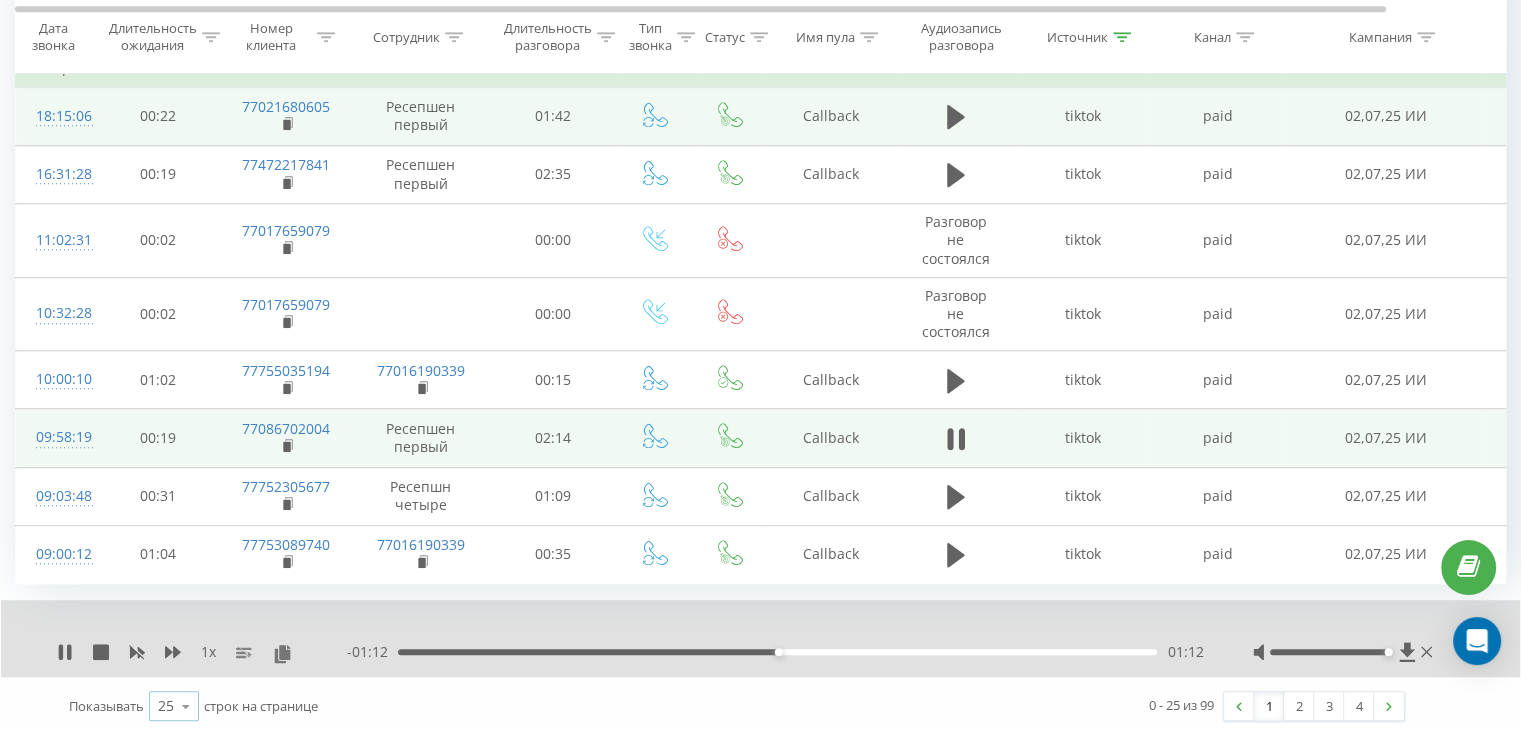 click at bounding box center (186, 706) 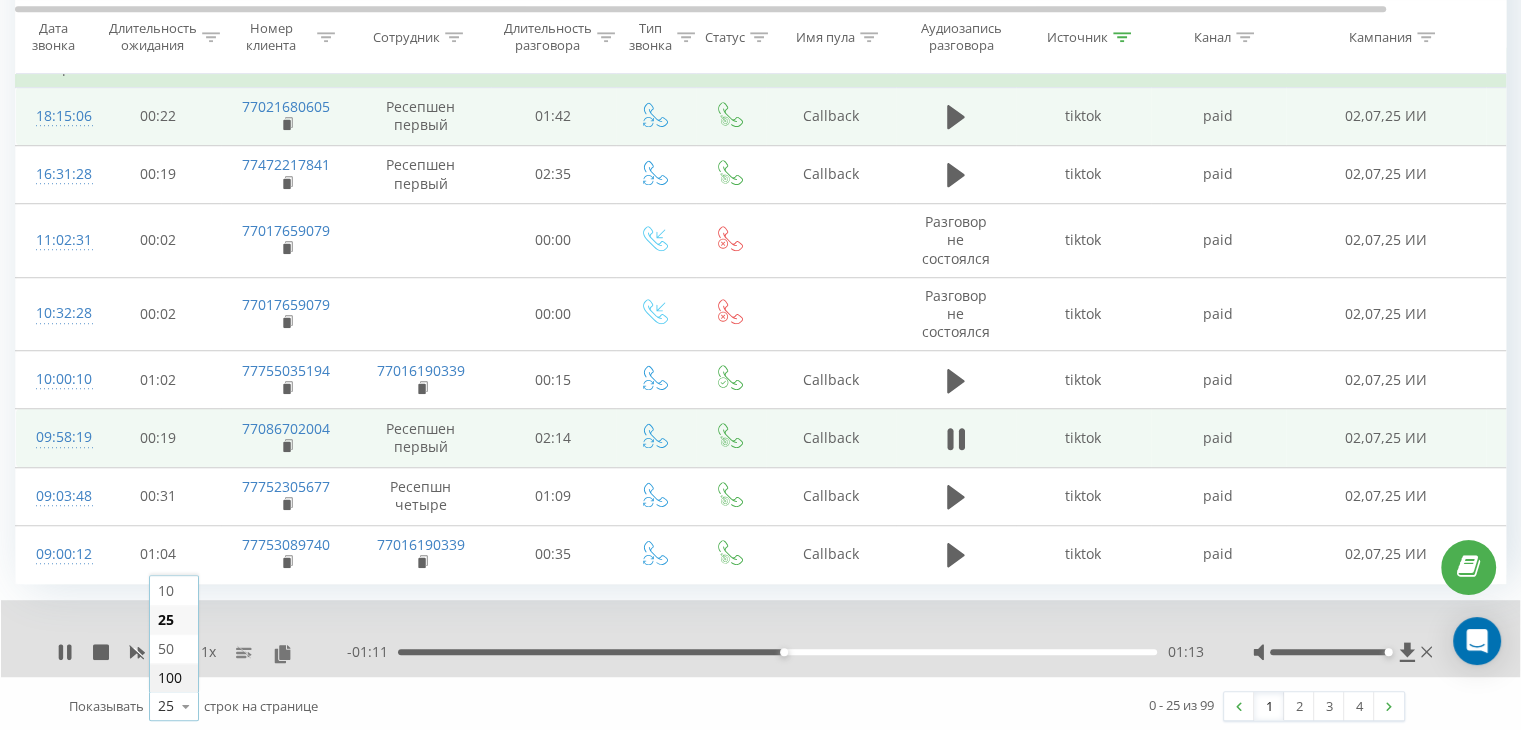click on "100" at bounding box center (170, 677) 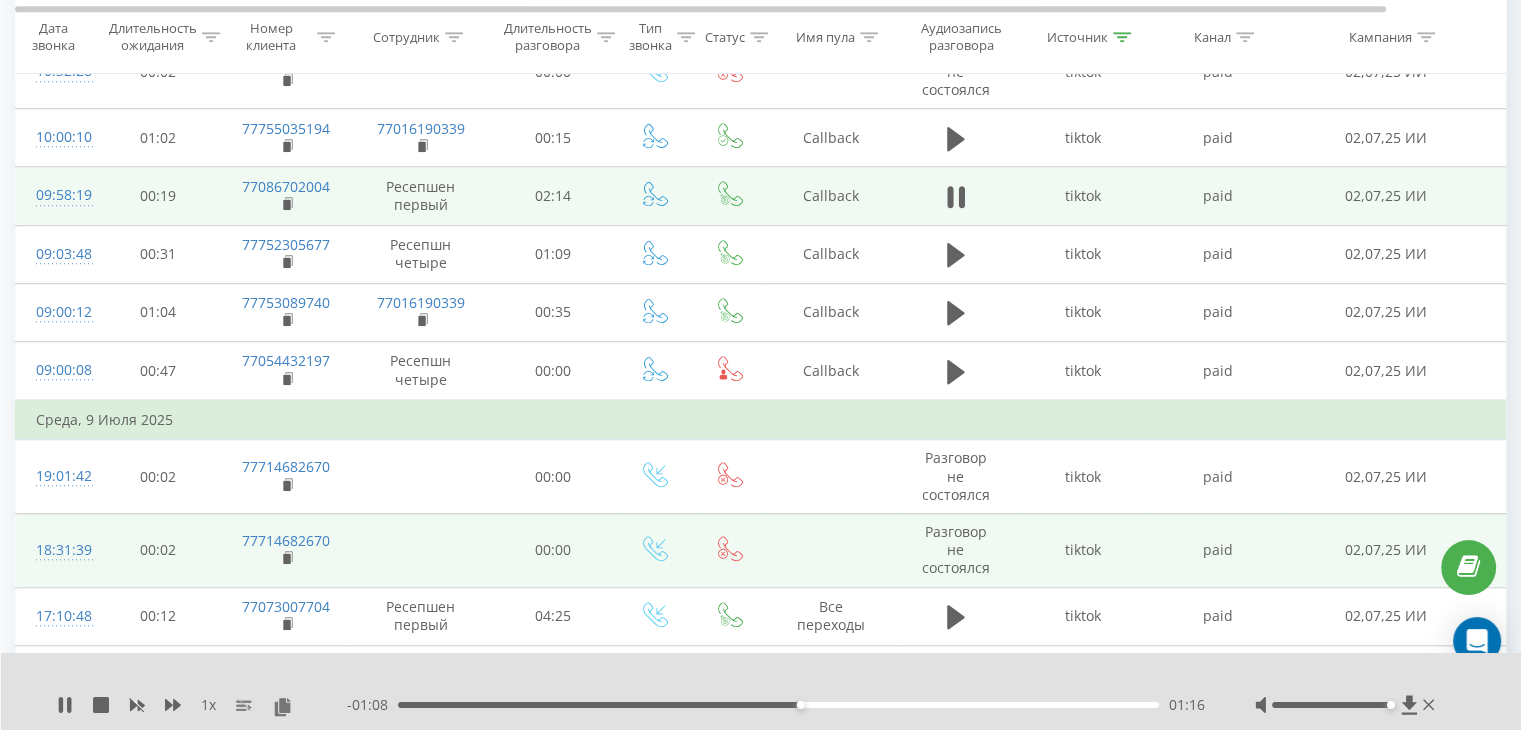 scroll, scrollTop: 1564, scrollLeft: 0, axis: vertical 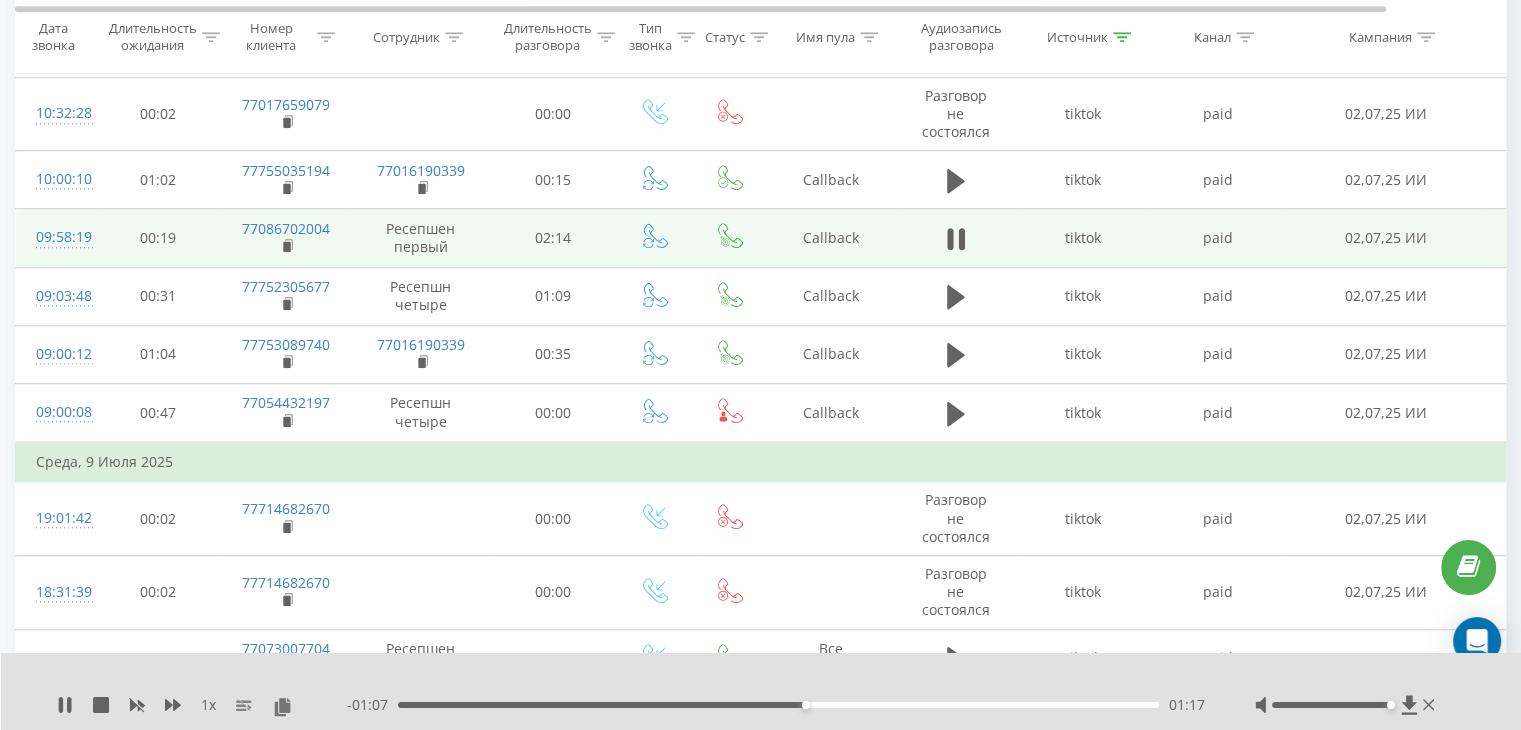 click on "01:17" at bounding box center (778, 705) 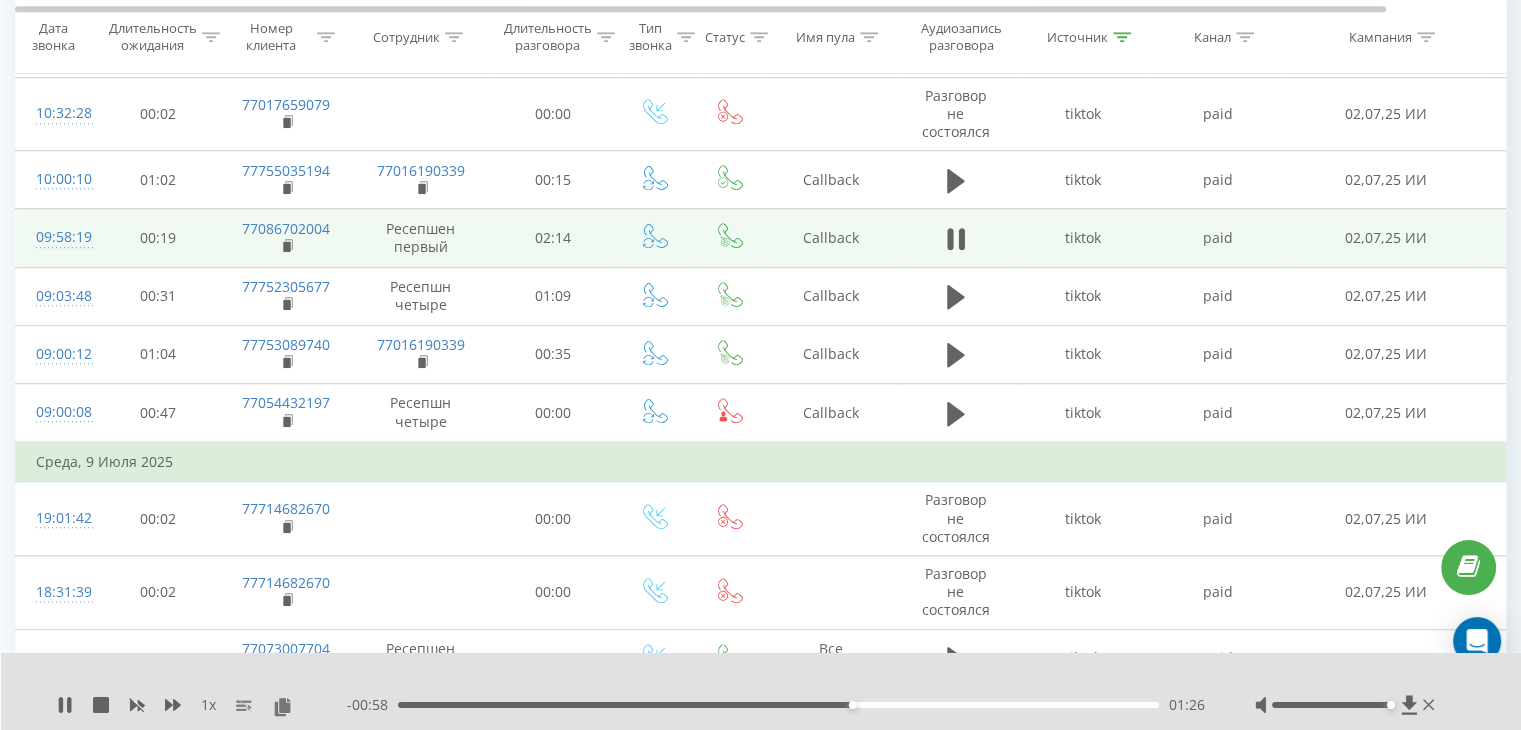 click on "- 00:58 01:26   01:26" at bounding box center (776, 705) 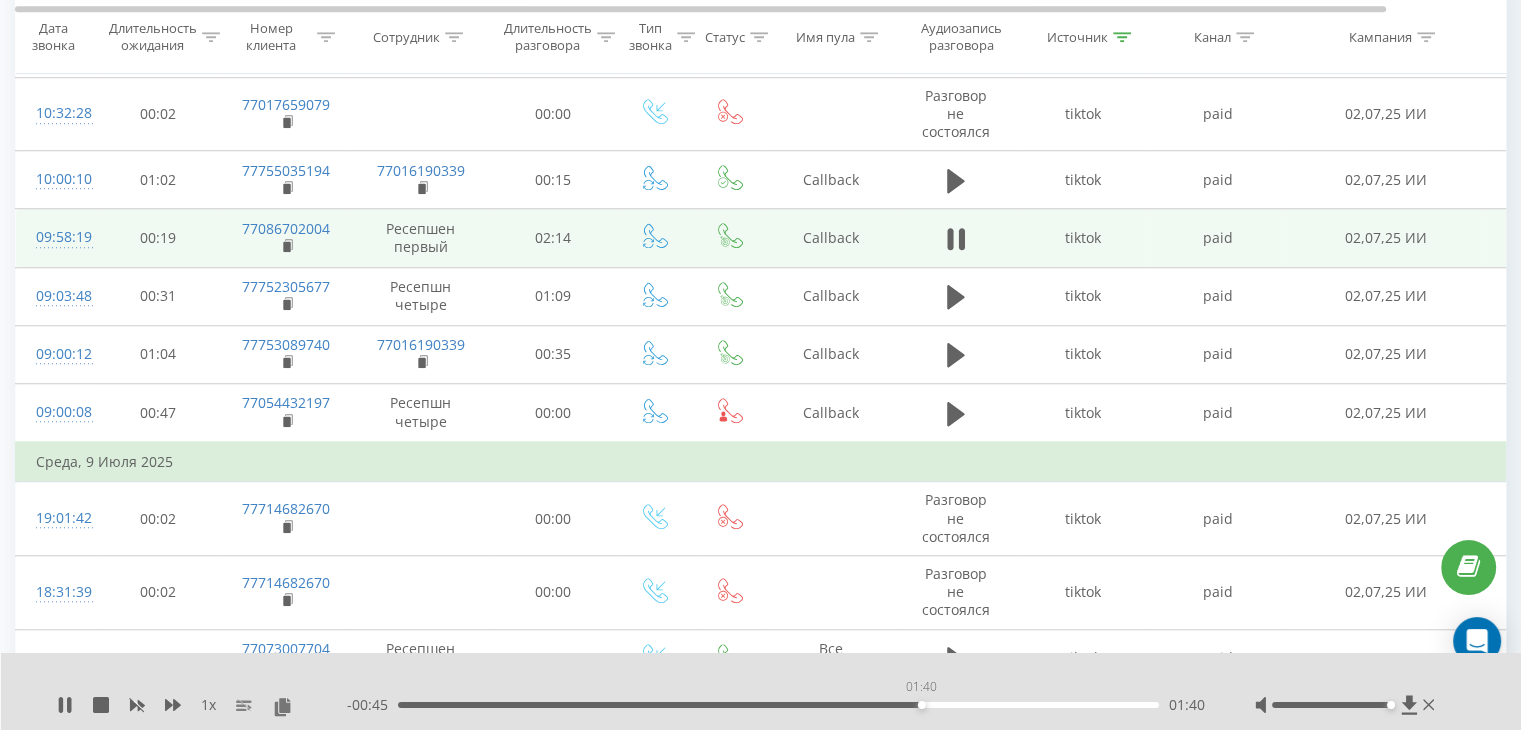 click on "01:40" at bounding box center (778, 705) 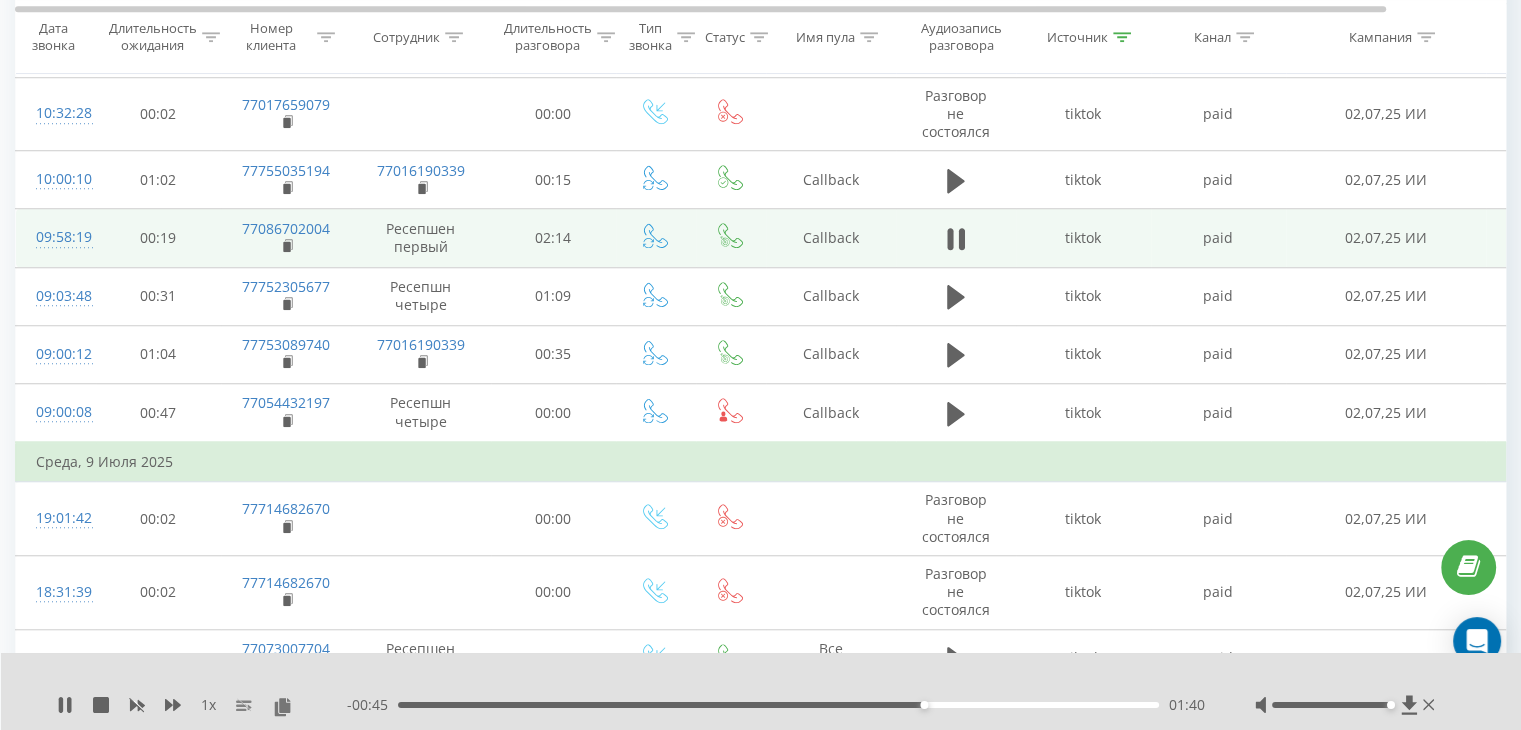 click on "- 00:45 01:40   01:40" at bounding box center [776, 705] 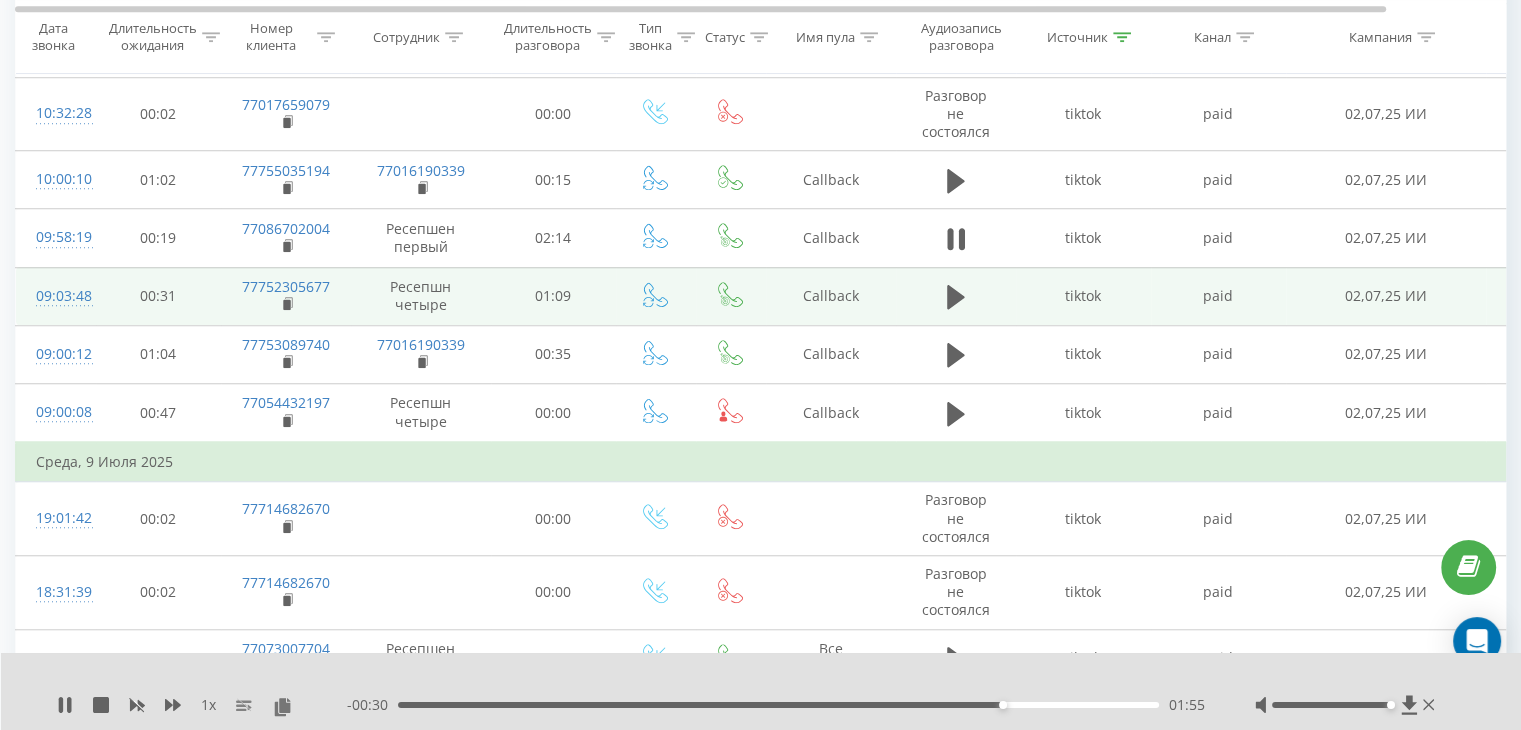 drag, startPoint x: 948, startPoint y: 240, endPoint x: 920, endPoint y: 261, distance: 35 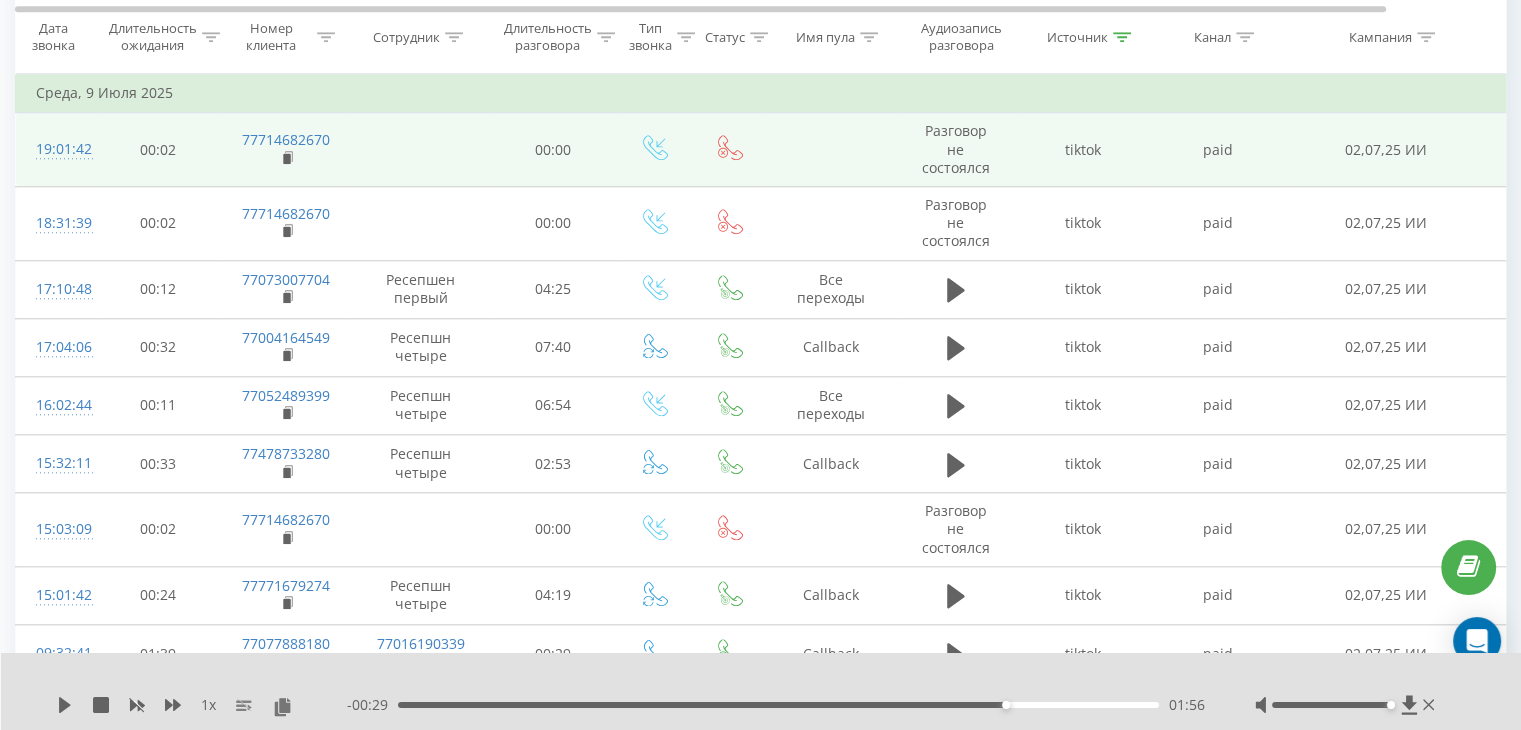 scroll, scrollTop: 1964, scrollLeft: 0, axis: vertical 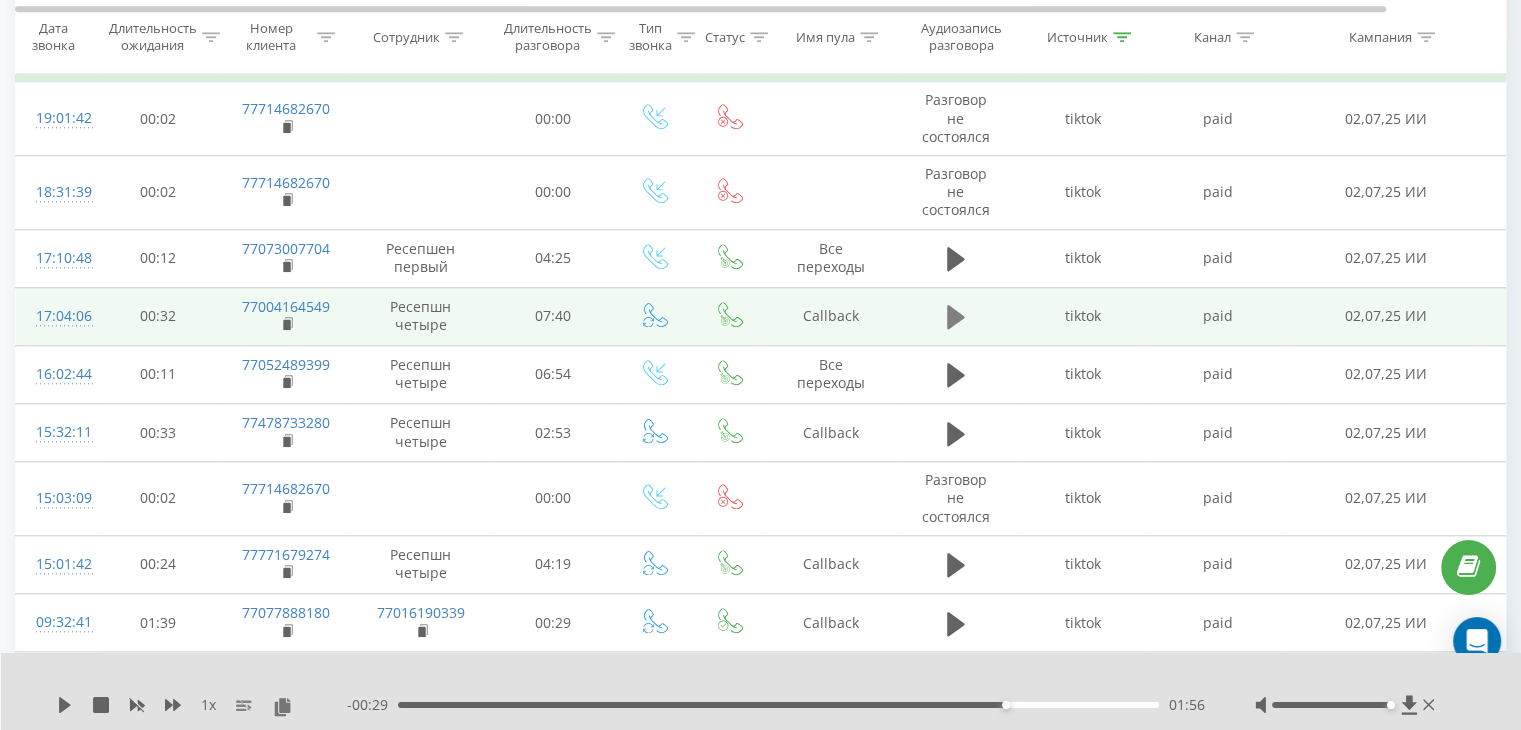 click 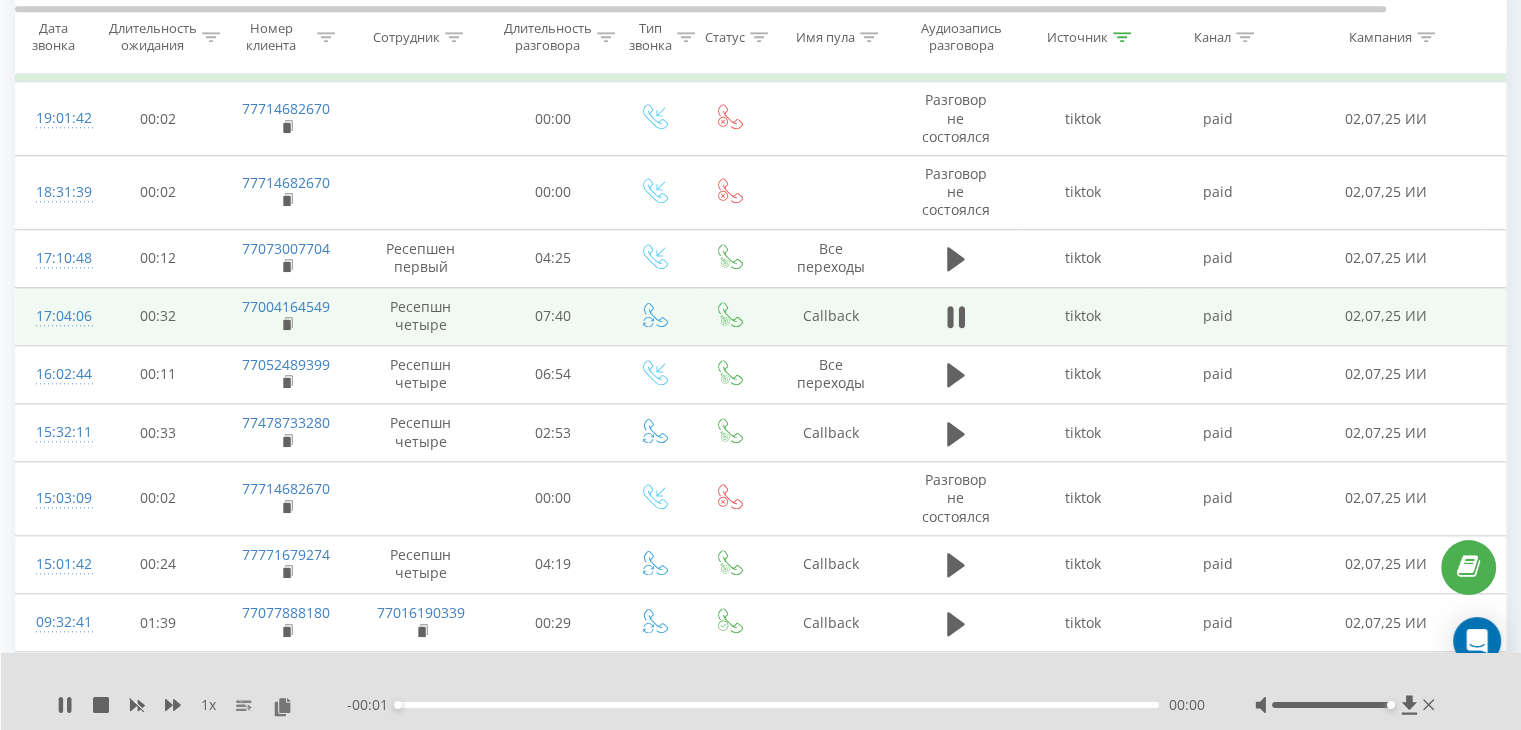 click on "00:00" at bounding box center (778, 705) 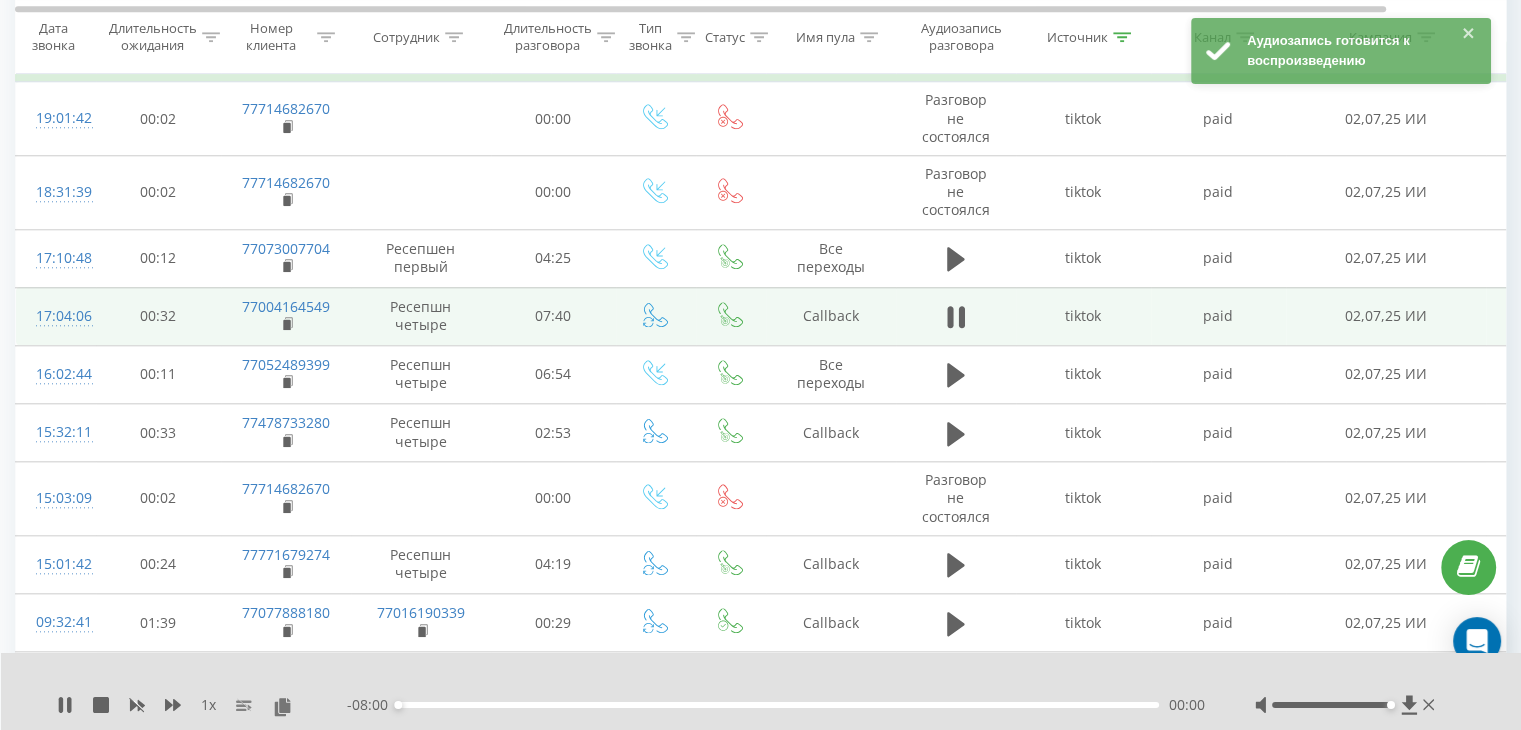 click on "00:00" at bounding box center [778, 705] 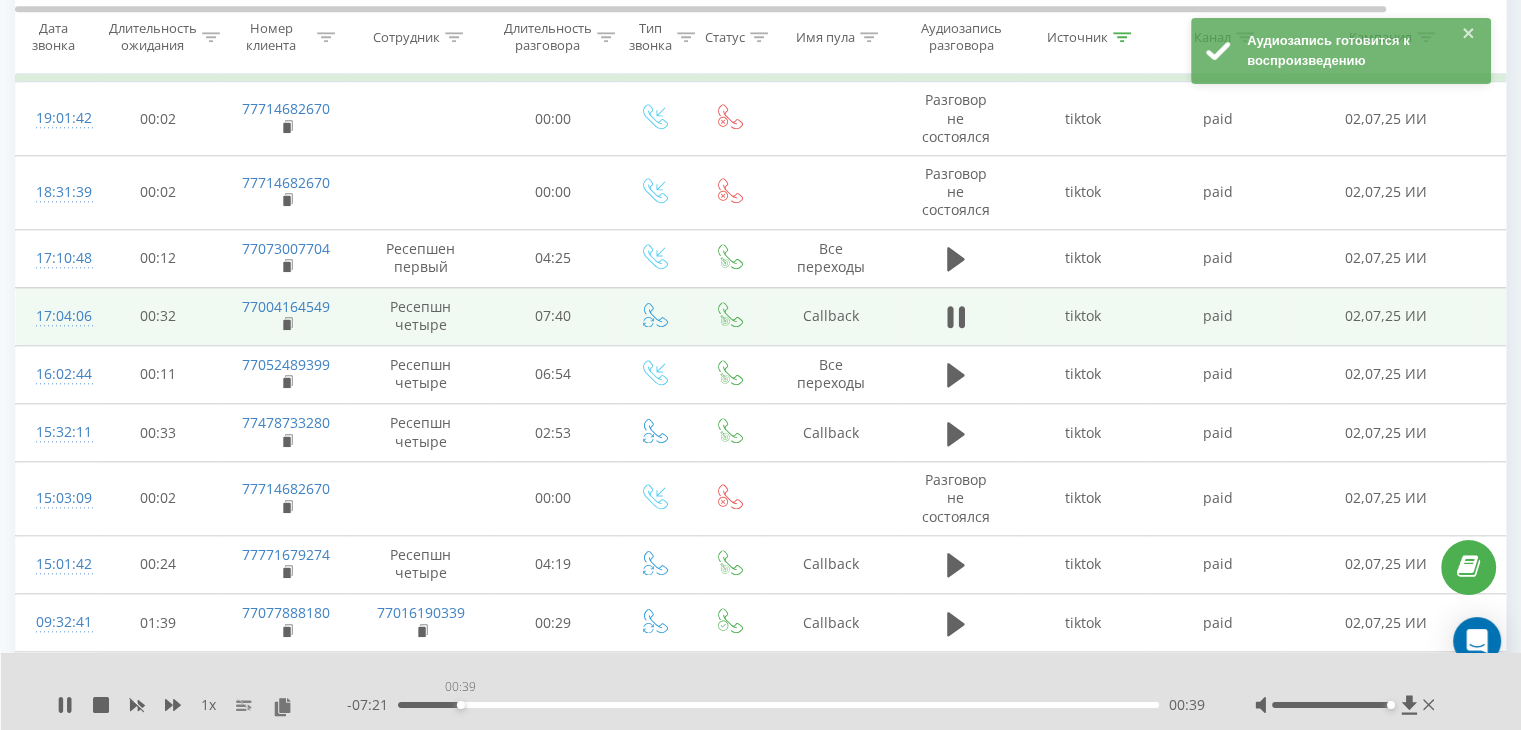 click on "00:39" at bounding box center [778, 705] 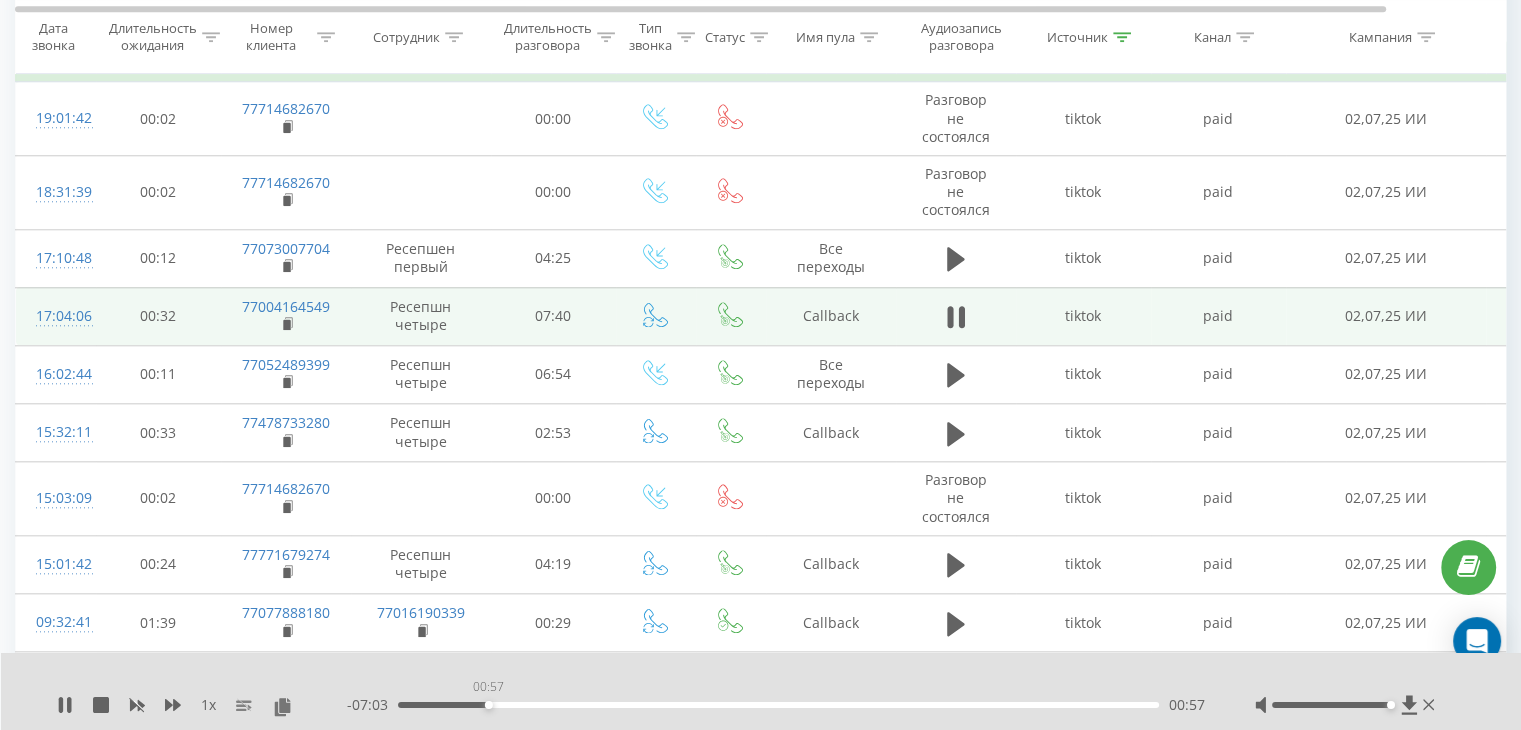 click on "00:57" at bounding box center [778, 705] 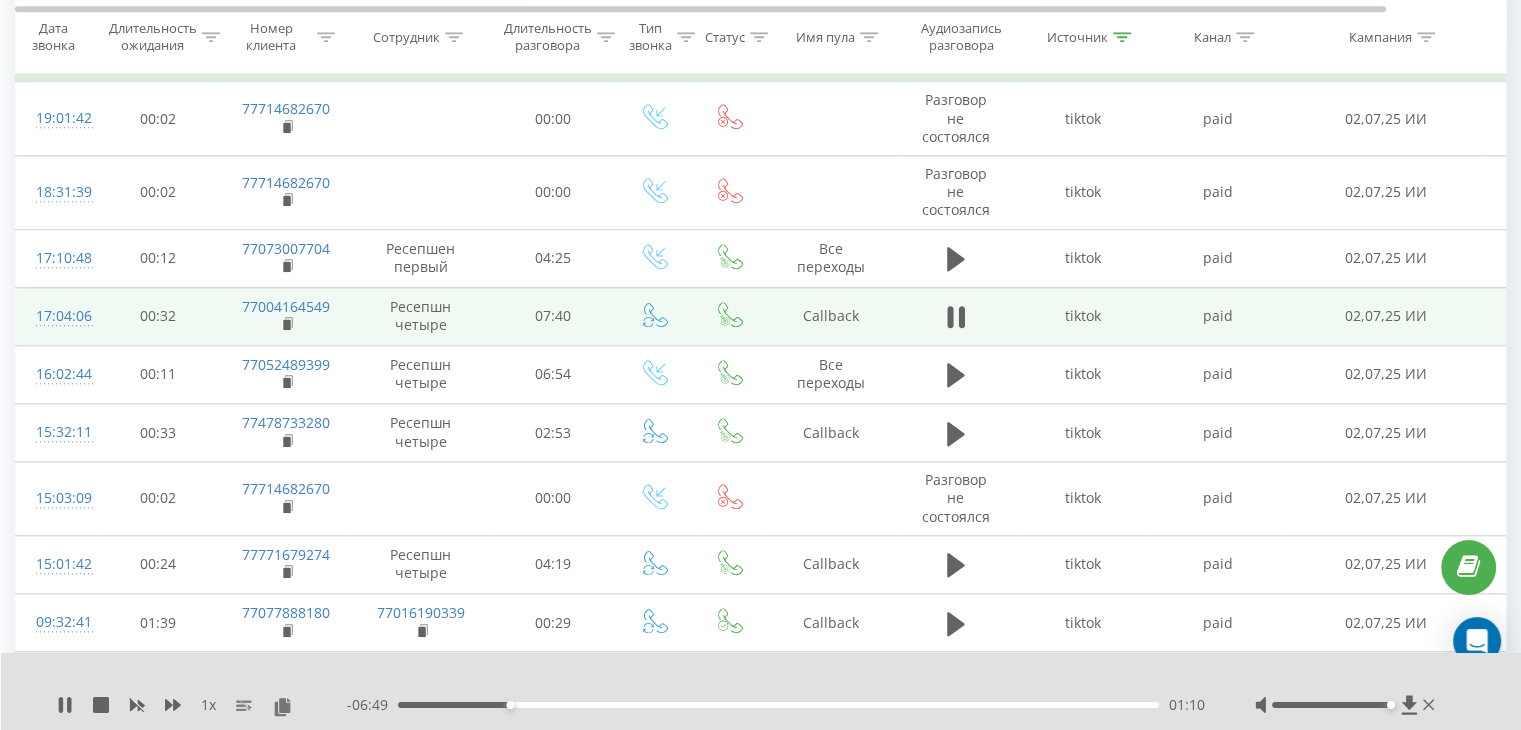 click on "01:10" at bounding box center (778, 705) 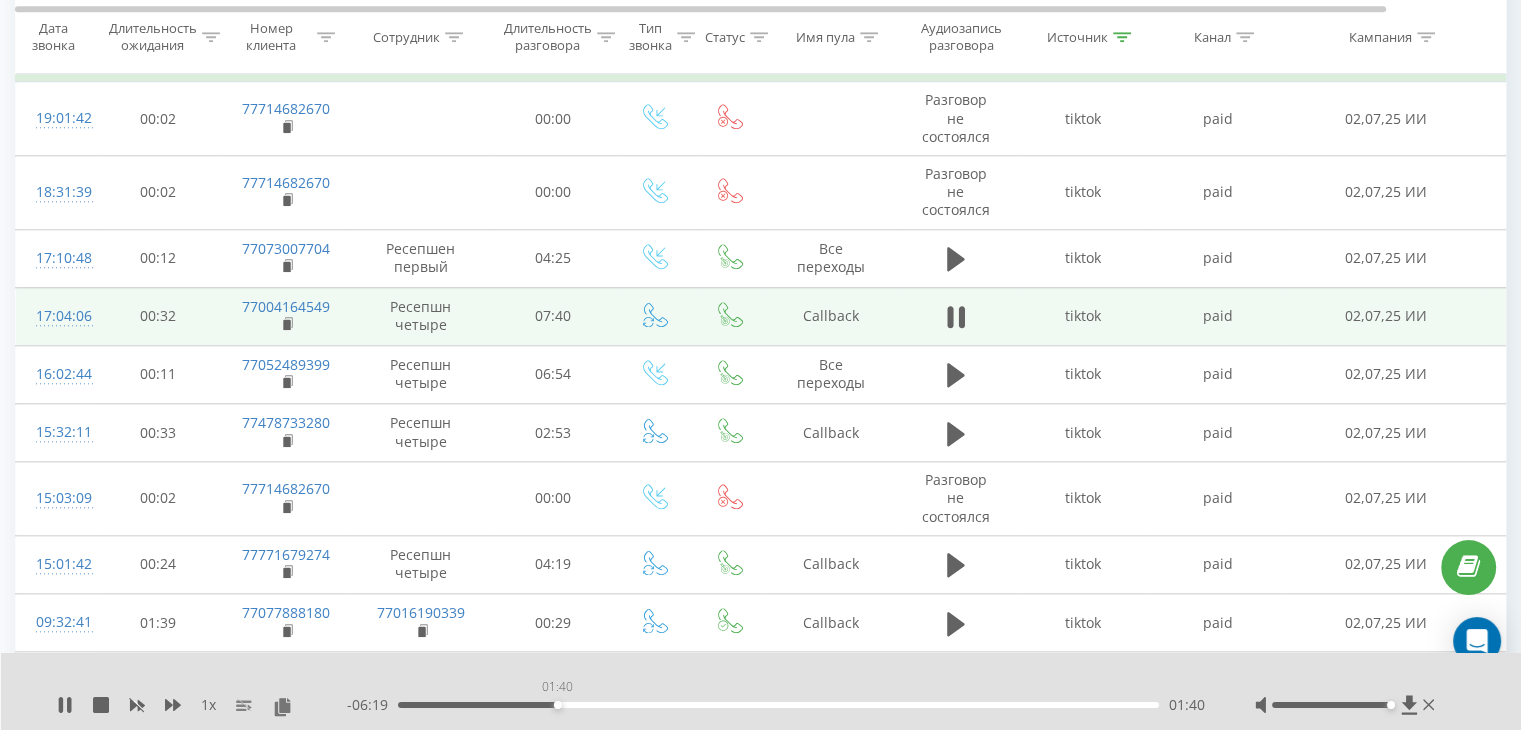 click on "01:40" at bounding box center [778, 705] 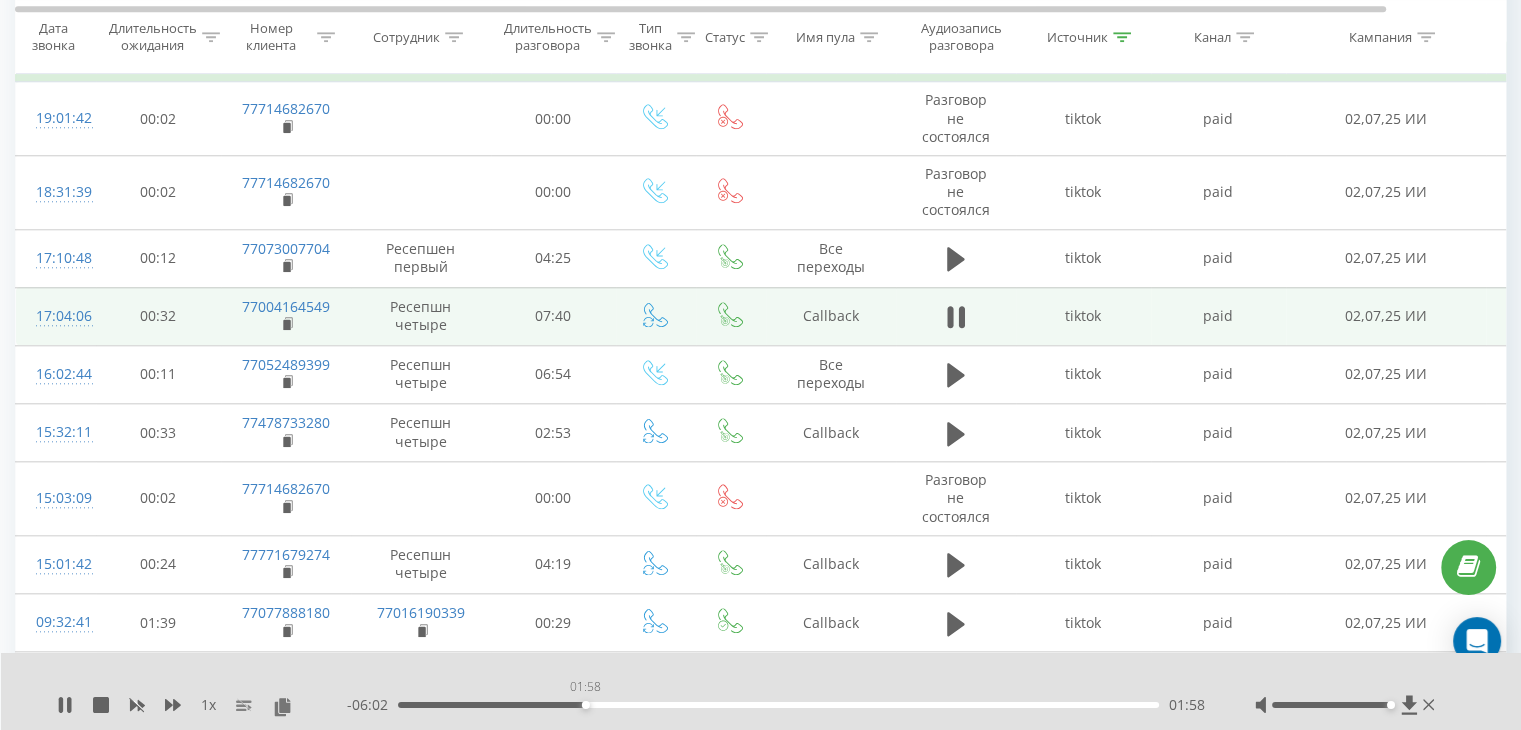 click on "01:58" at bounding box center (778, 705) 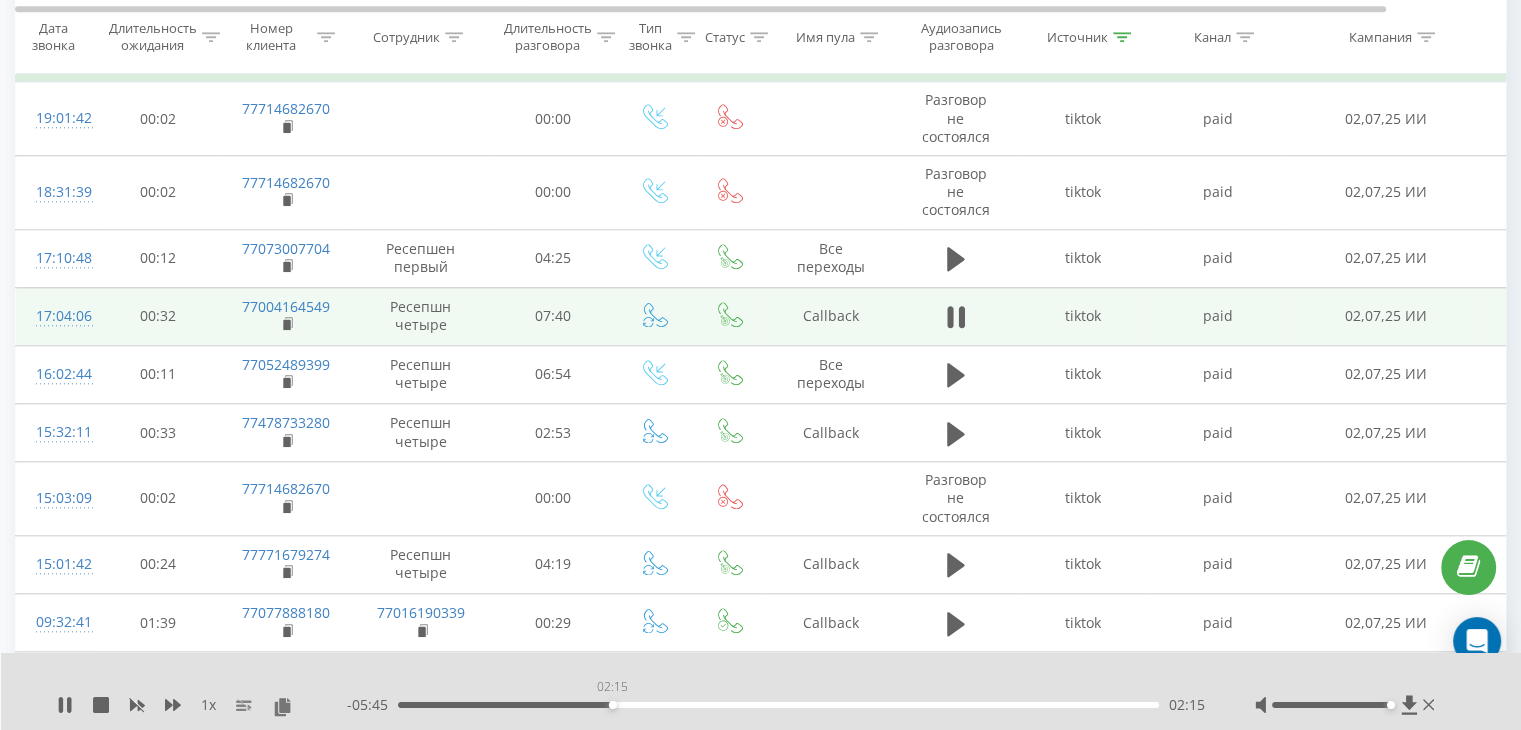 click on "02:15" at bounding box center (778, 705) 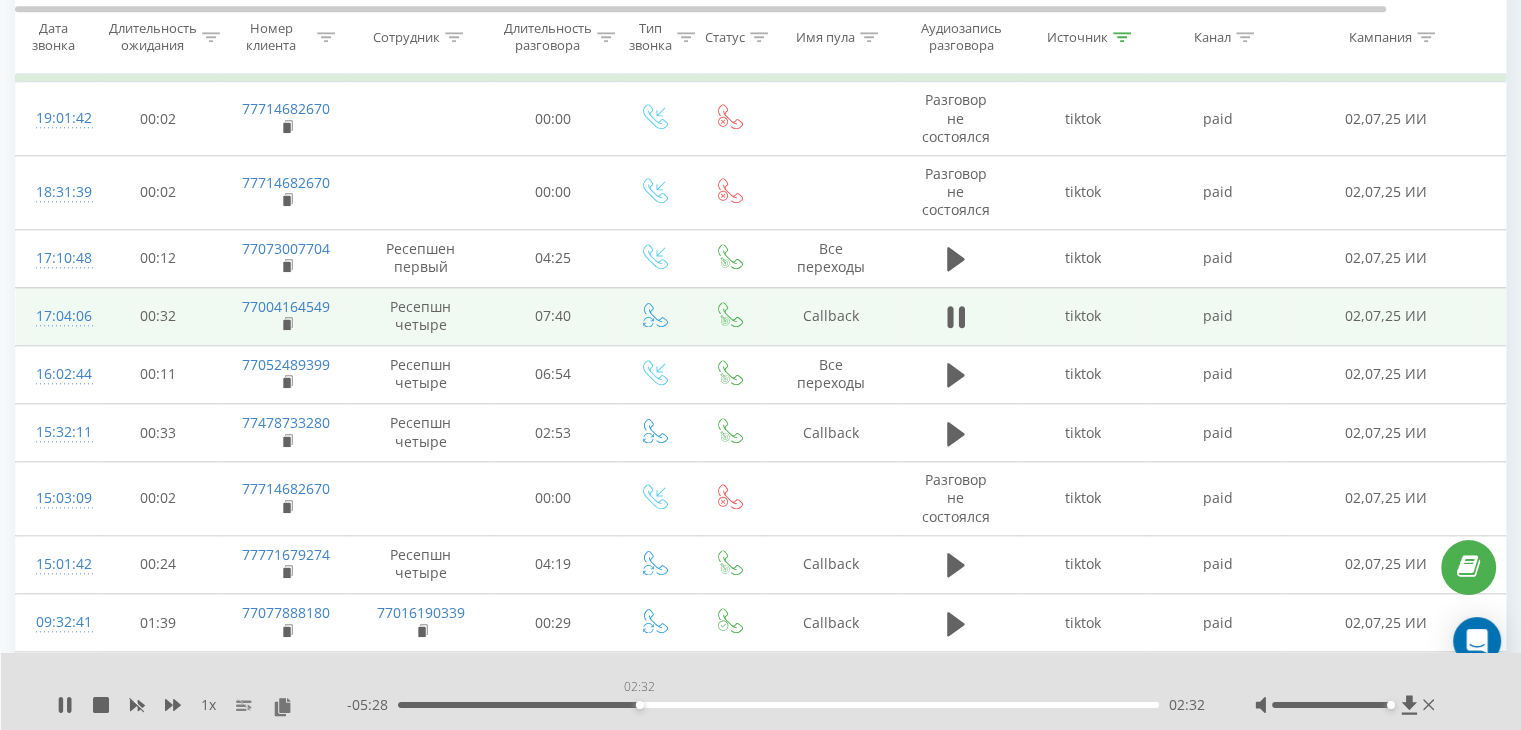 click on "02:32" at bounding box center (778, 705) 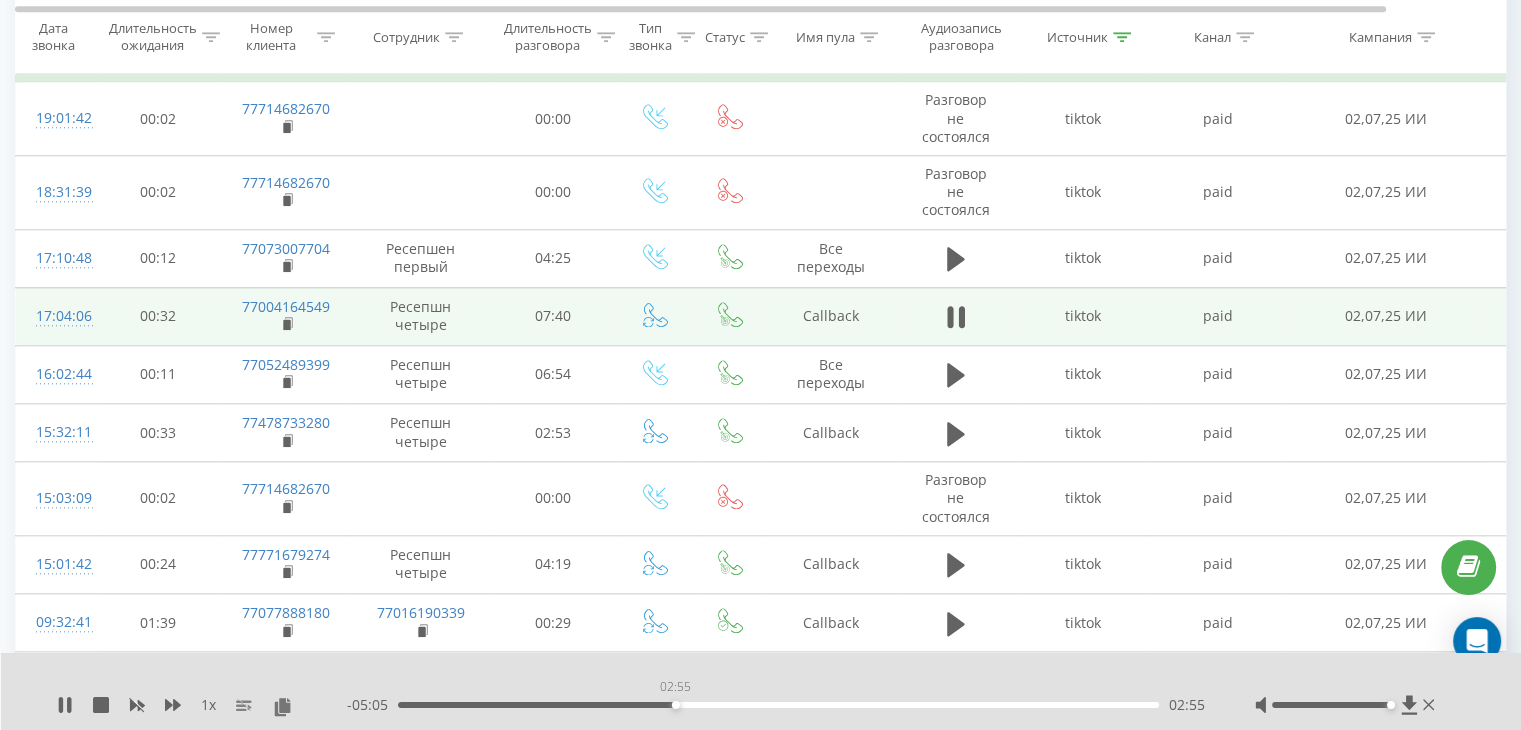 click on "02:55" at bounding box center [778, 705] 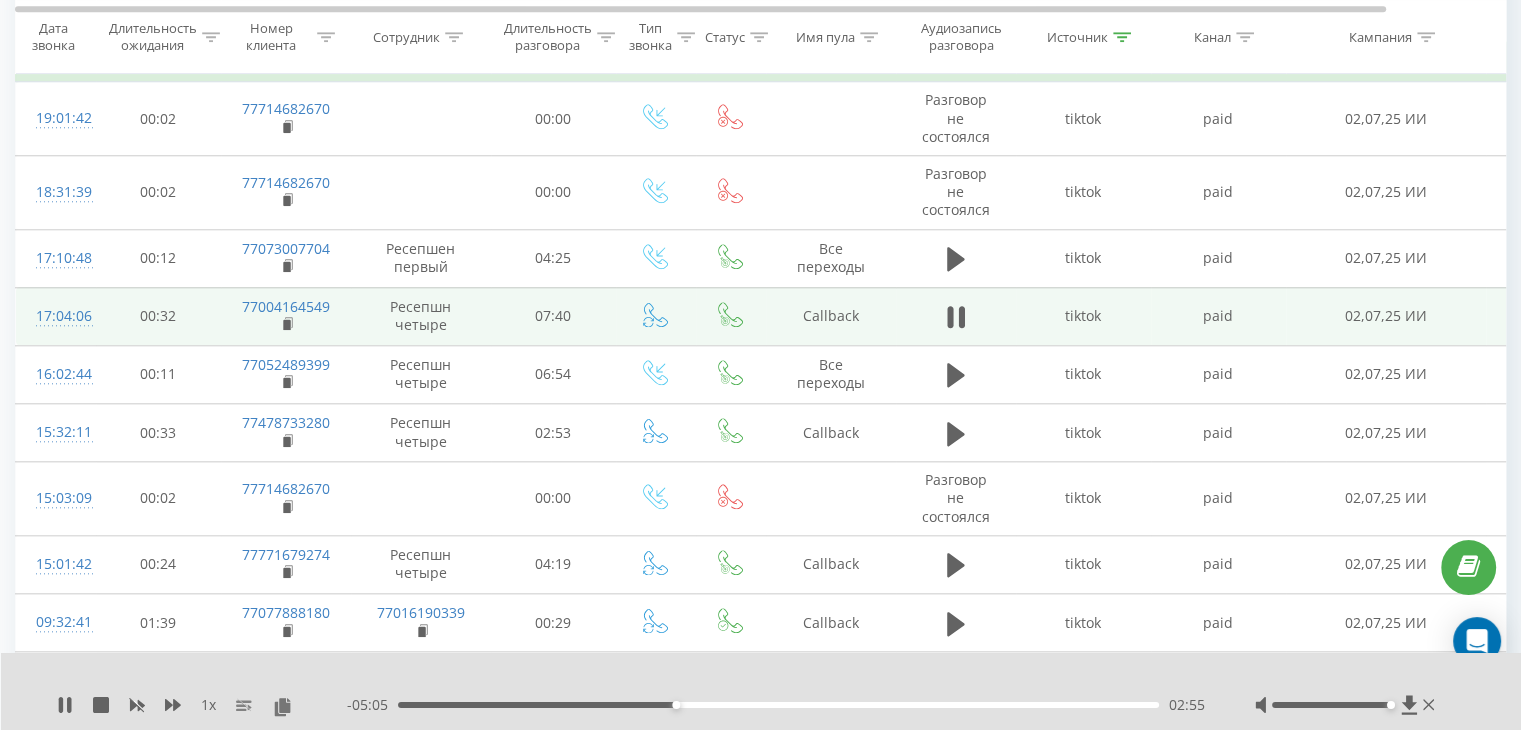 click on "02:55" at bounding box center [778, 705] 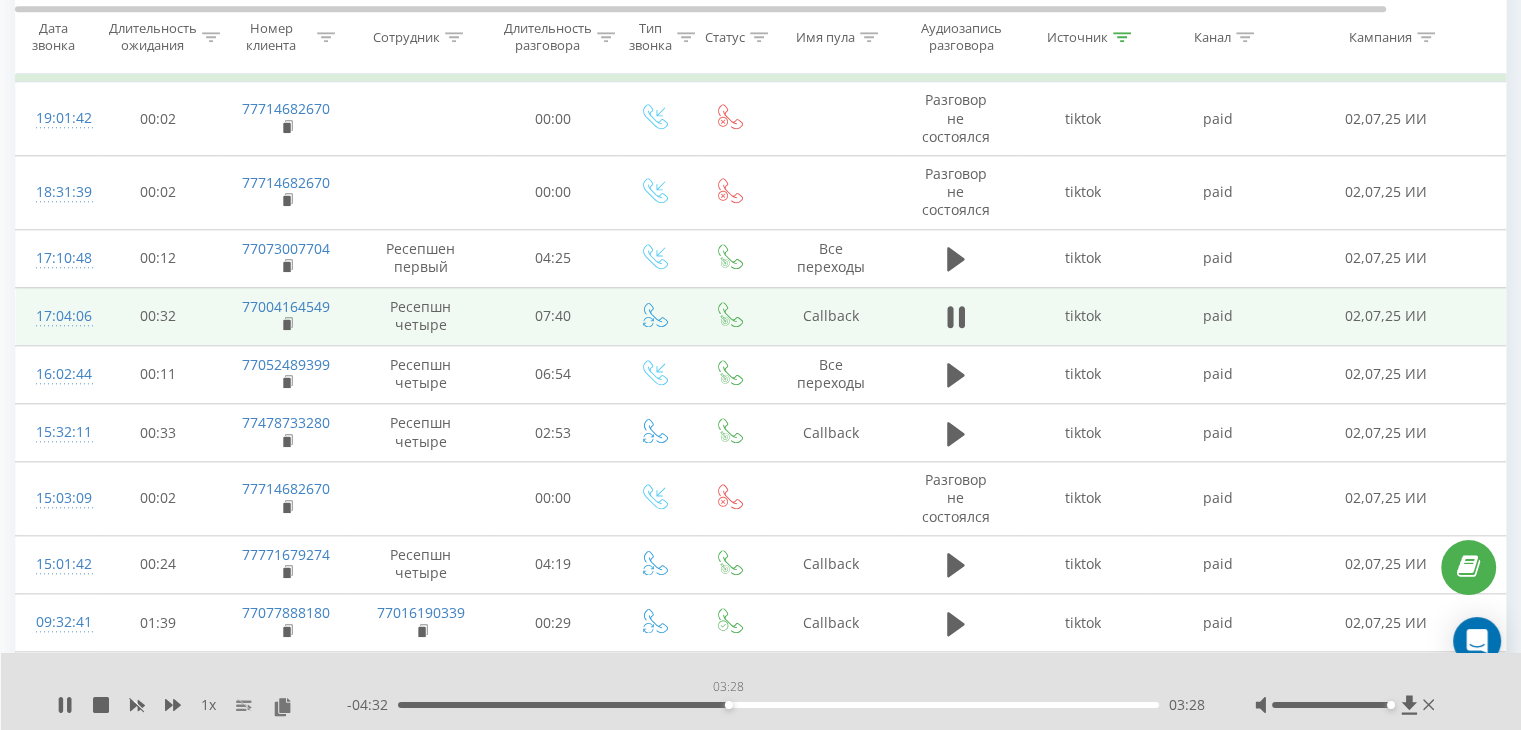 click on "03:28" at bounding box center (778, 705) 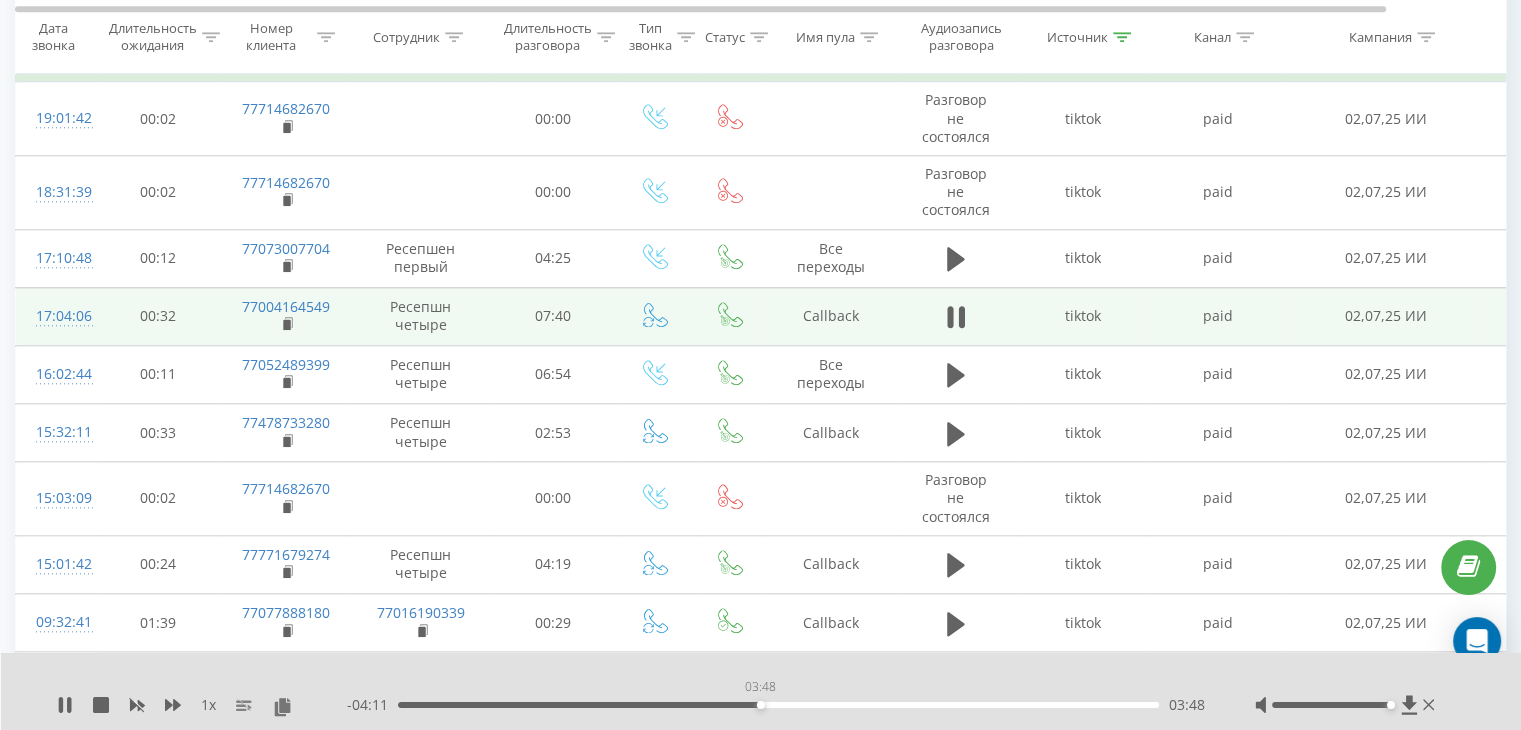 click on "03:48" at bounding box center (778, 705) 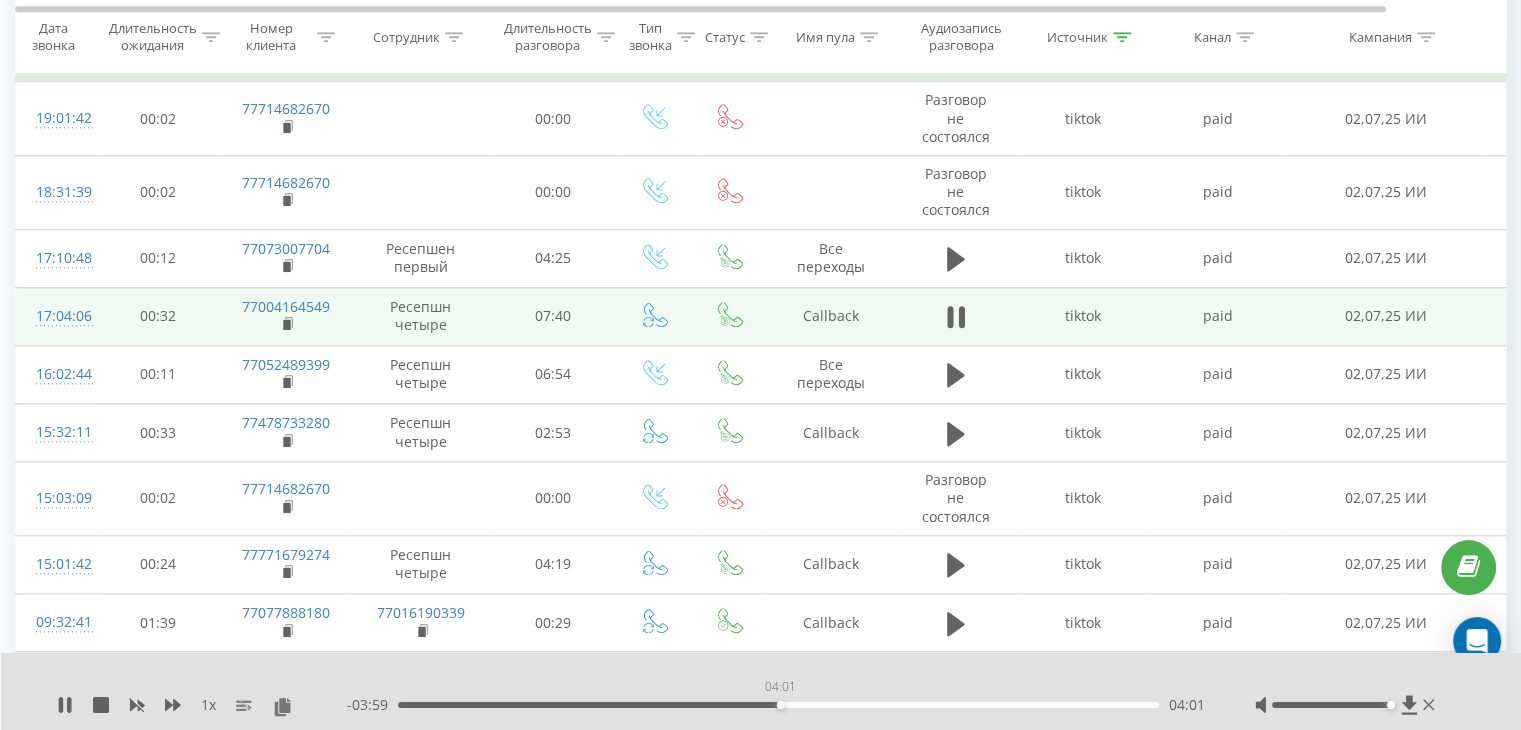 click on "04:01" at bounding box center (778, 705) 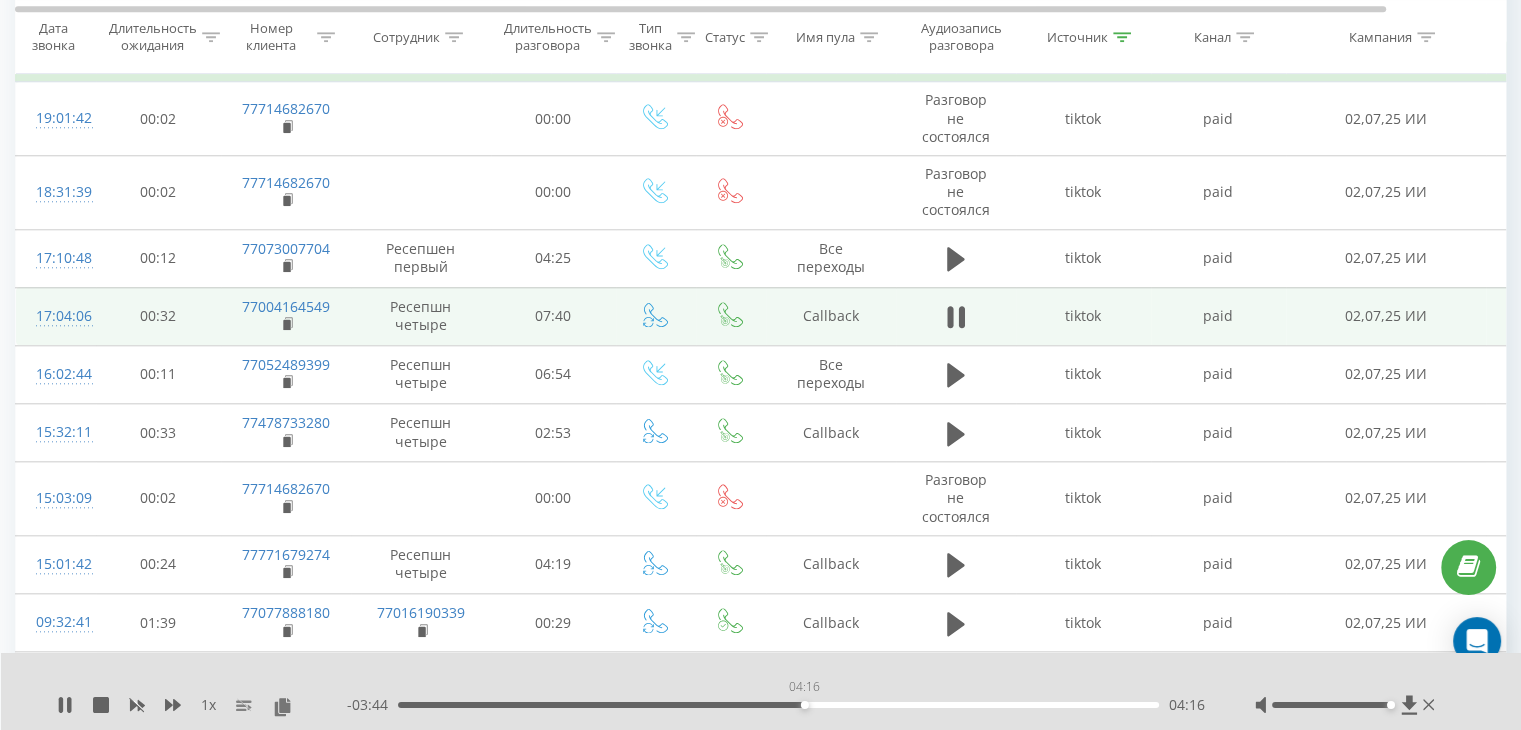 click on "04:16" at bounding box center (778, 705) 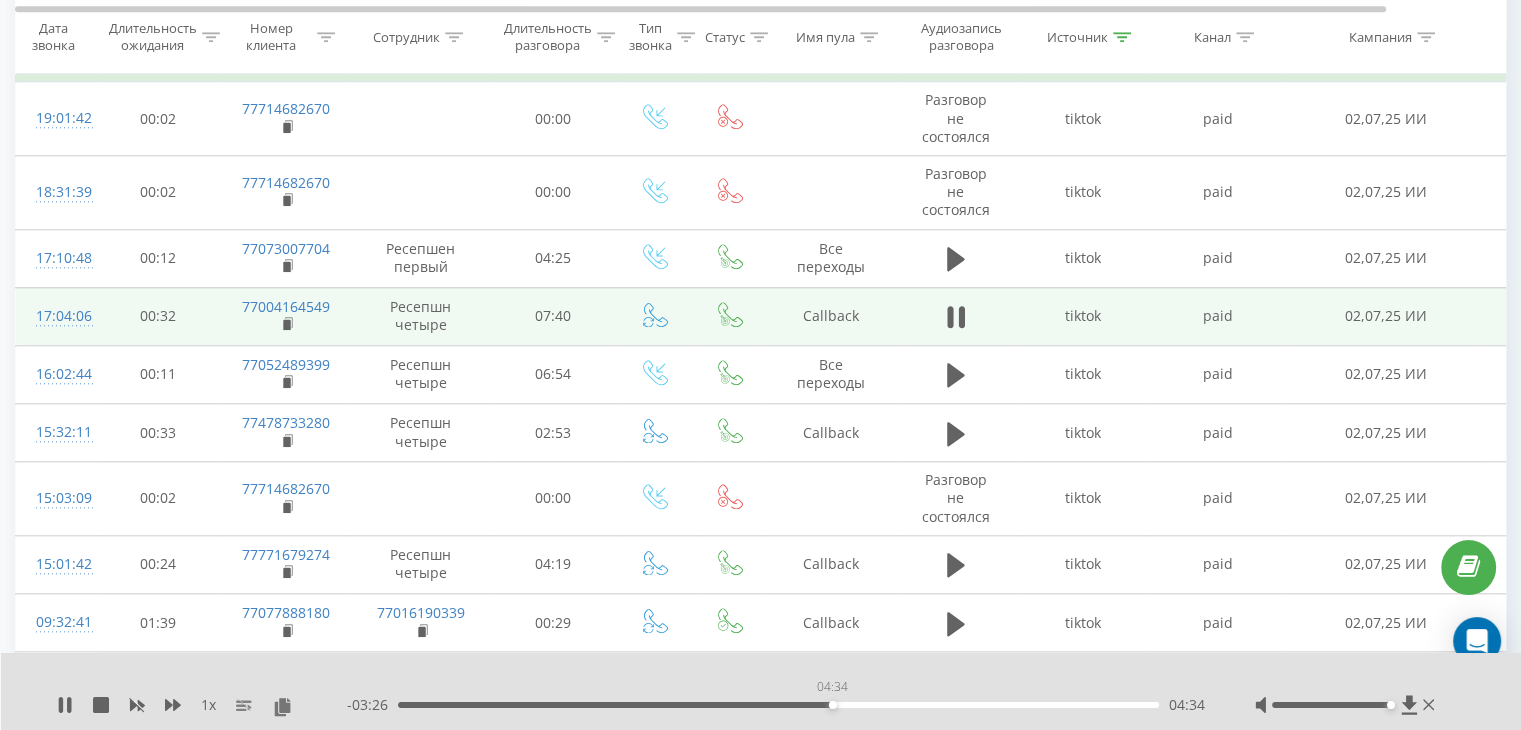click on "04:34" at bounding box center (778, 705) 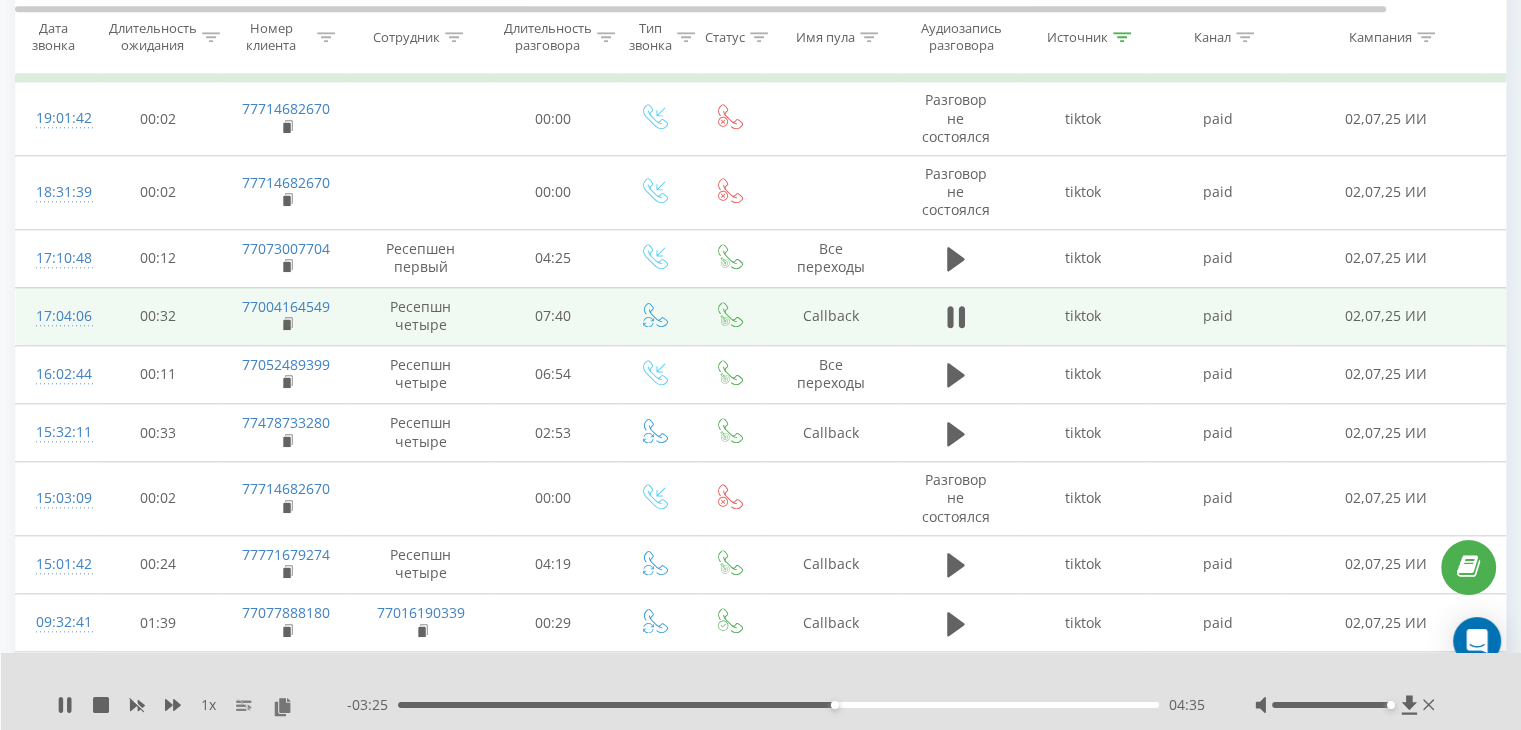 click on "04:35" at bounding box center (778, 705) 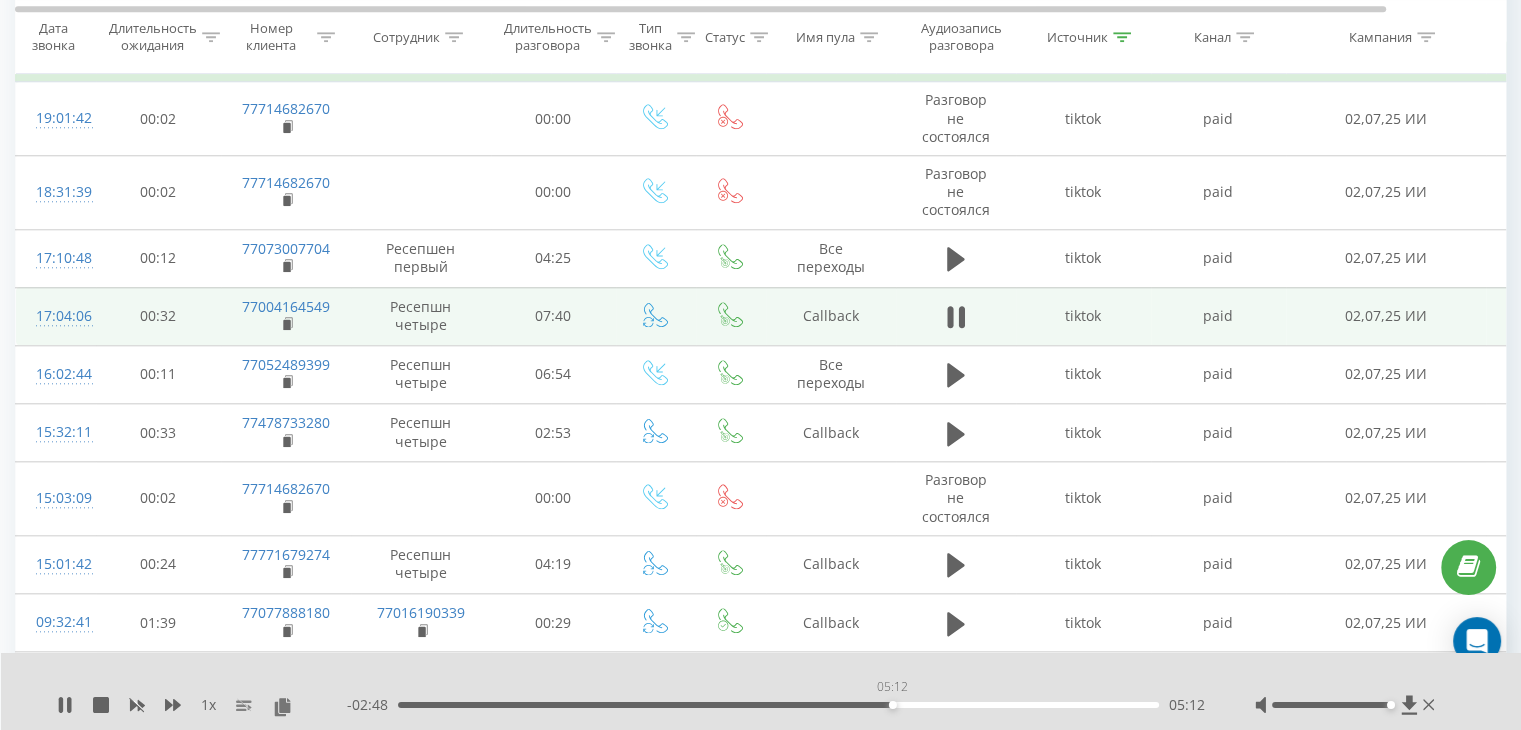 click on "05:12" at bounding box center [778, 705] 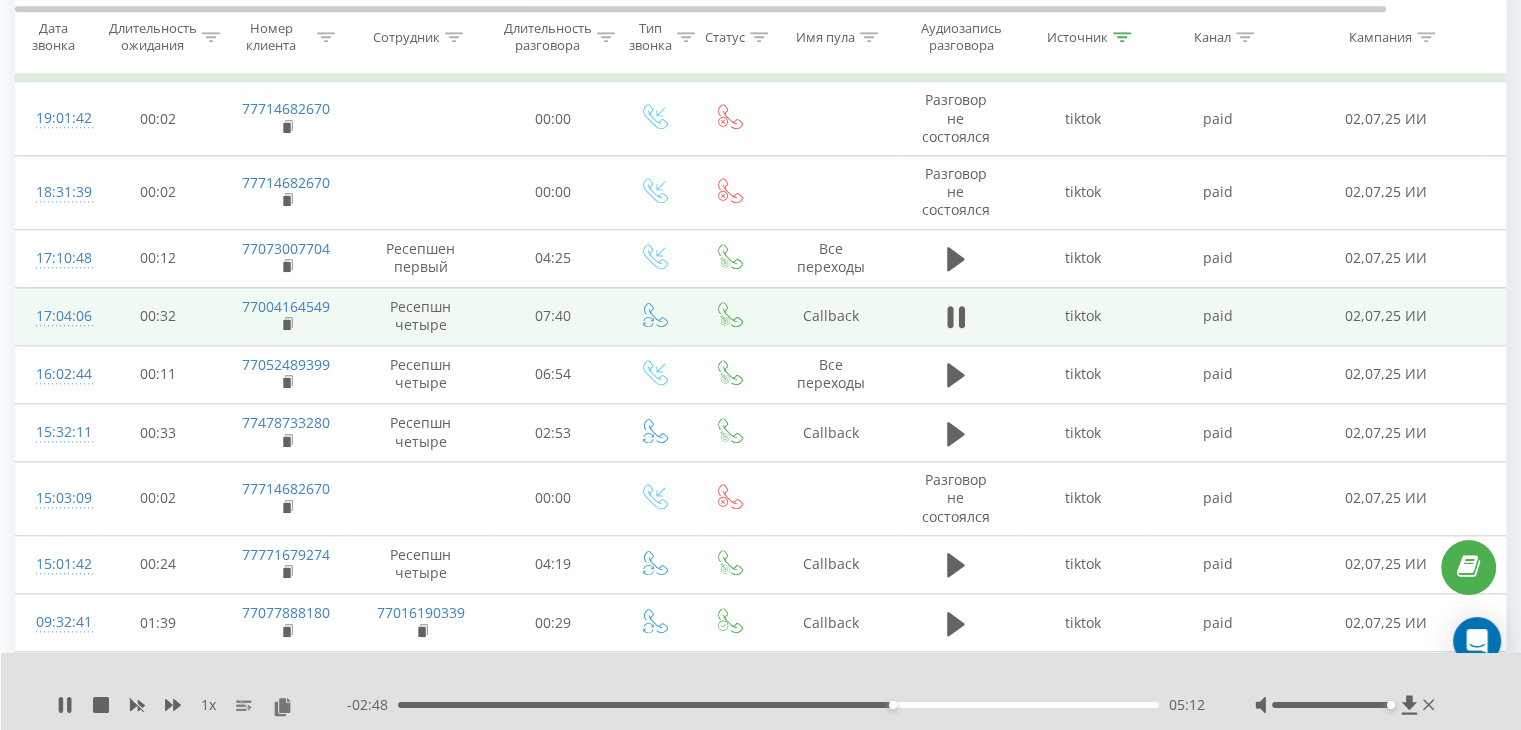 click on "05:12" at bounding box center [778, 705] 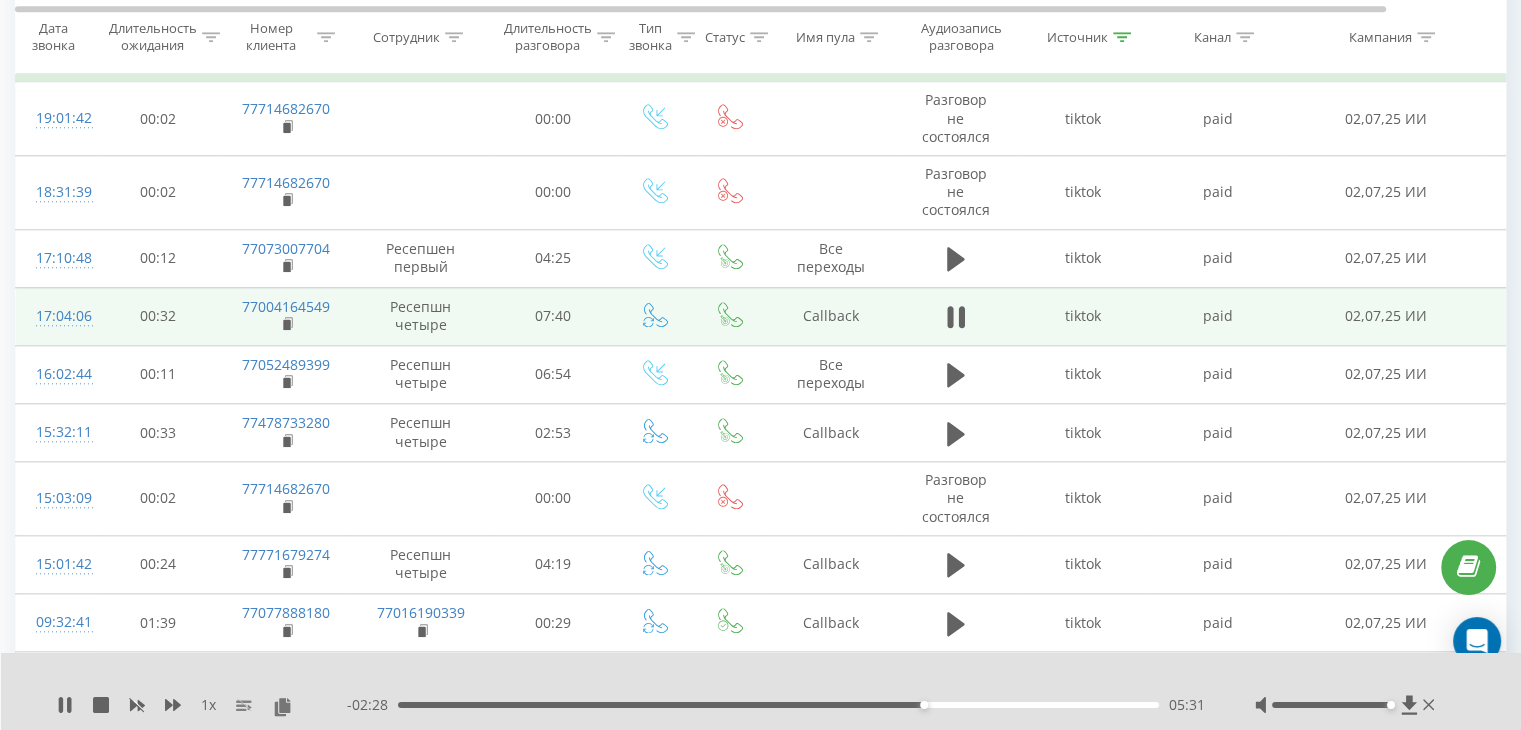 click on "05:31" at bounding box center [778, 705] 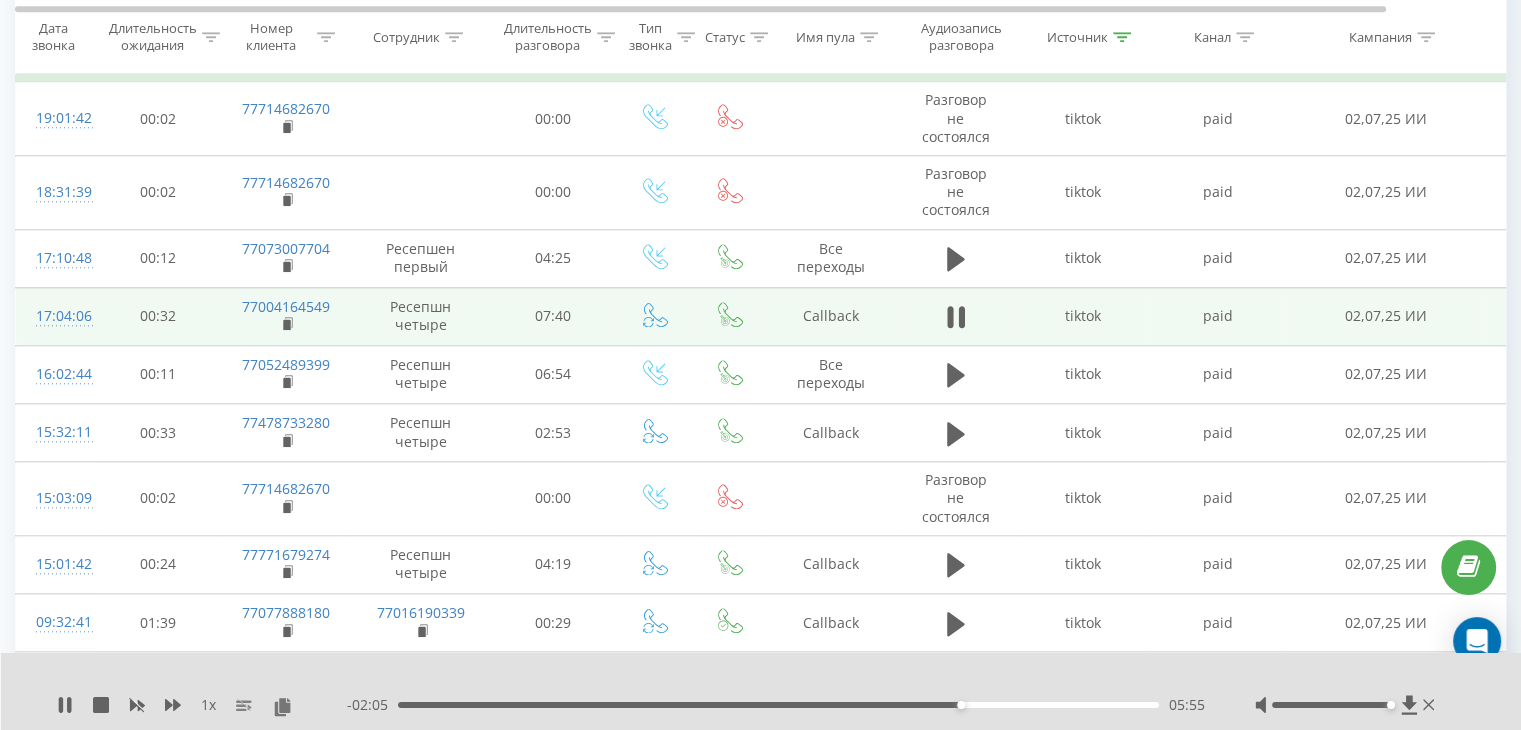 click on "- 02:05 05:55   05:55" at bounding box center [776, 705] 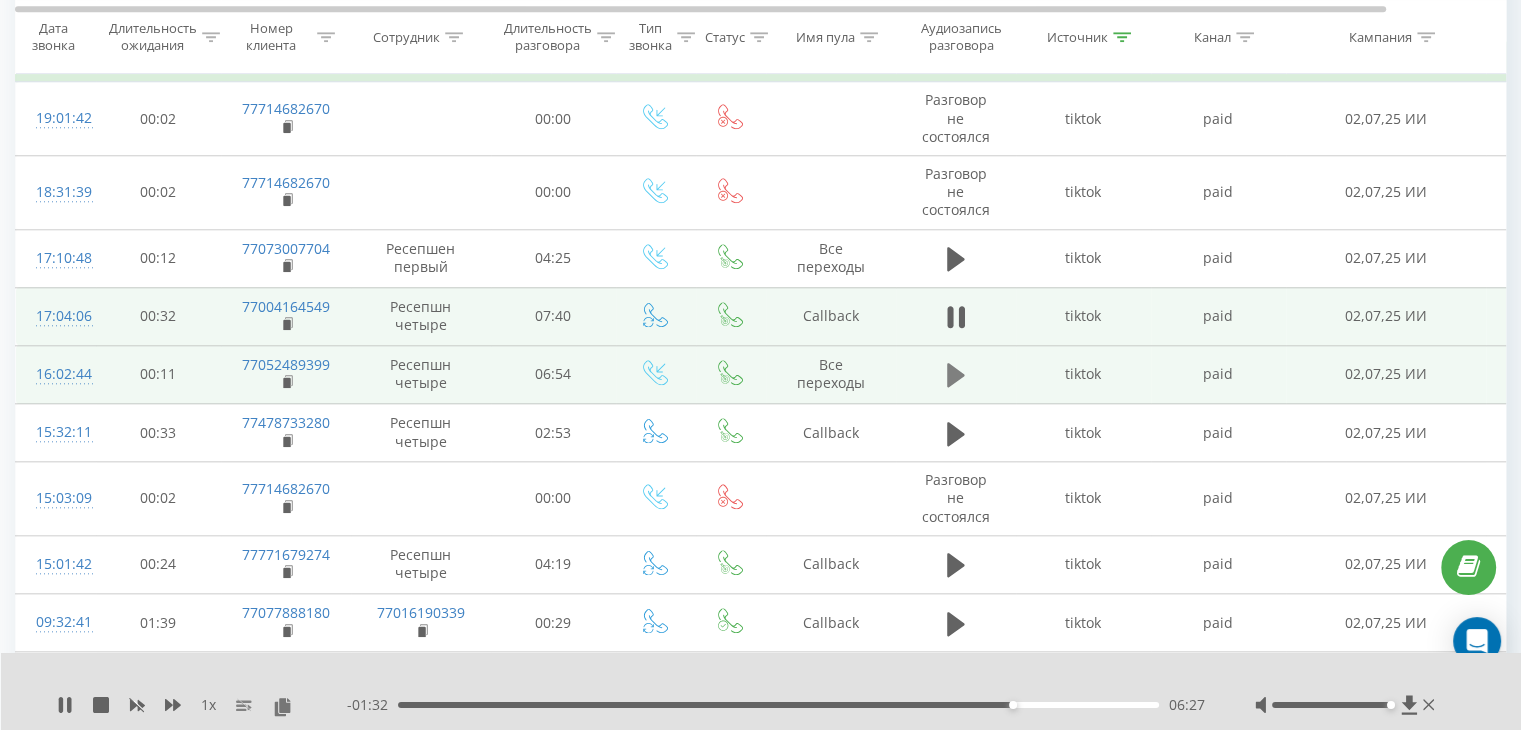 click 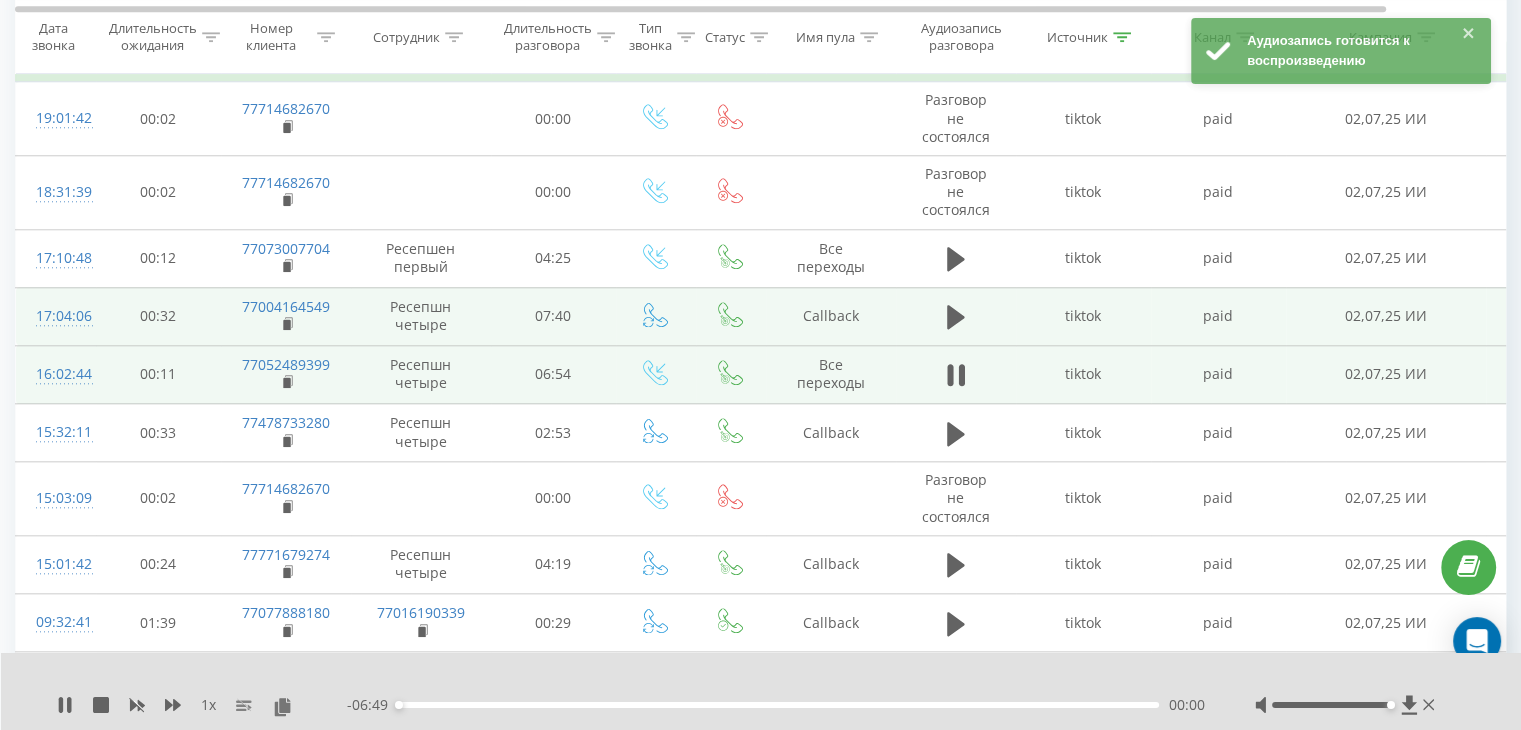click on "00:00" at bounding box center (778, 705) 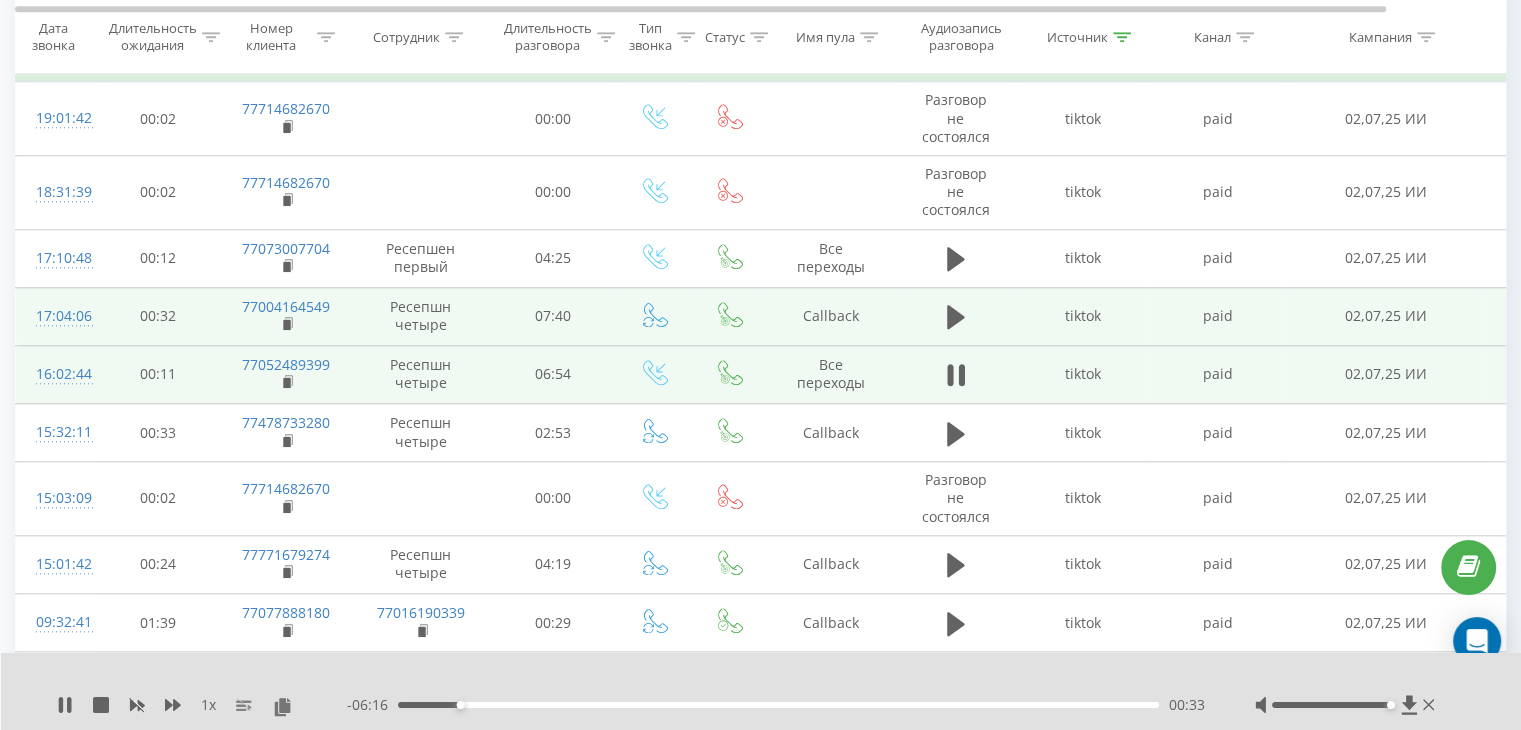 click on "00:33" at bounding box center (778, 705) 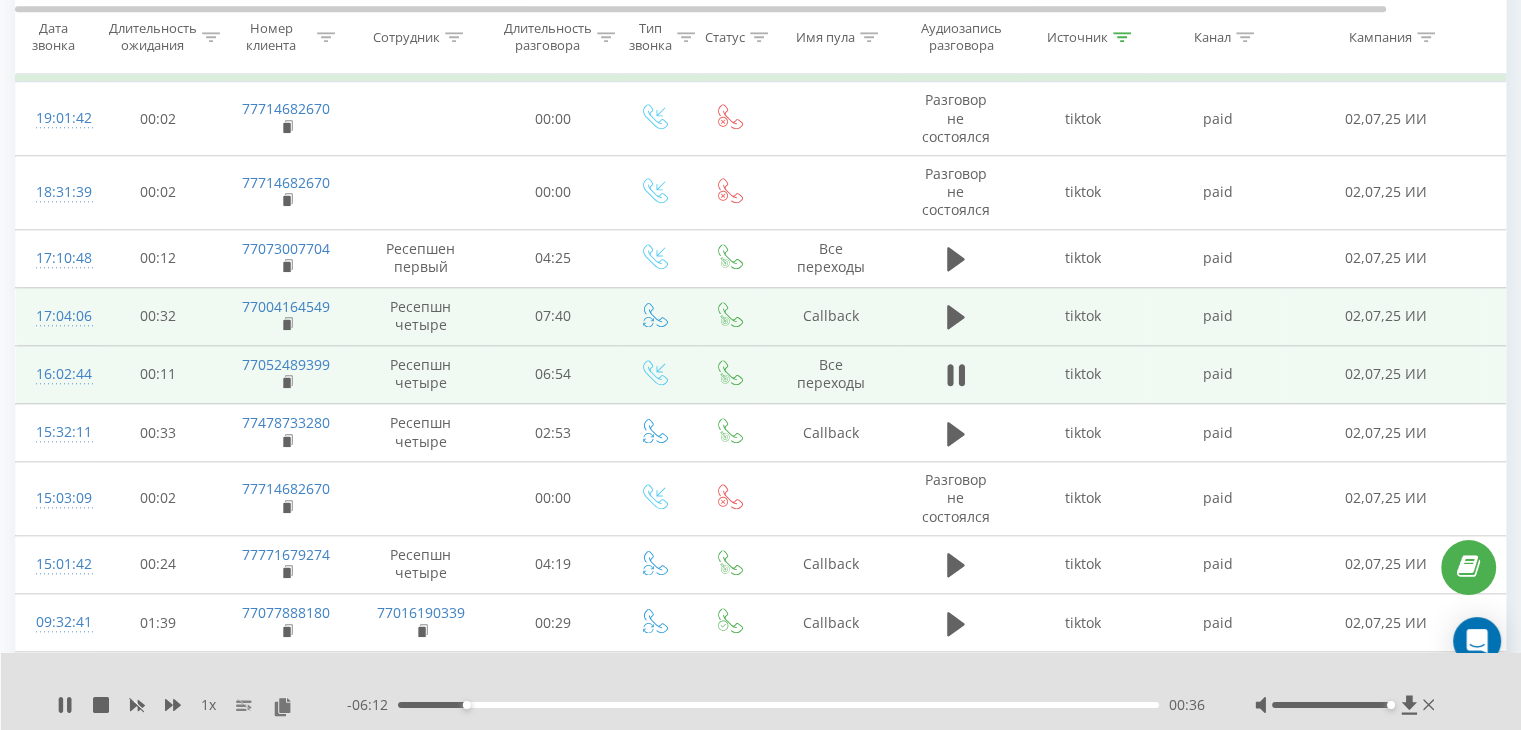 click on "00:36" at bounding box center (778, 705) 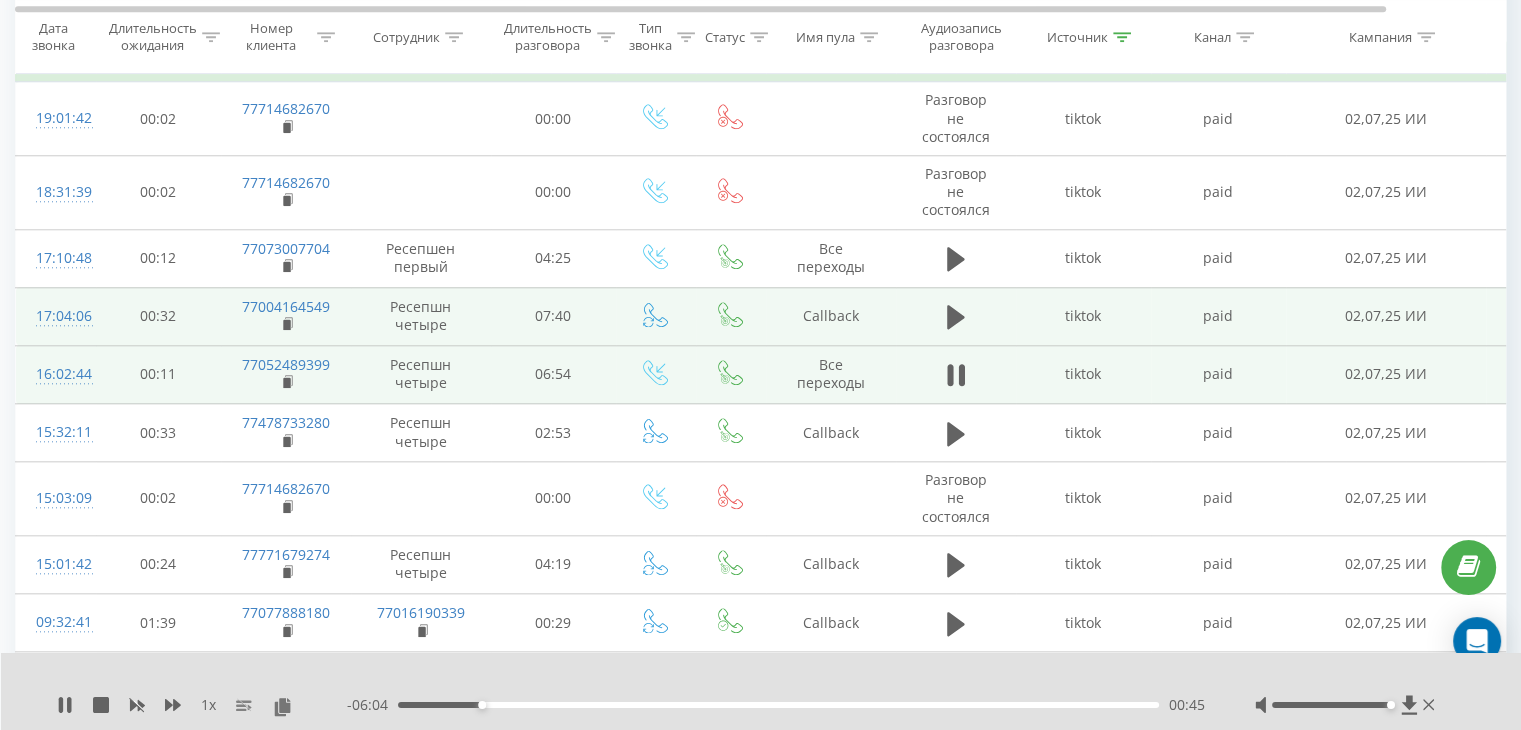 click on "00:45" at bounding box center [778, 705] 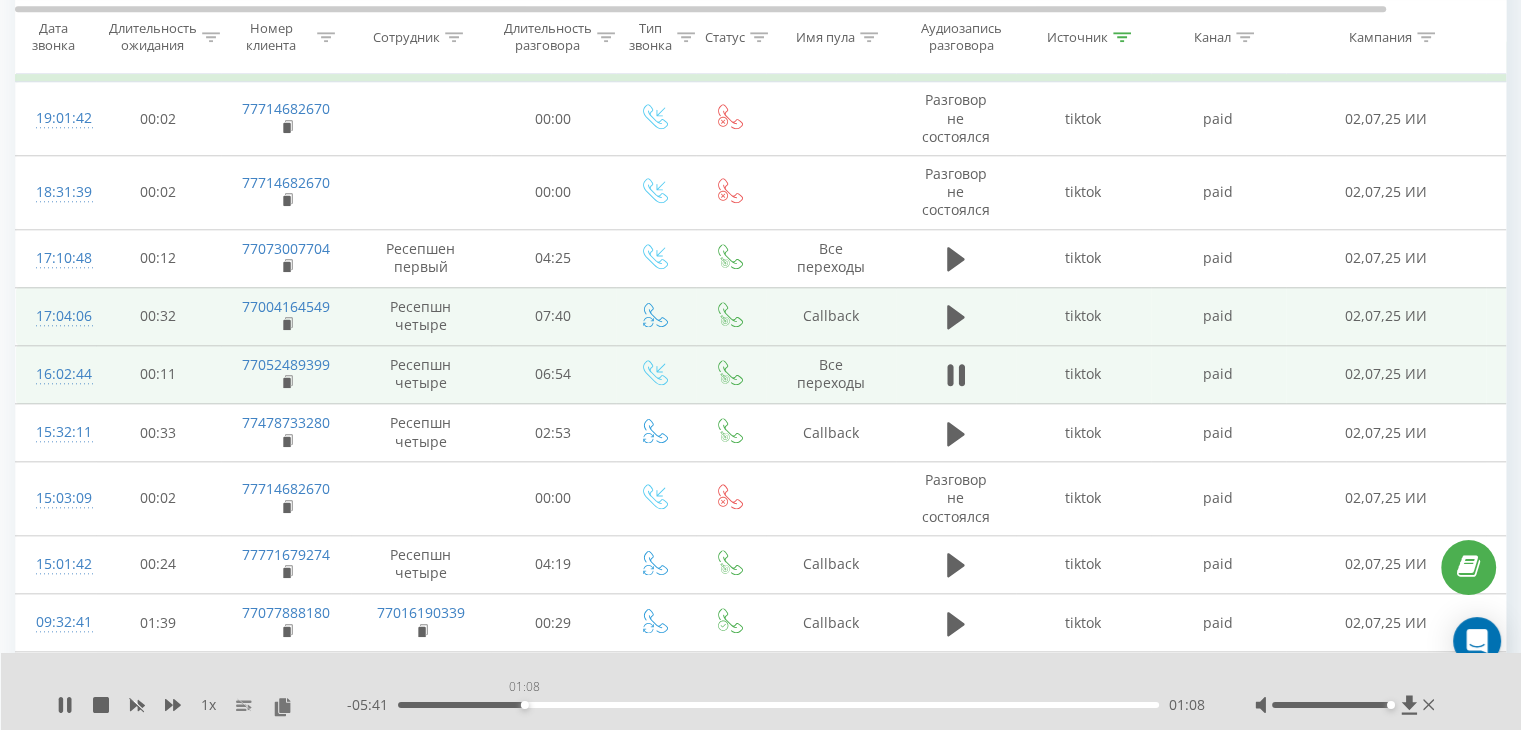 click on "01:08" at bounding box center [778, 705] 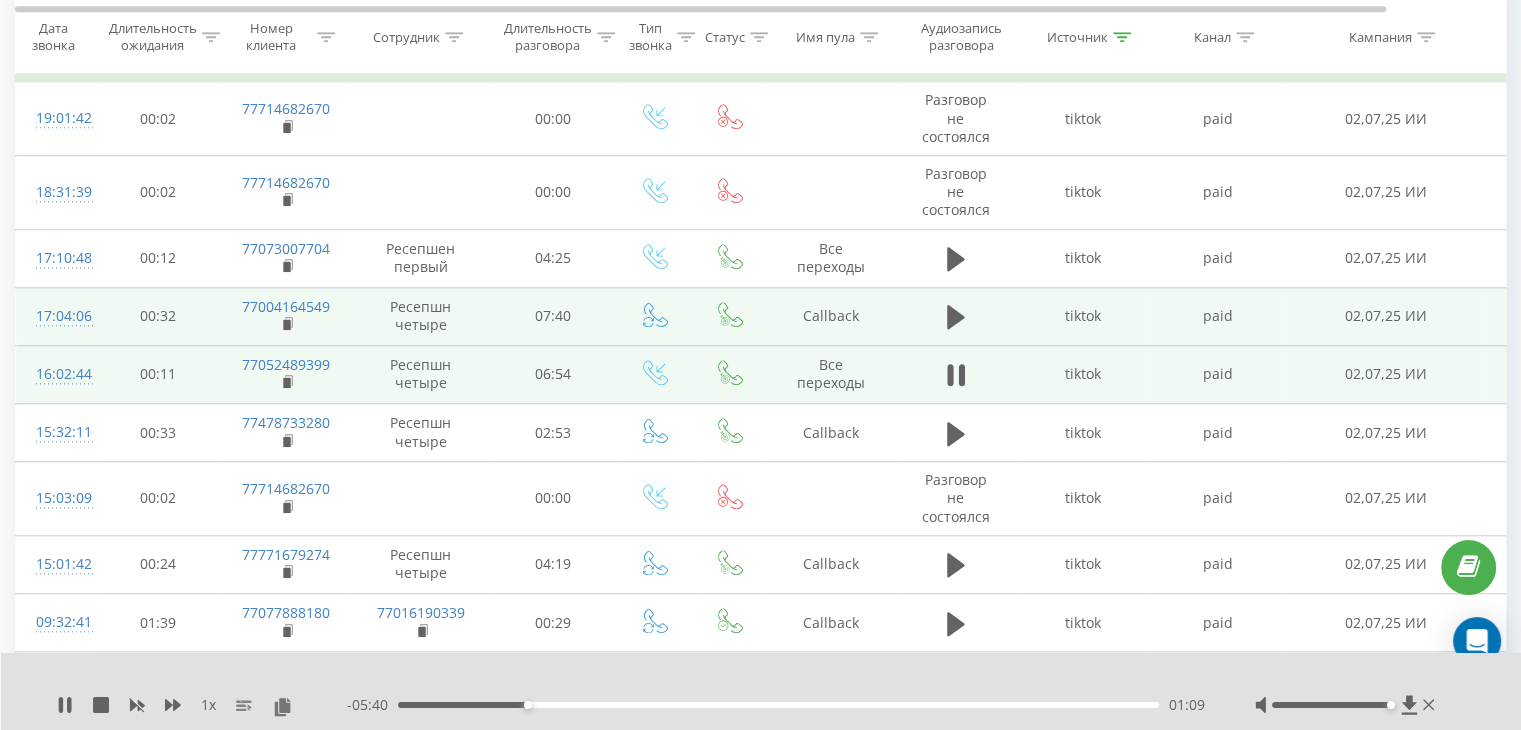 click on "01:09" at bounding box center (778, 705) 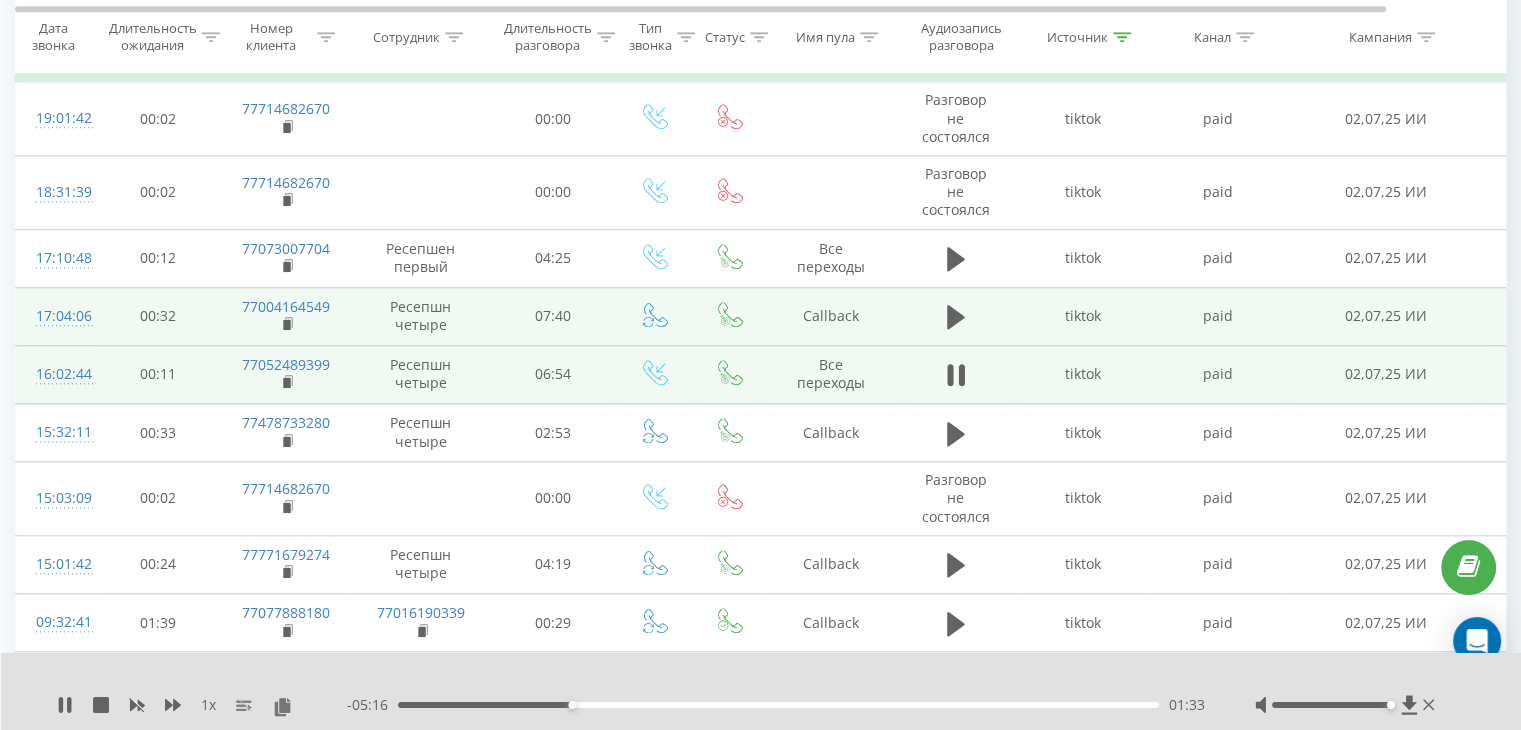 drag, startPoint x: 612, startPoint y: 705, endPoint x: 633, endPoint y: 707, distance: 21.095022 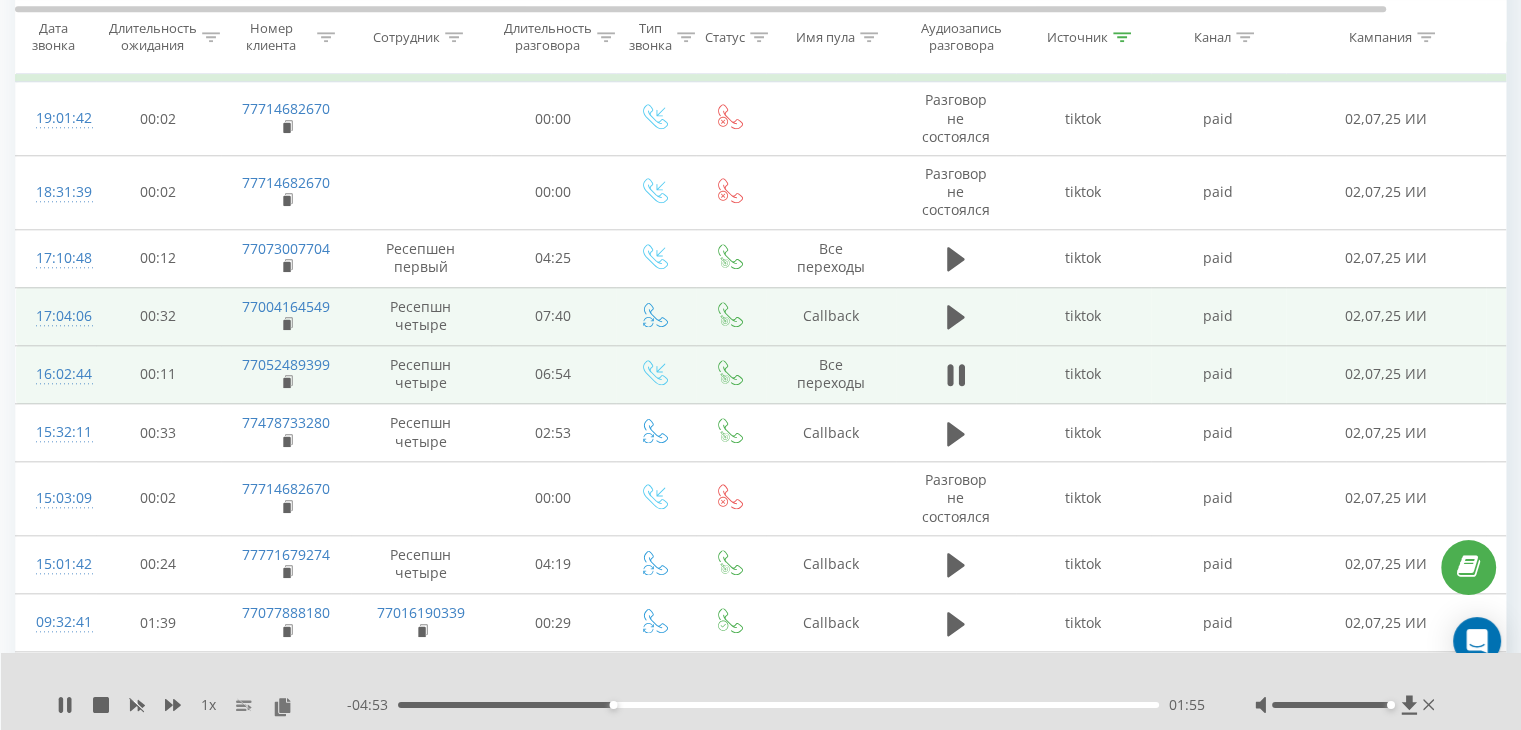 click on "01:55" at bounding box center (778, 705) 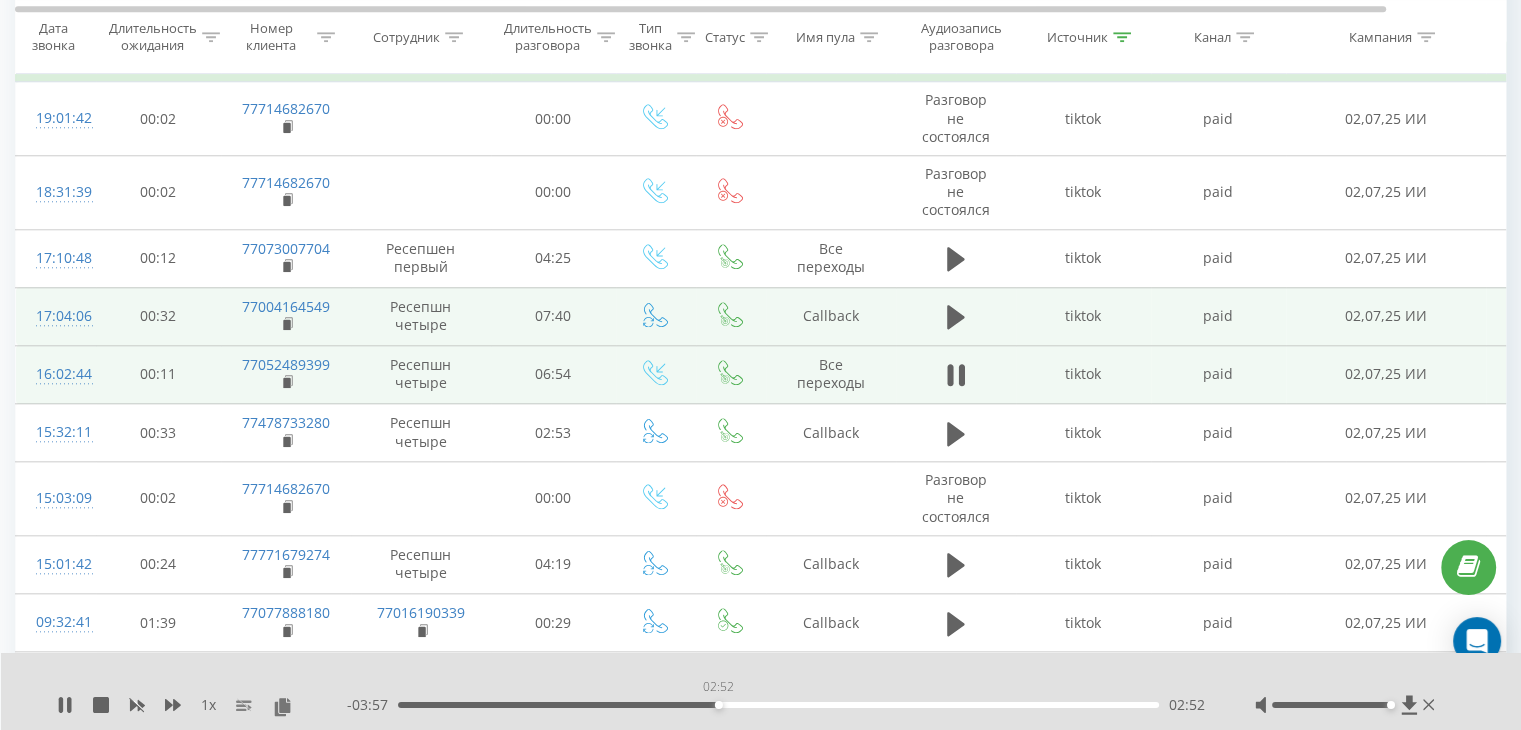click on "02:52" at bounding box center (778, 705) 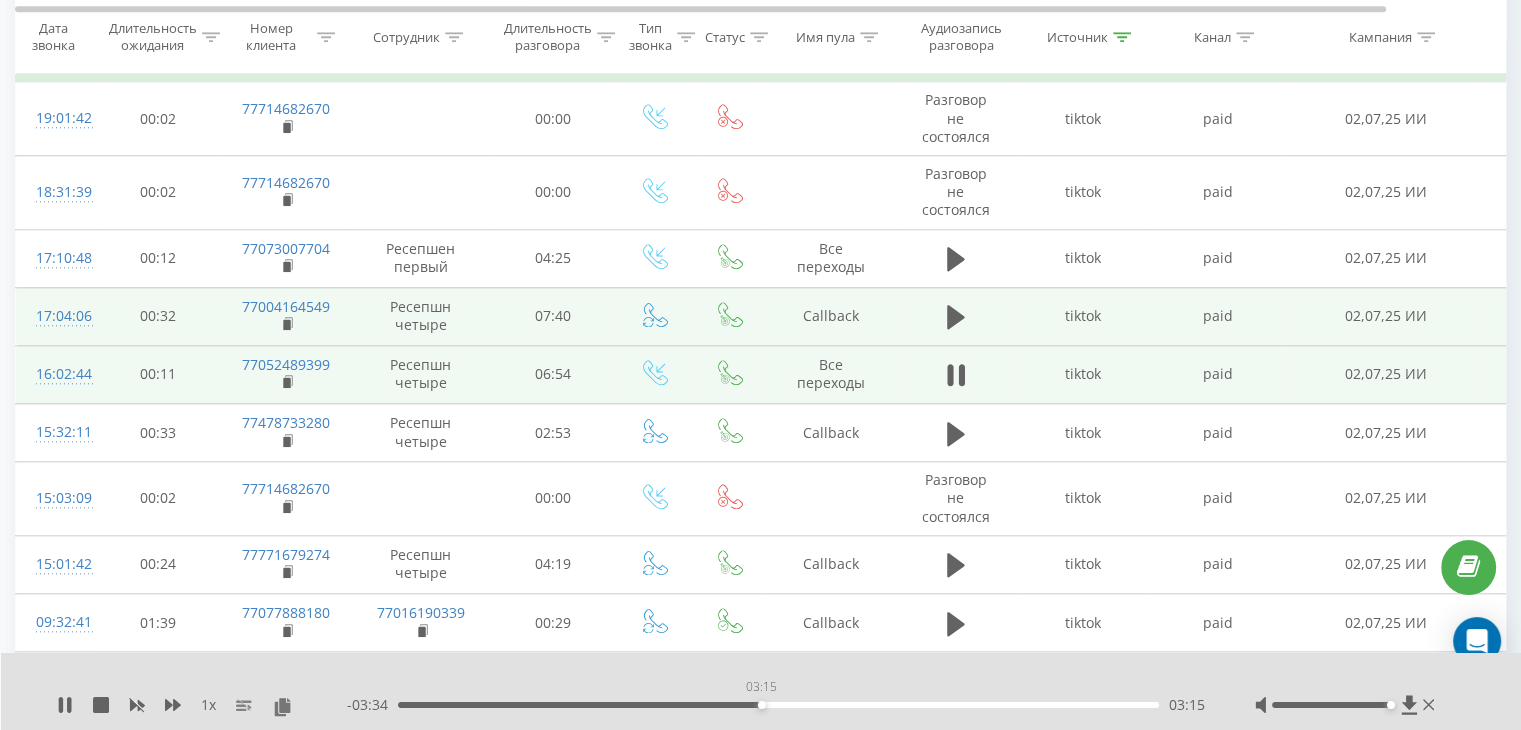 click on "03:15" at bounding box center [778, 705] 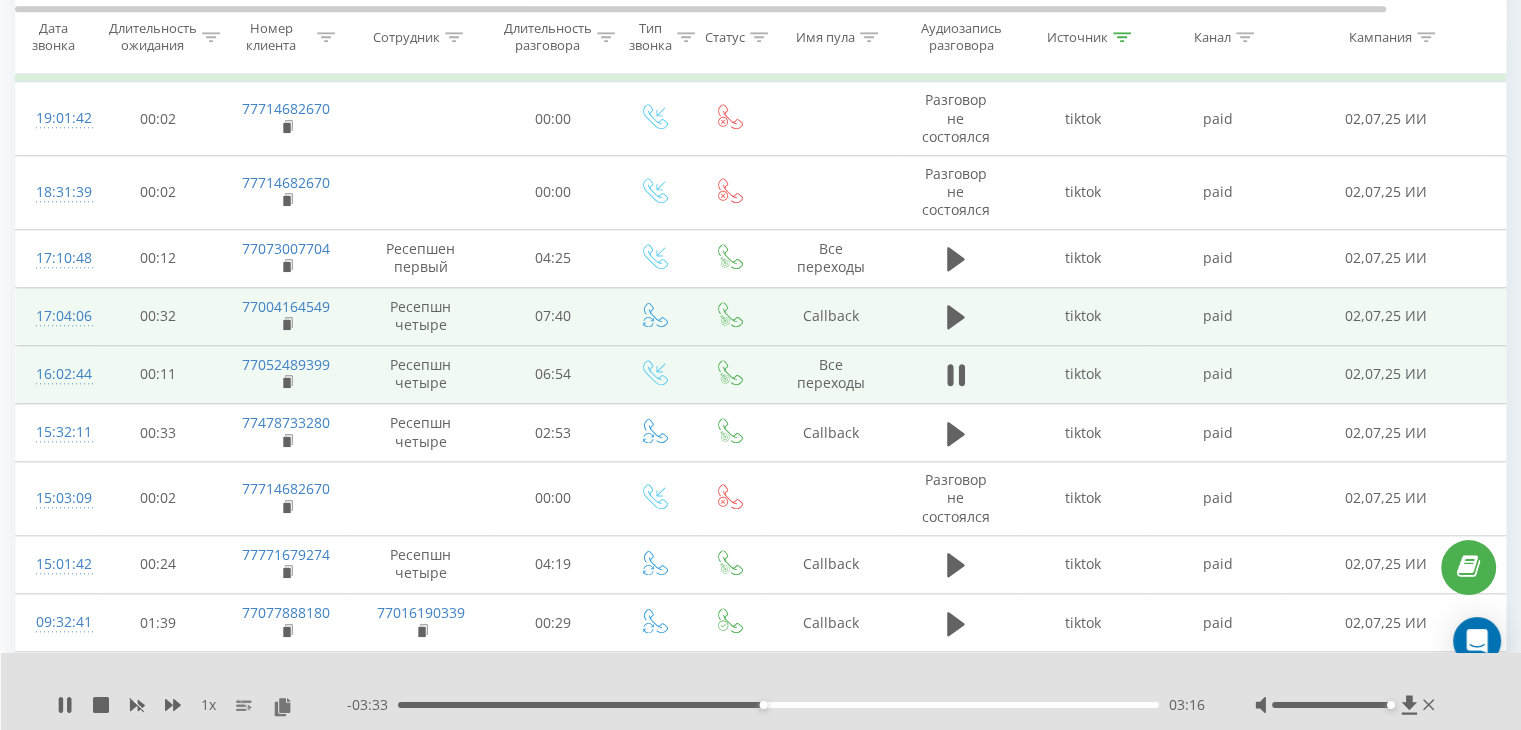click on "03:16" at bounding box center [778, 705] 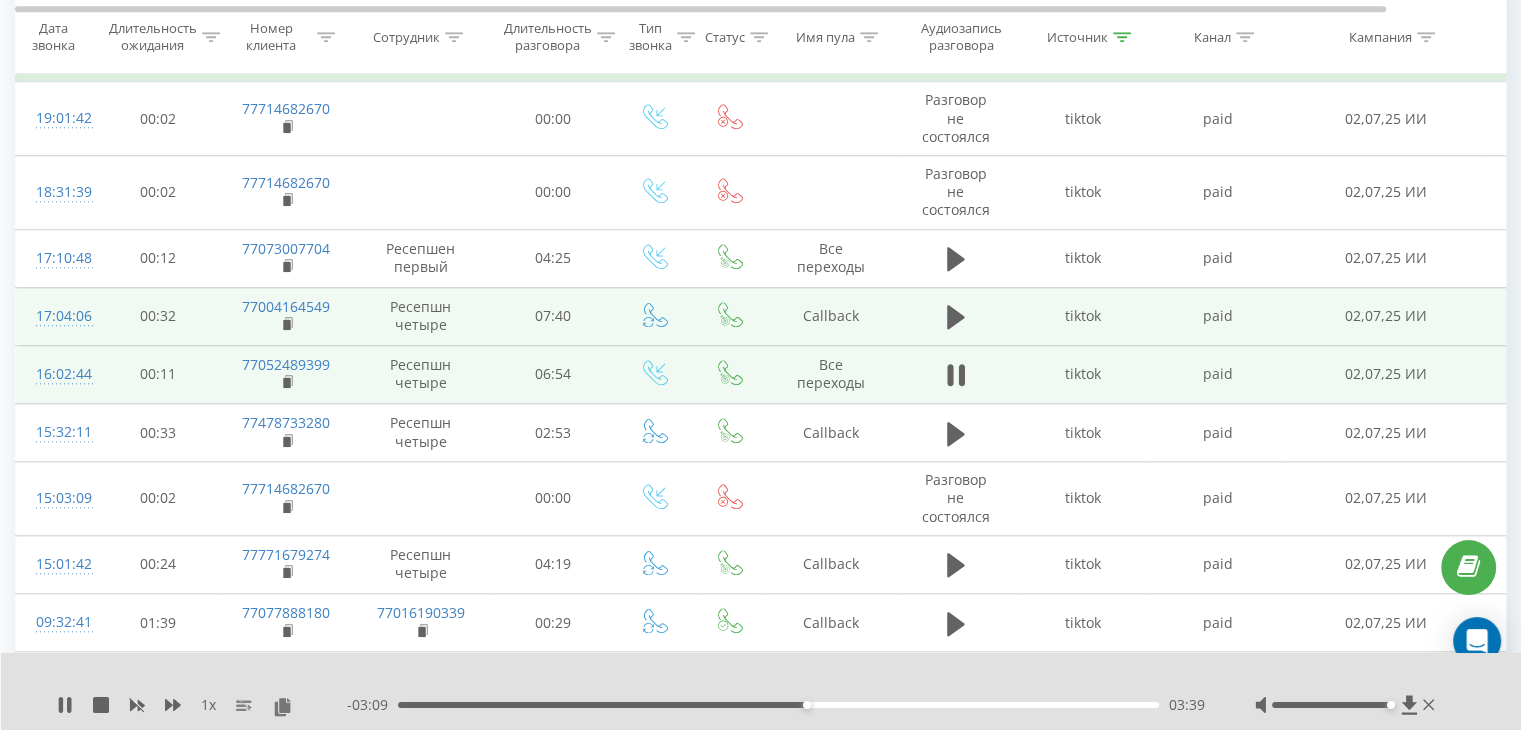 click on "- 03:09 03:39   03:39" at bounding box center [776, 705] 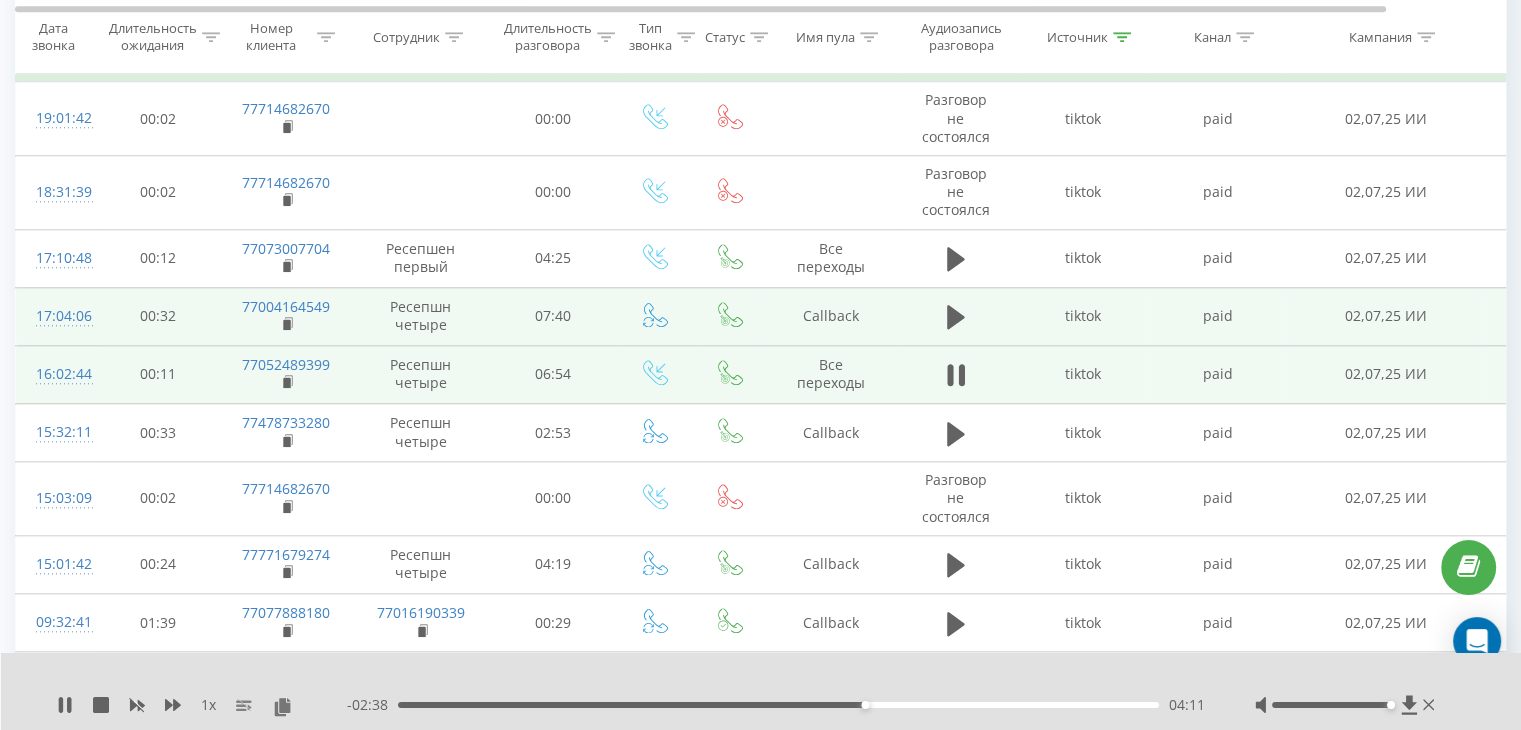 click on "04:11" at bounding box center (778, 705) 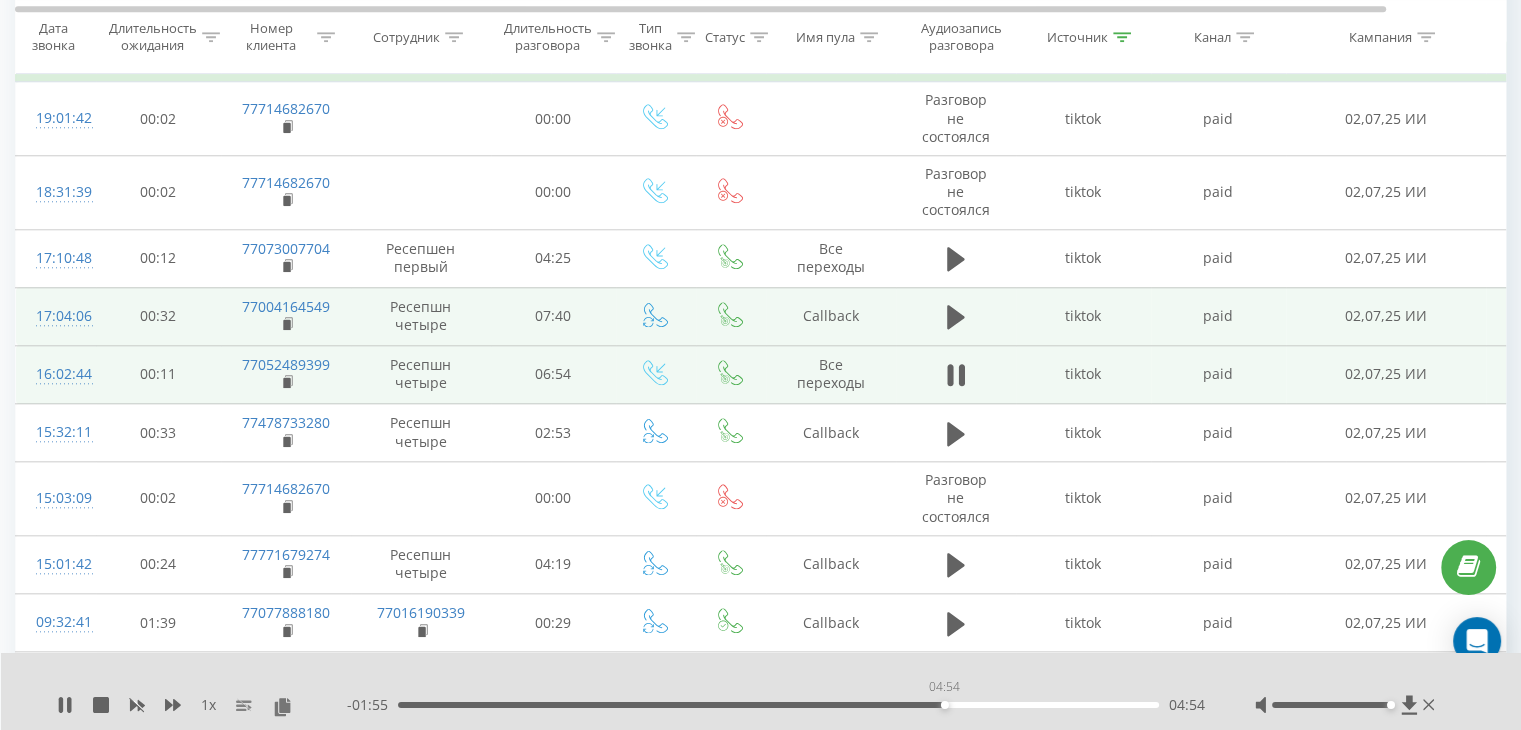 click on "04:54" at bounding box center [778, 705] 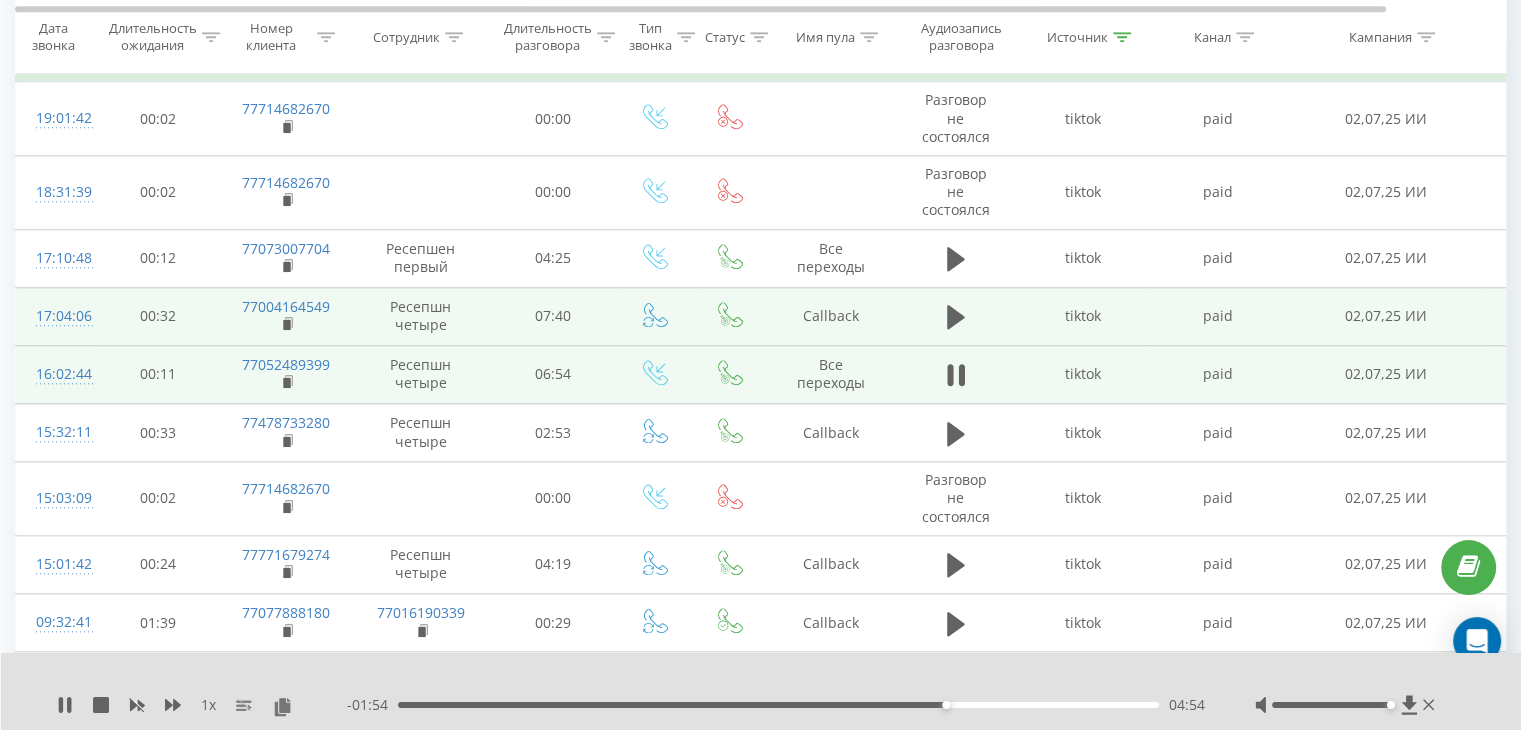 click on "04:54" at bounding box center [778, 705] 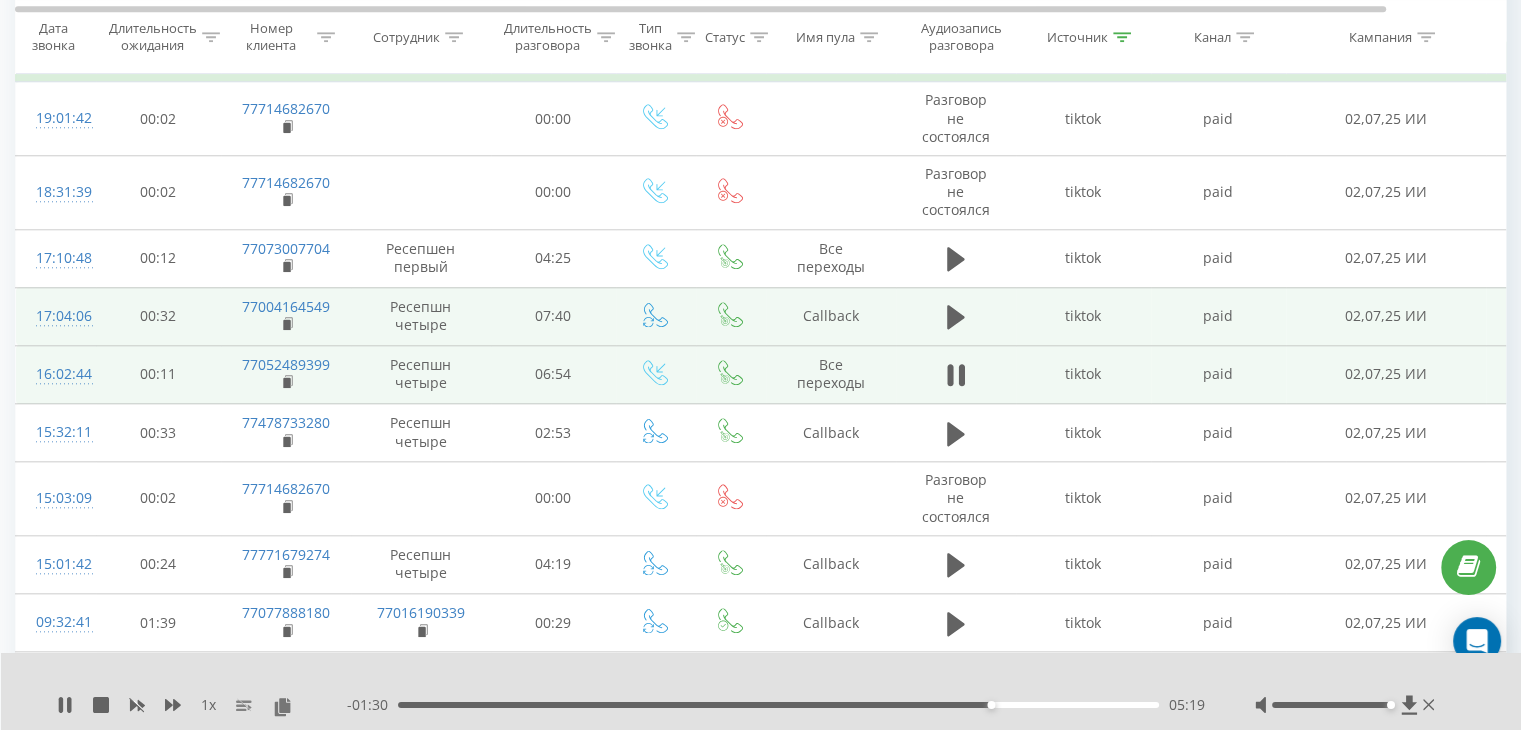 click on "05:19" at bounding box center [778, 705] 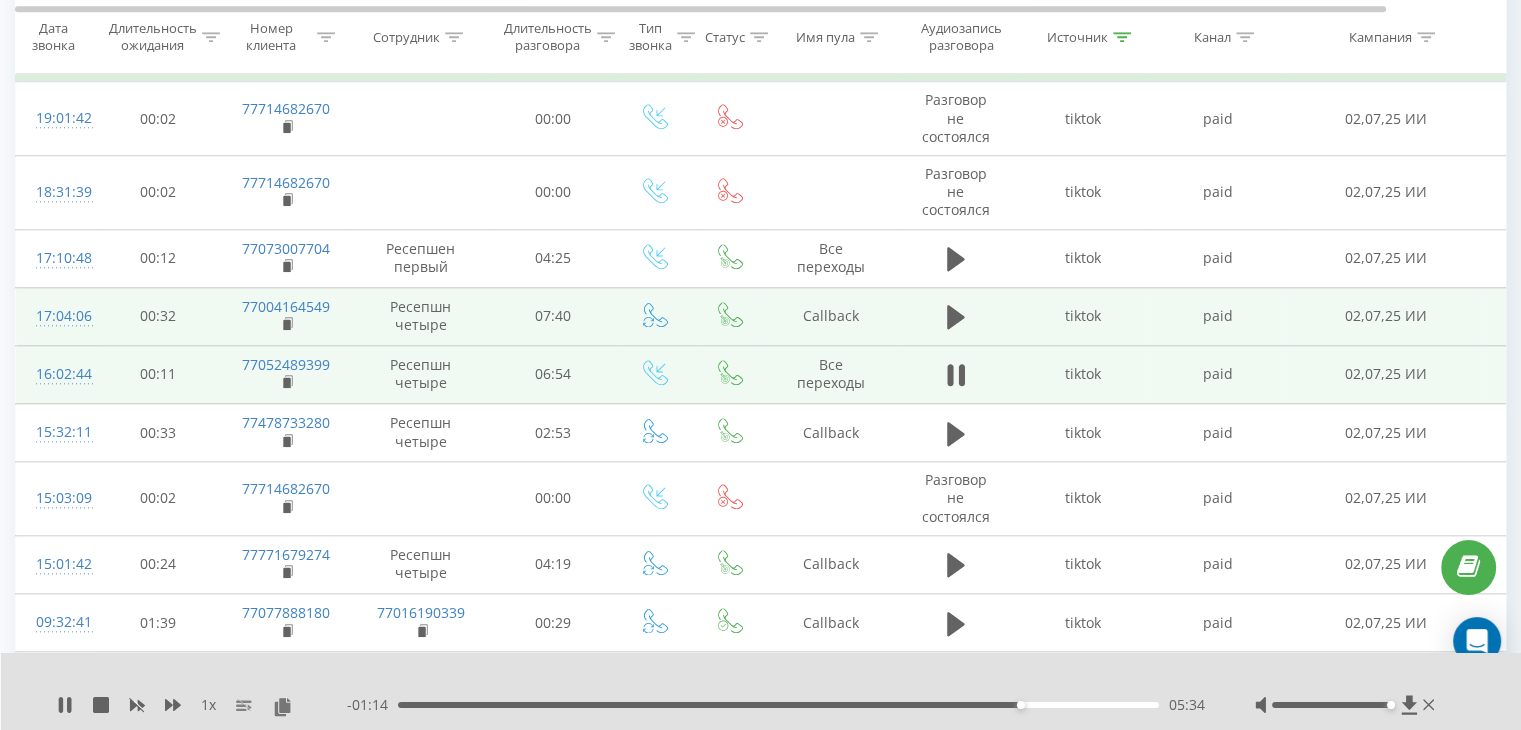 click on "05:34" at bounding box center (778, 705) 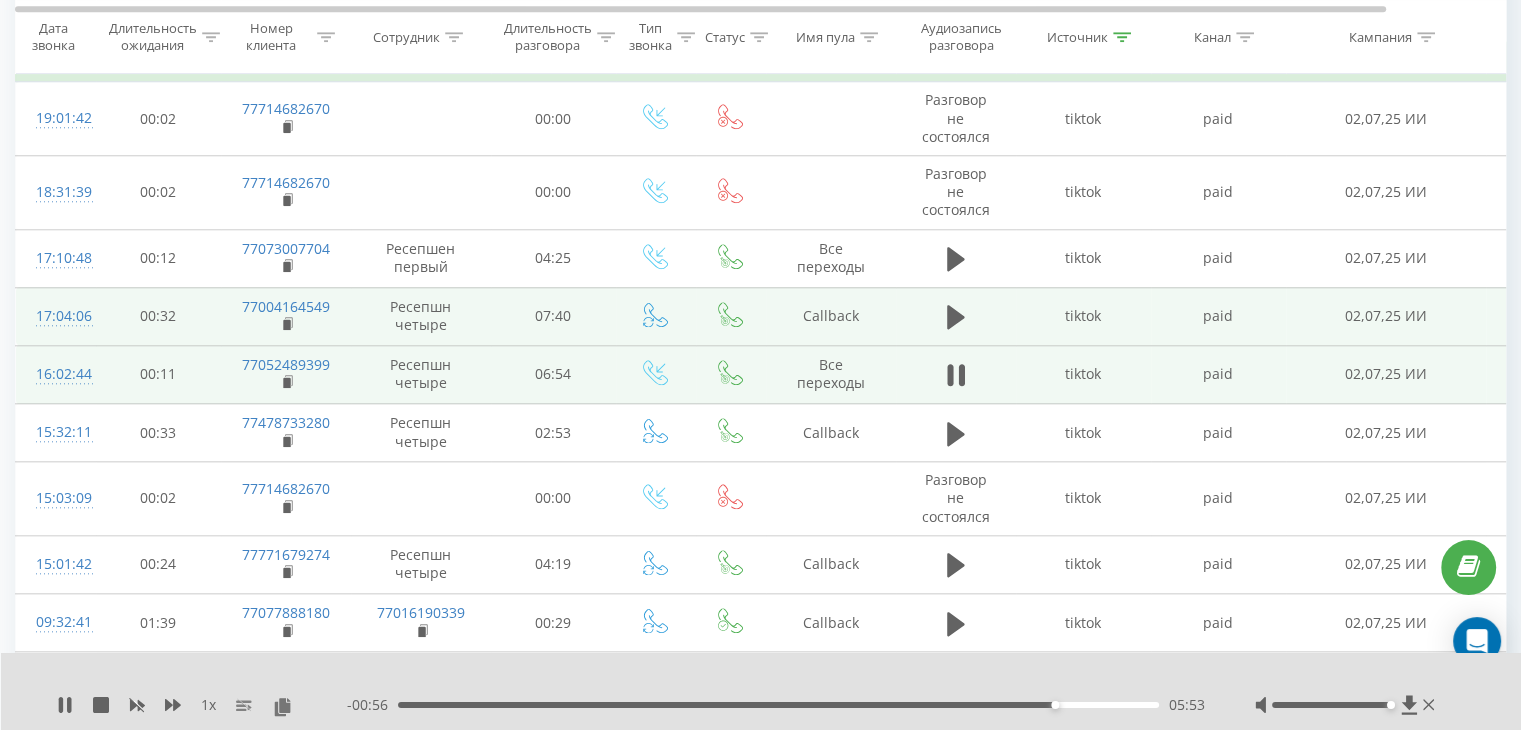 click on "05:53" at bounding box center (778, 705) 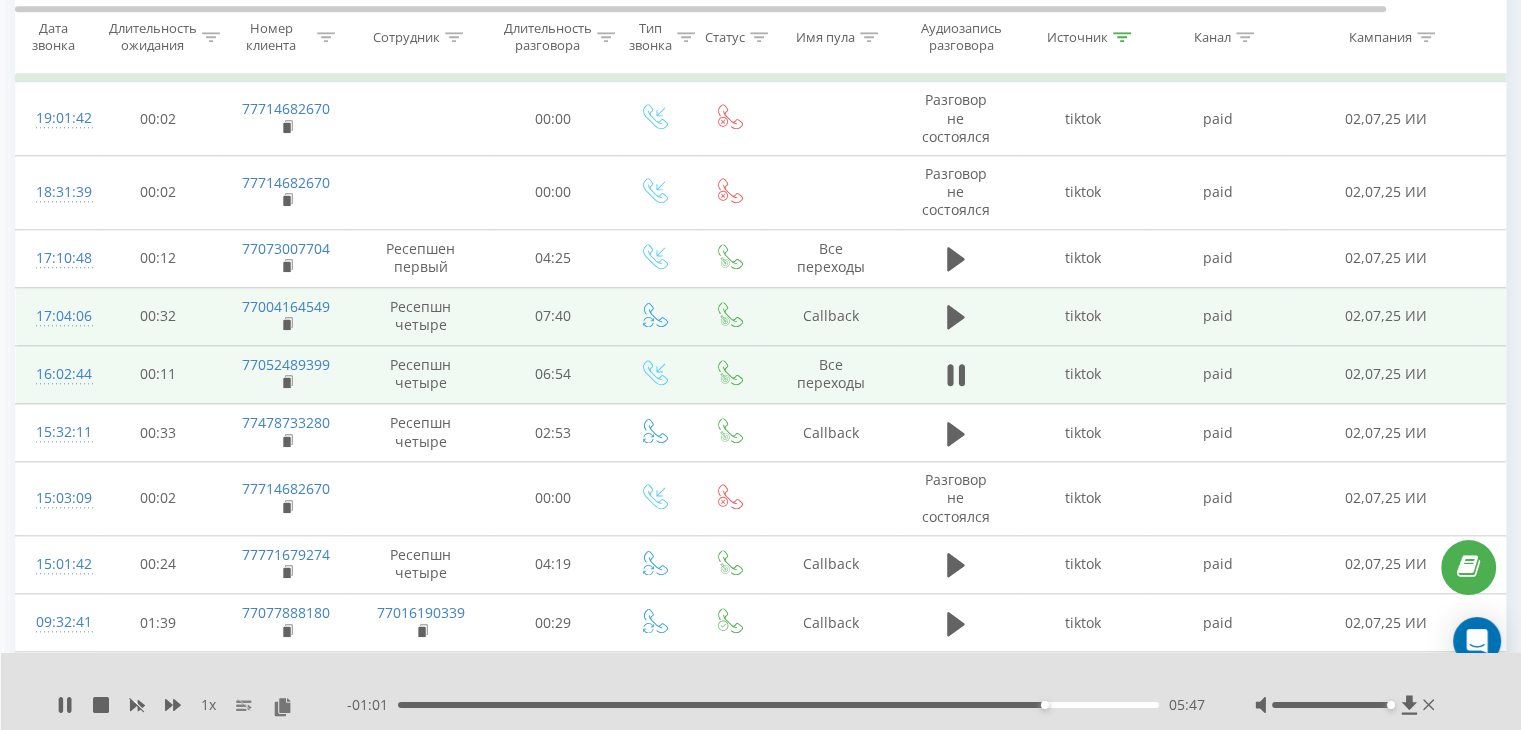 click on "05:47" at bounding box center (778, 705) 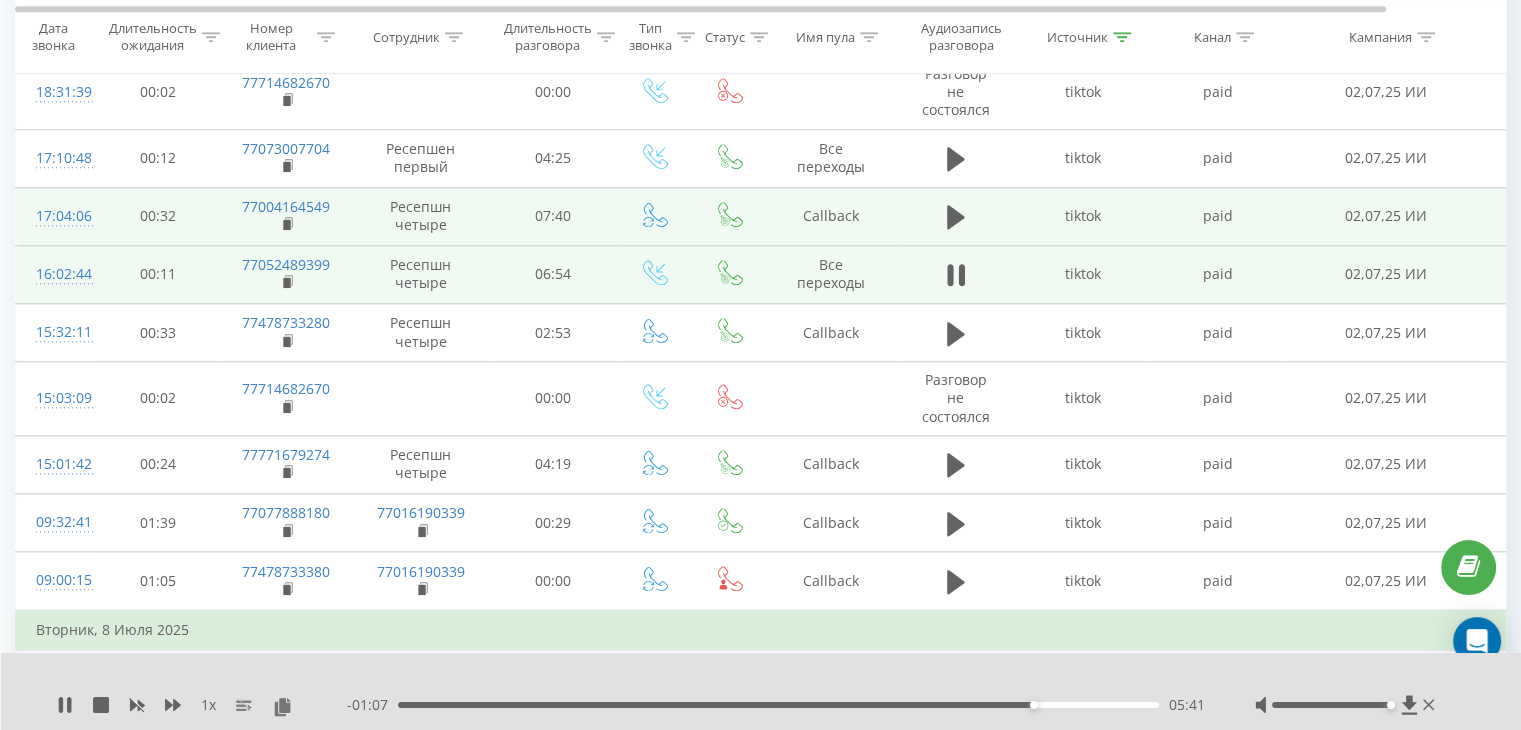 scroll, scrollTop: 2064, scrollLeft: 0, axis: vertical 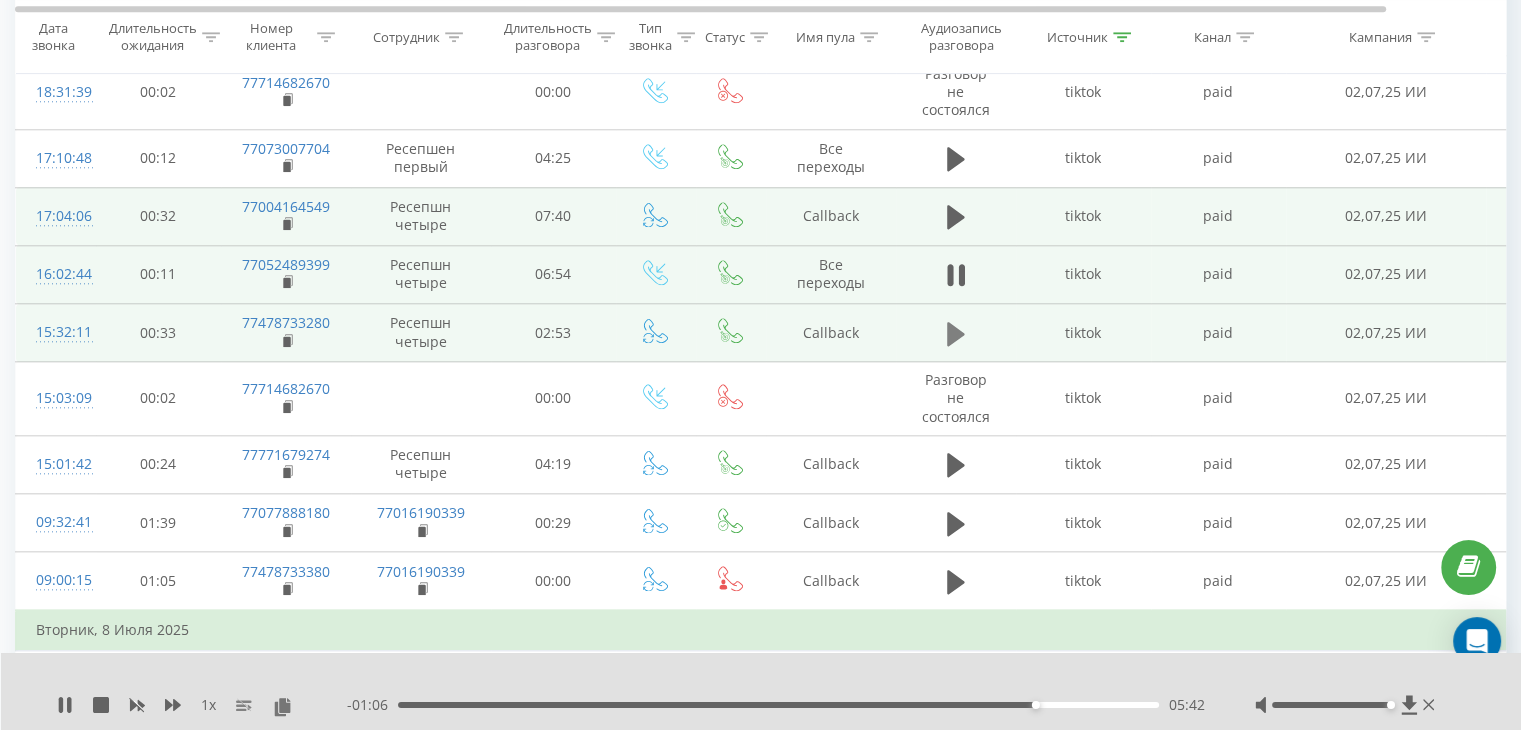 click 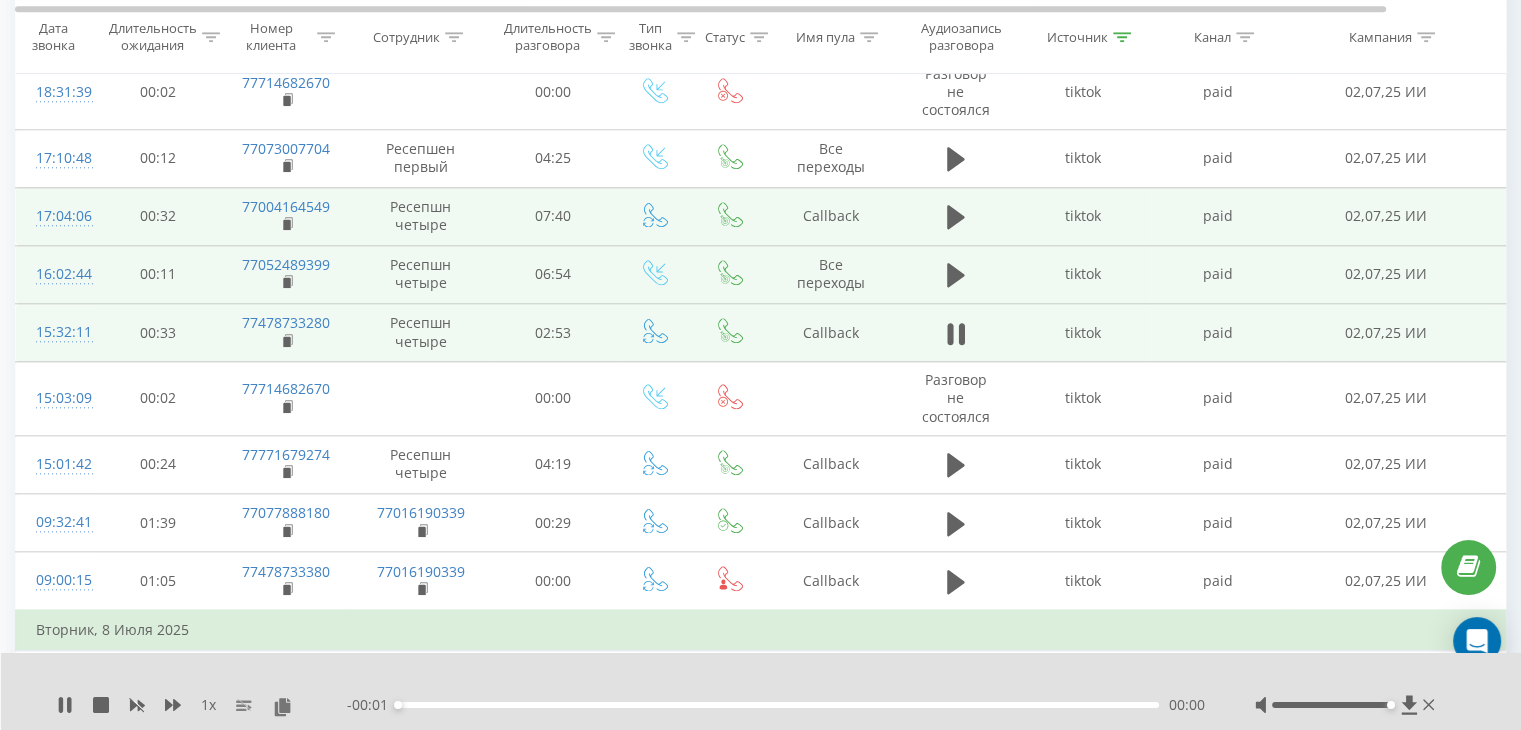 click on "00:00" at bounding box center (778, 705) 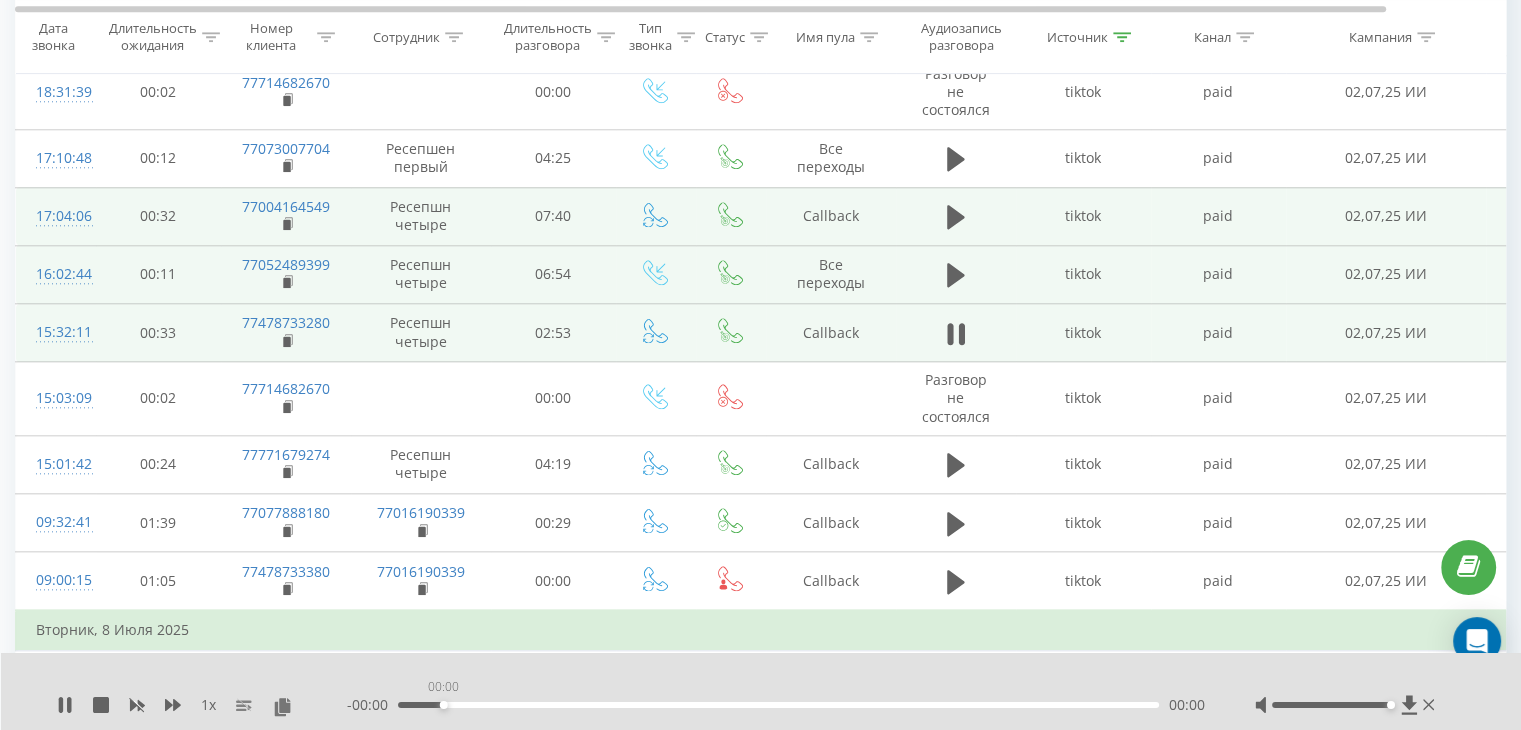 click on "00:00" at bounding box center (778, 705) 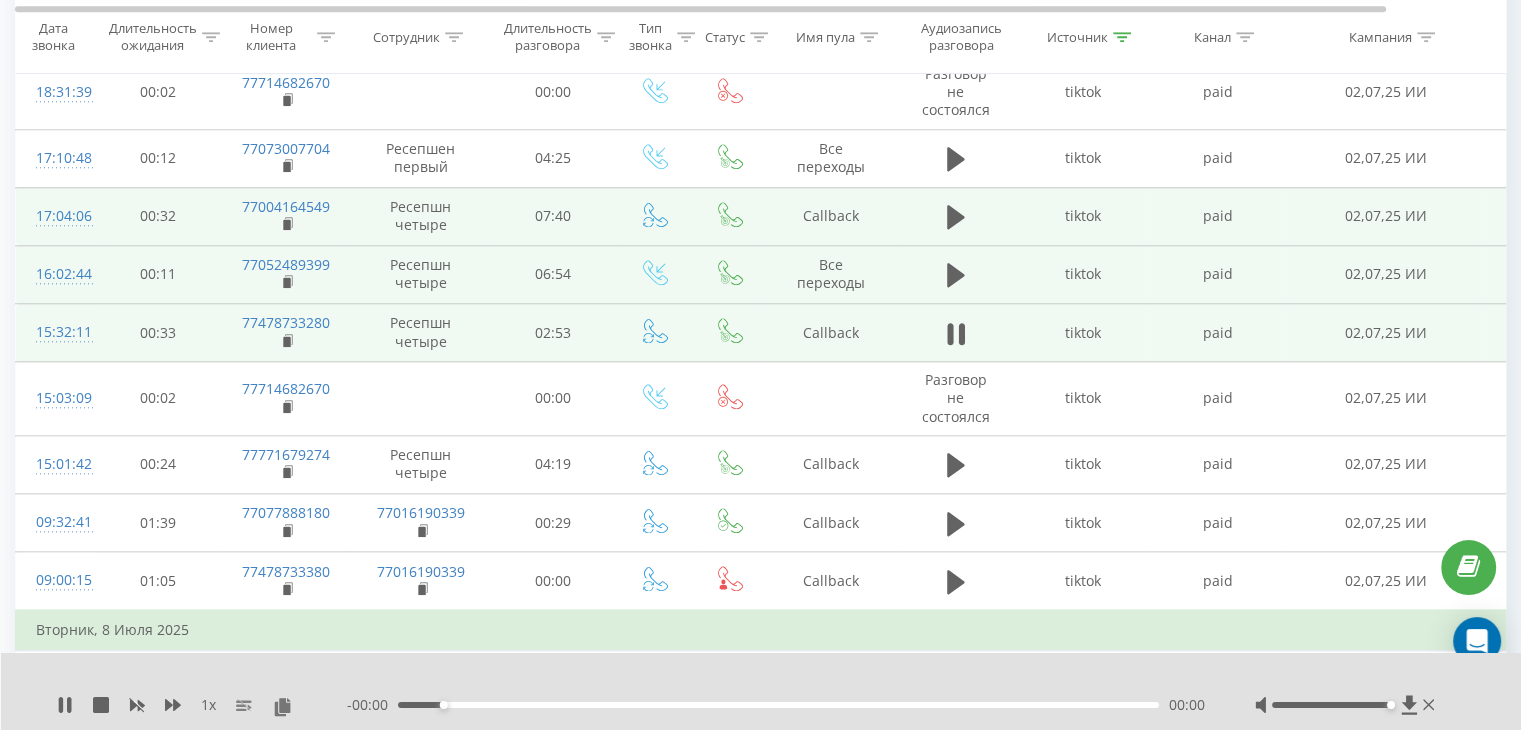 click on "- 00:00 00:00   00:00" at bounding box center (776, 705) 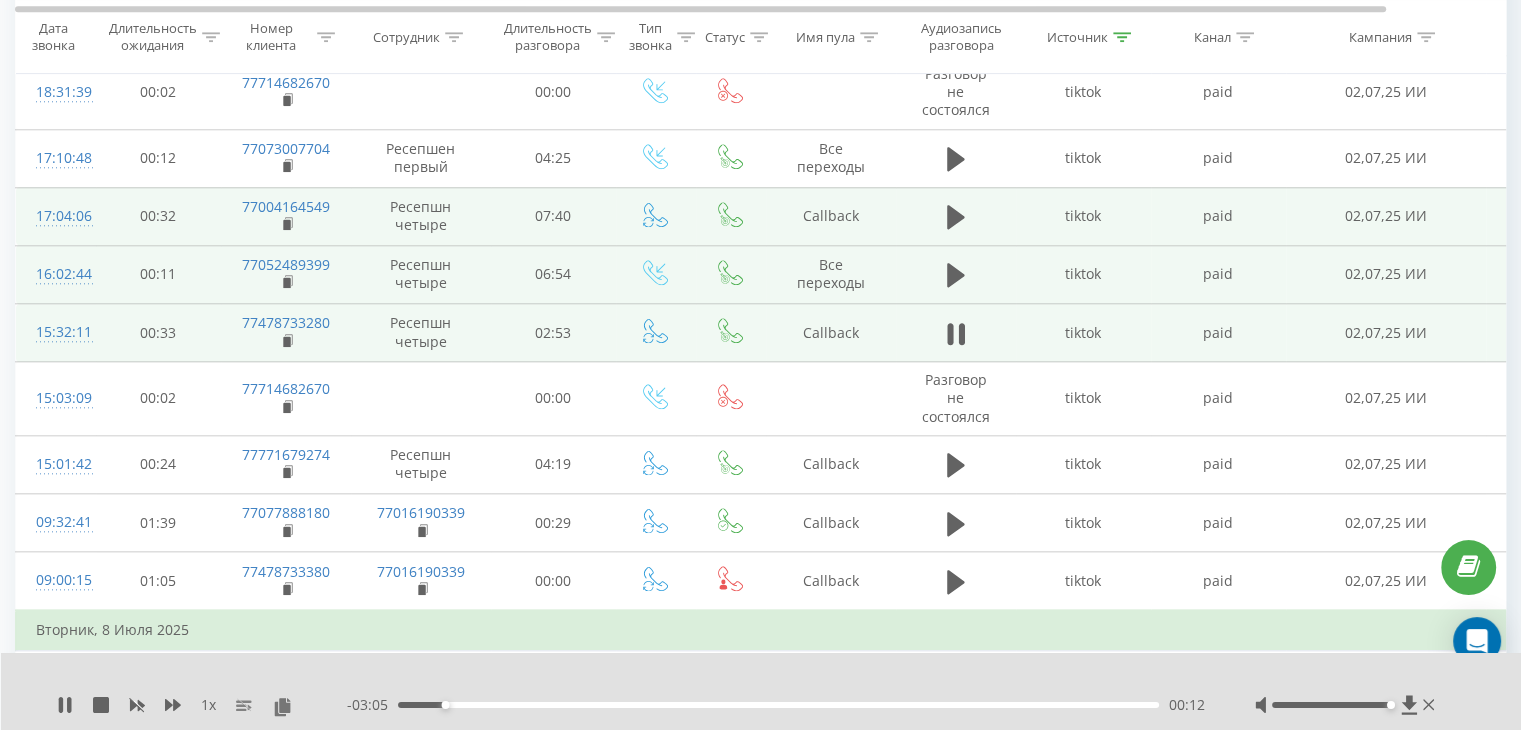 drag, startPoint x: 506, startPoint y: 705, endPoint x: 517, endPoint y: 705, distance: 11 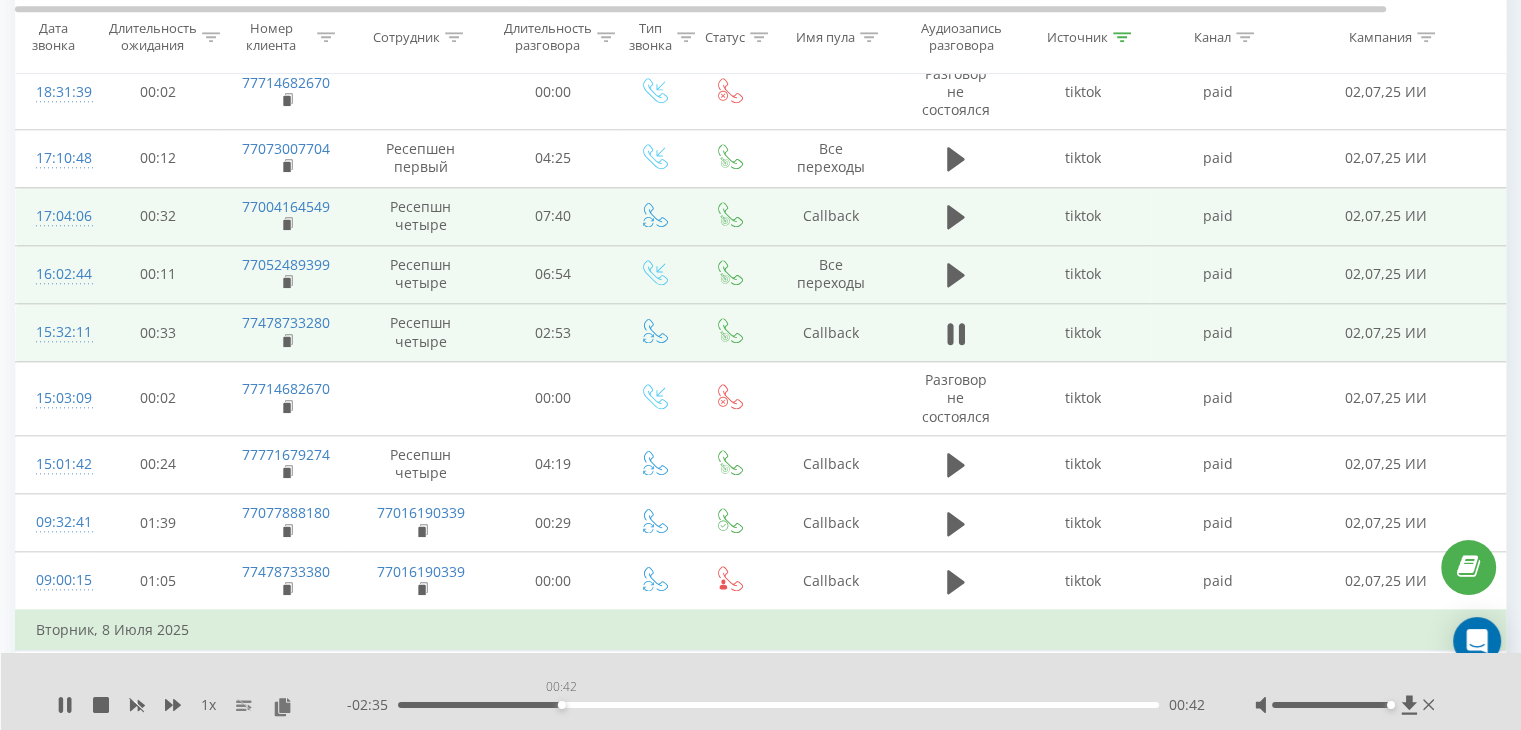 click on "00:42" at bounding box center [778, 705] 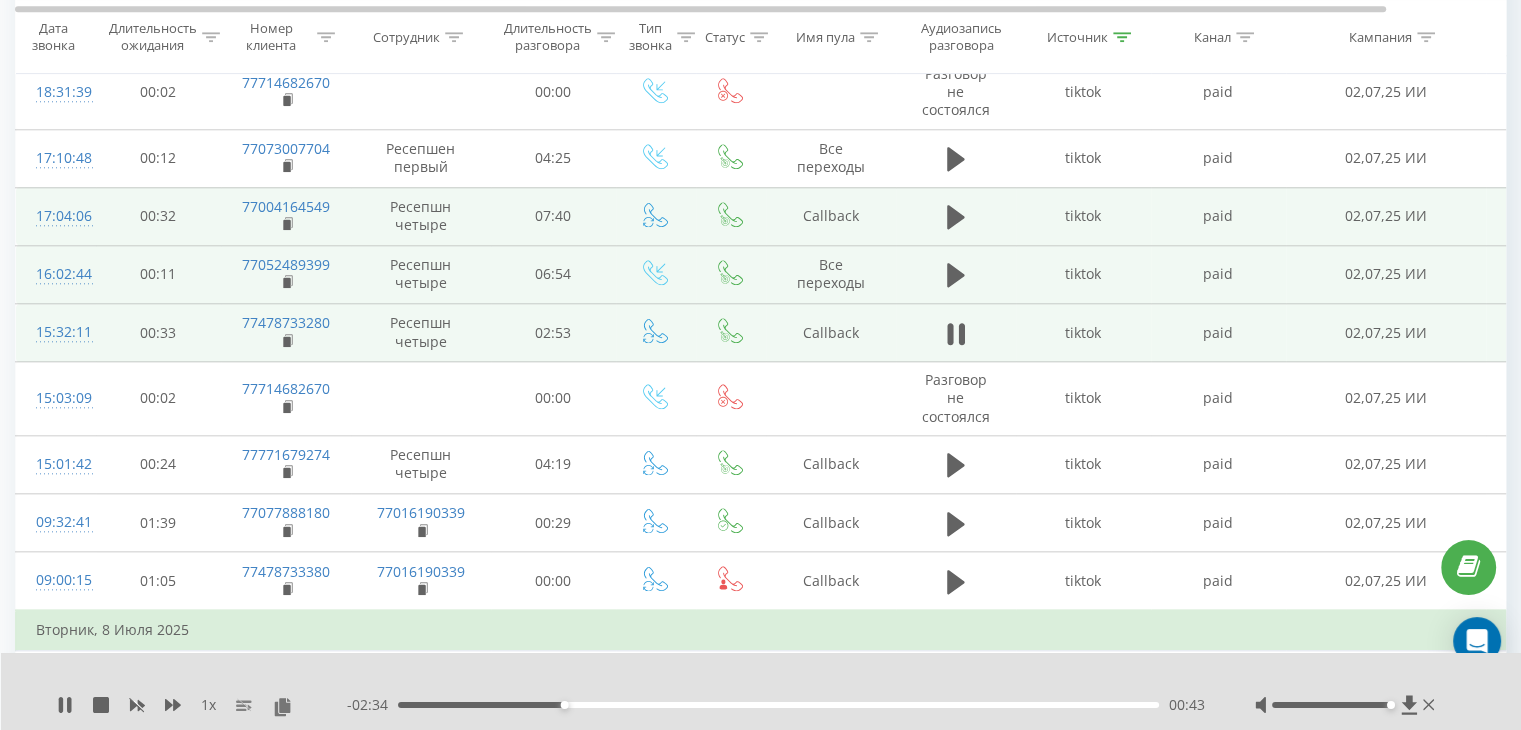 click on "00:43" at bounding box center [778, 705] 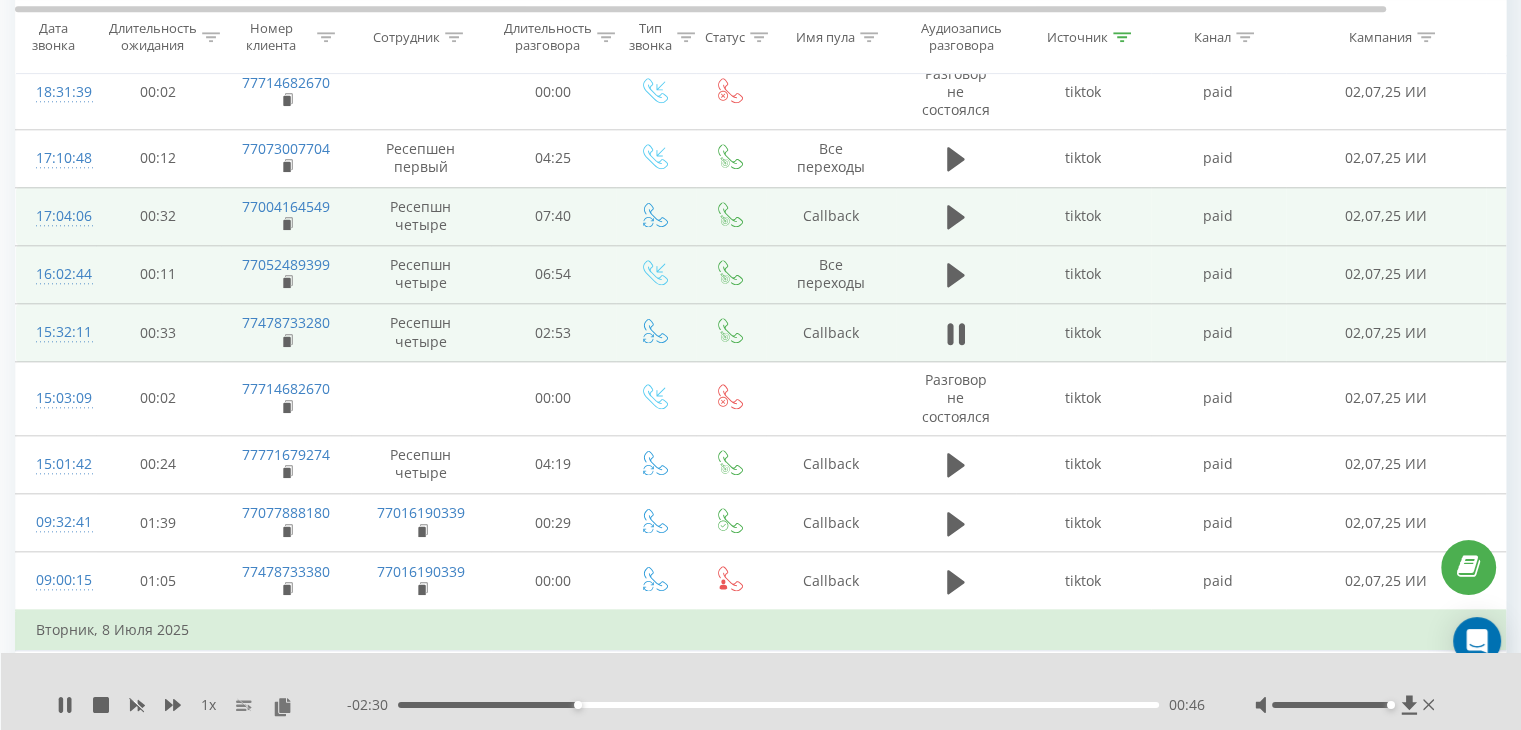click on "00:46" at bounding box center (778, 705) 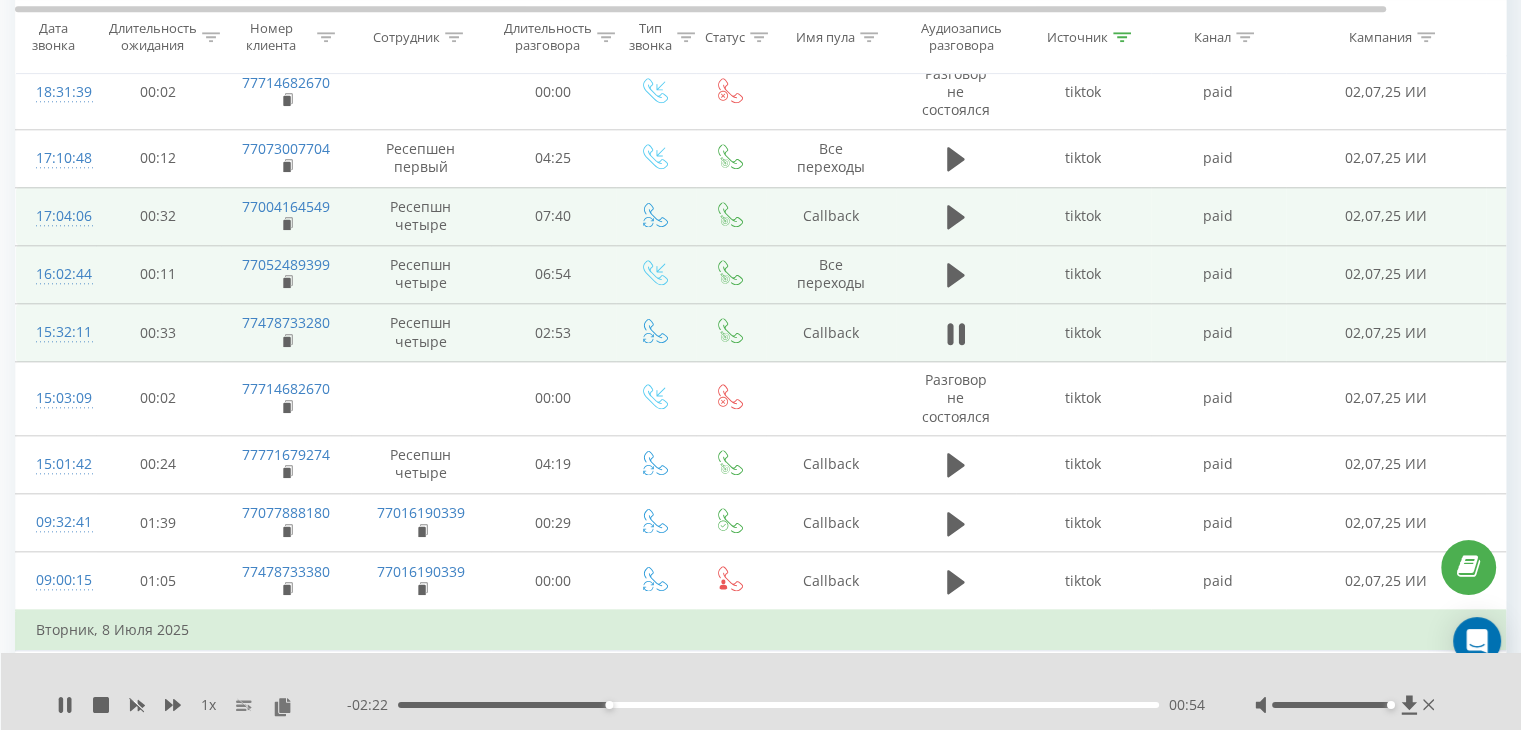 drag, startPoint x: 632, startPoint y: 702, endPoint x: 647, endPoint y: 702, distance: 15 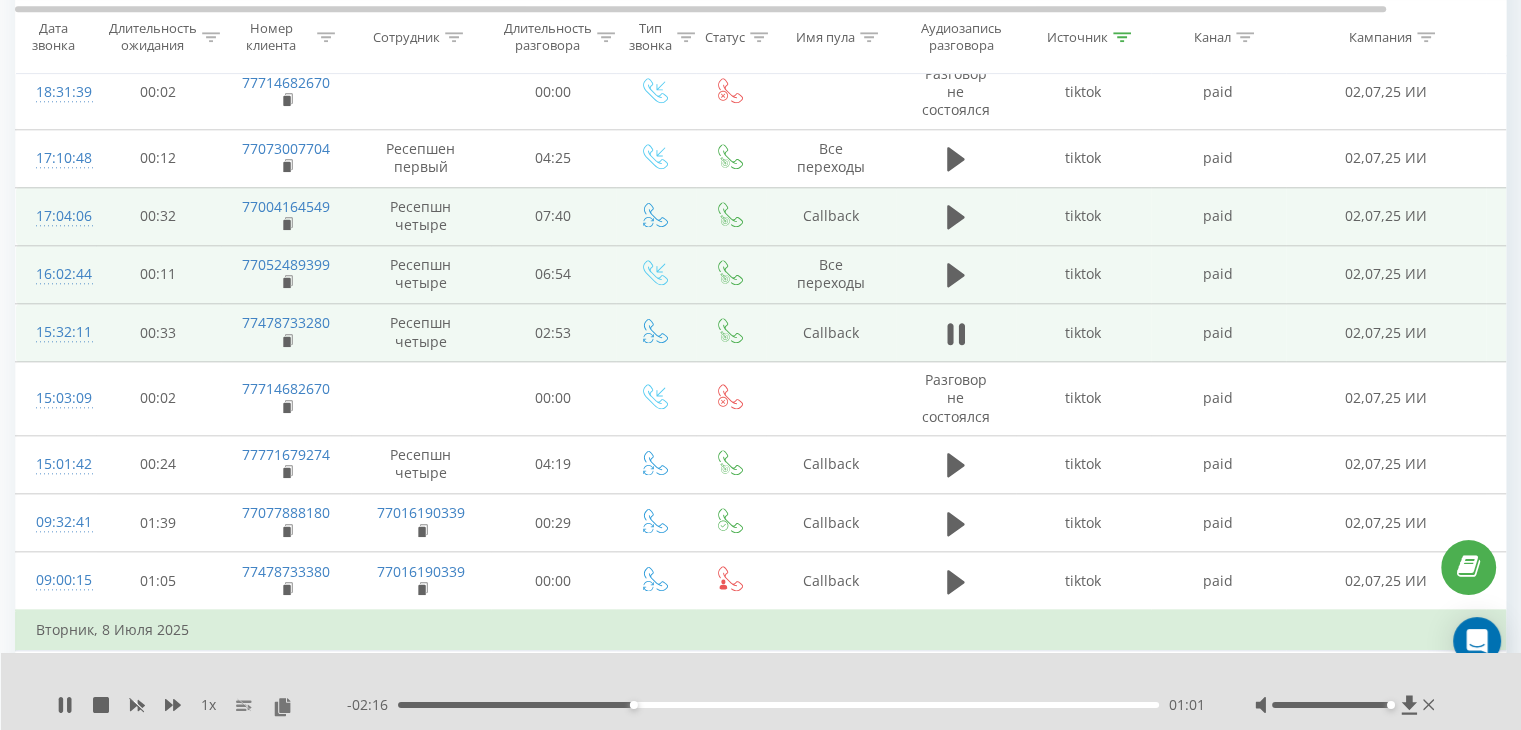 click on "01:01" at bounding box center (778, 705) 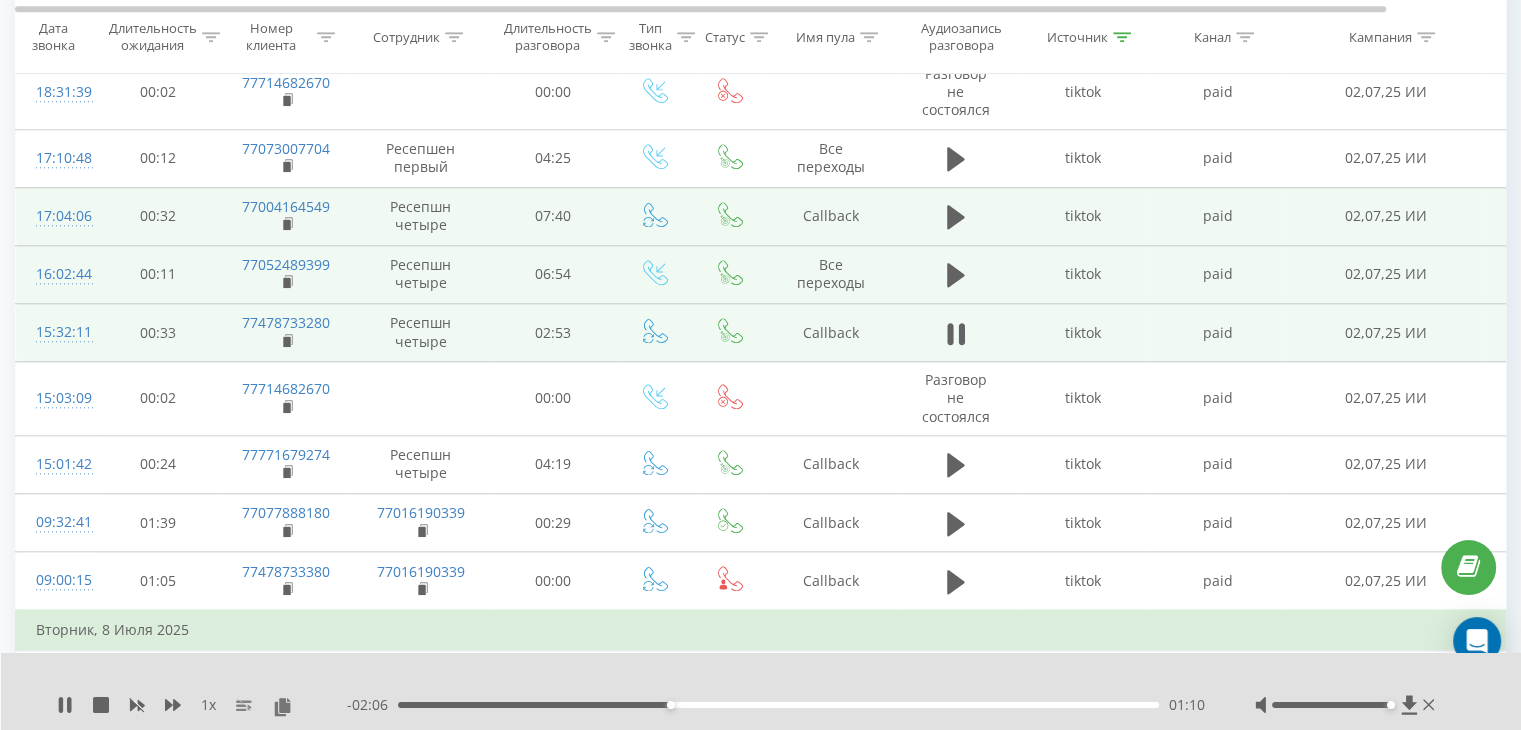 click on "01:10" at bounding box center (778, 705) 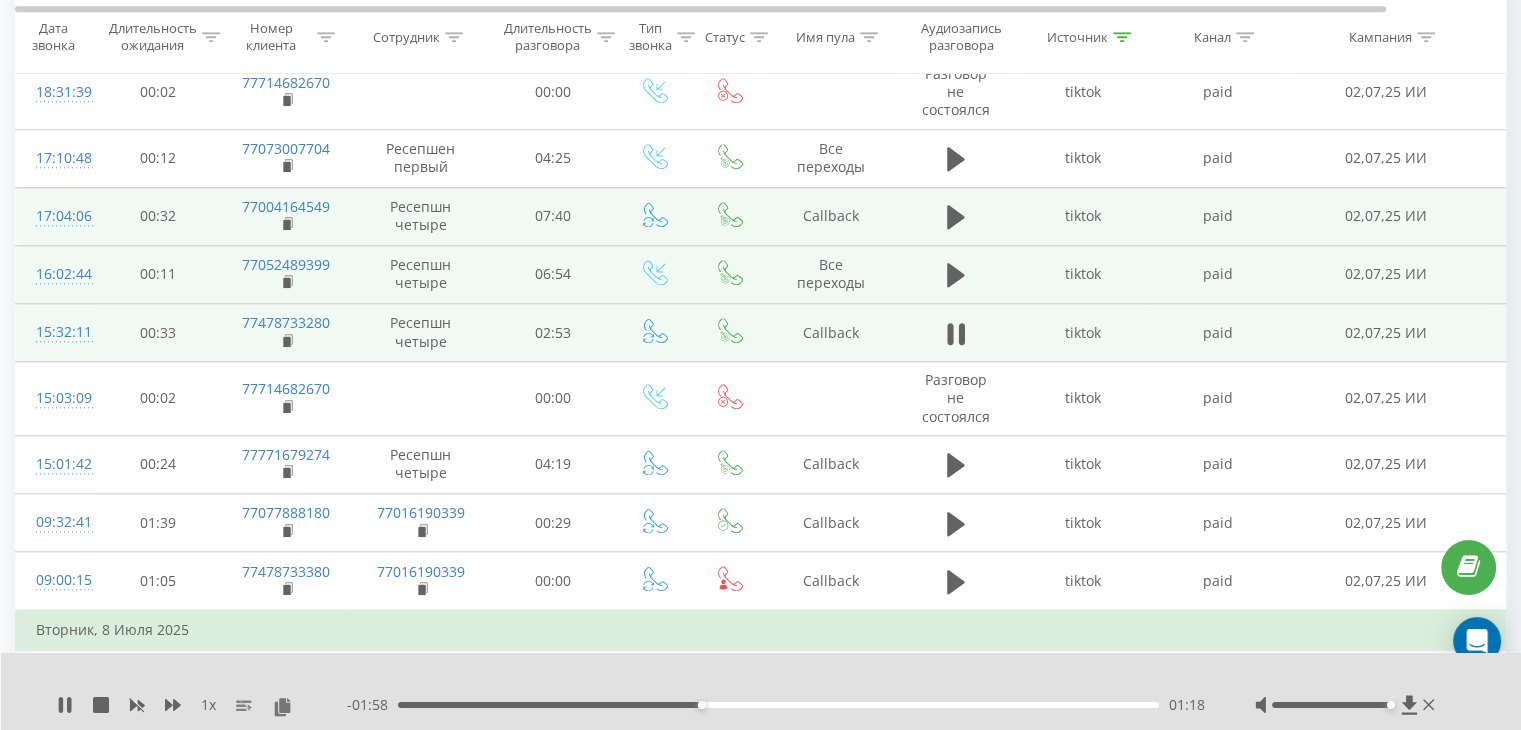 click on "- 01:58 01:18   01:18" at bounding box center [776, 705] 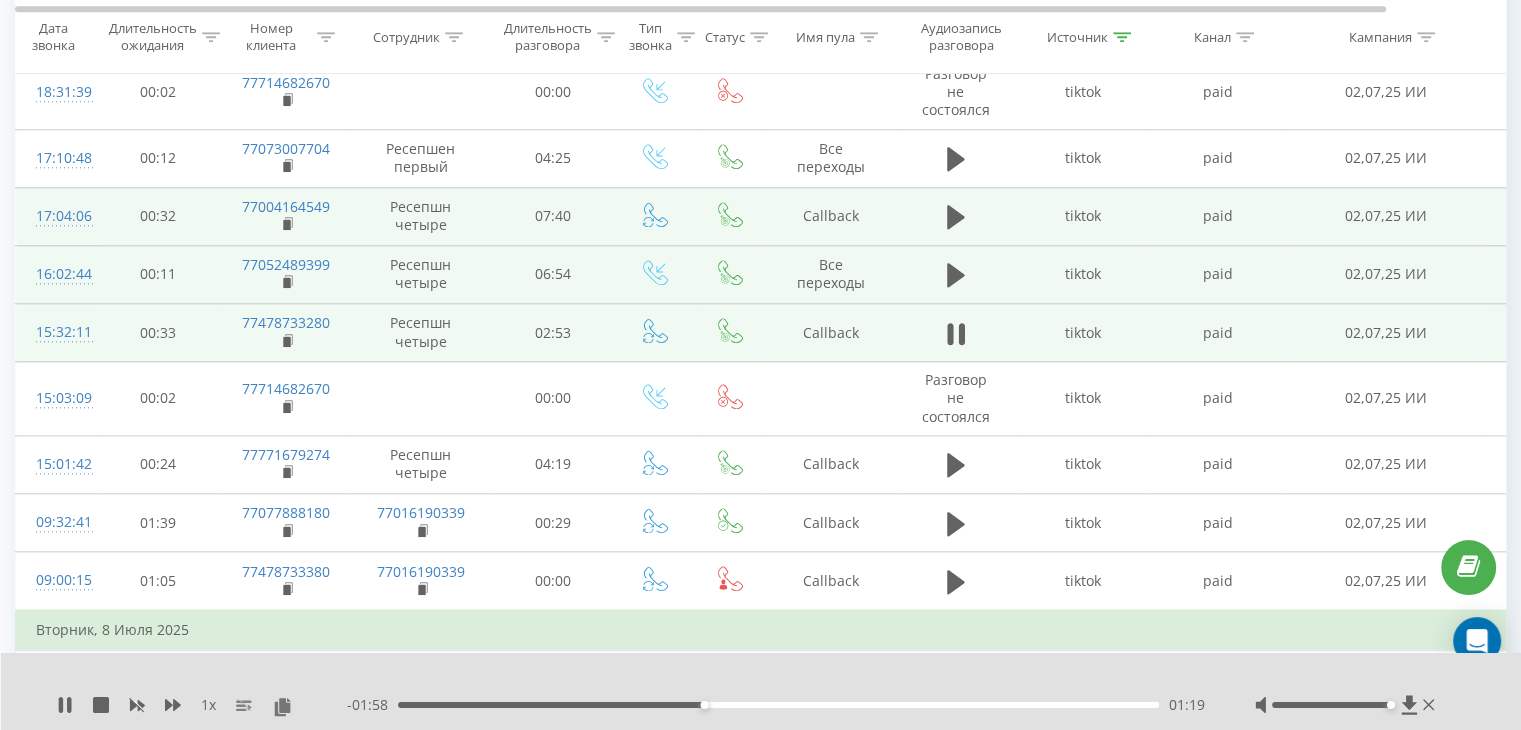 click on "01:19" at bounding box center (778, 705) 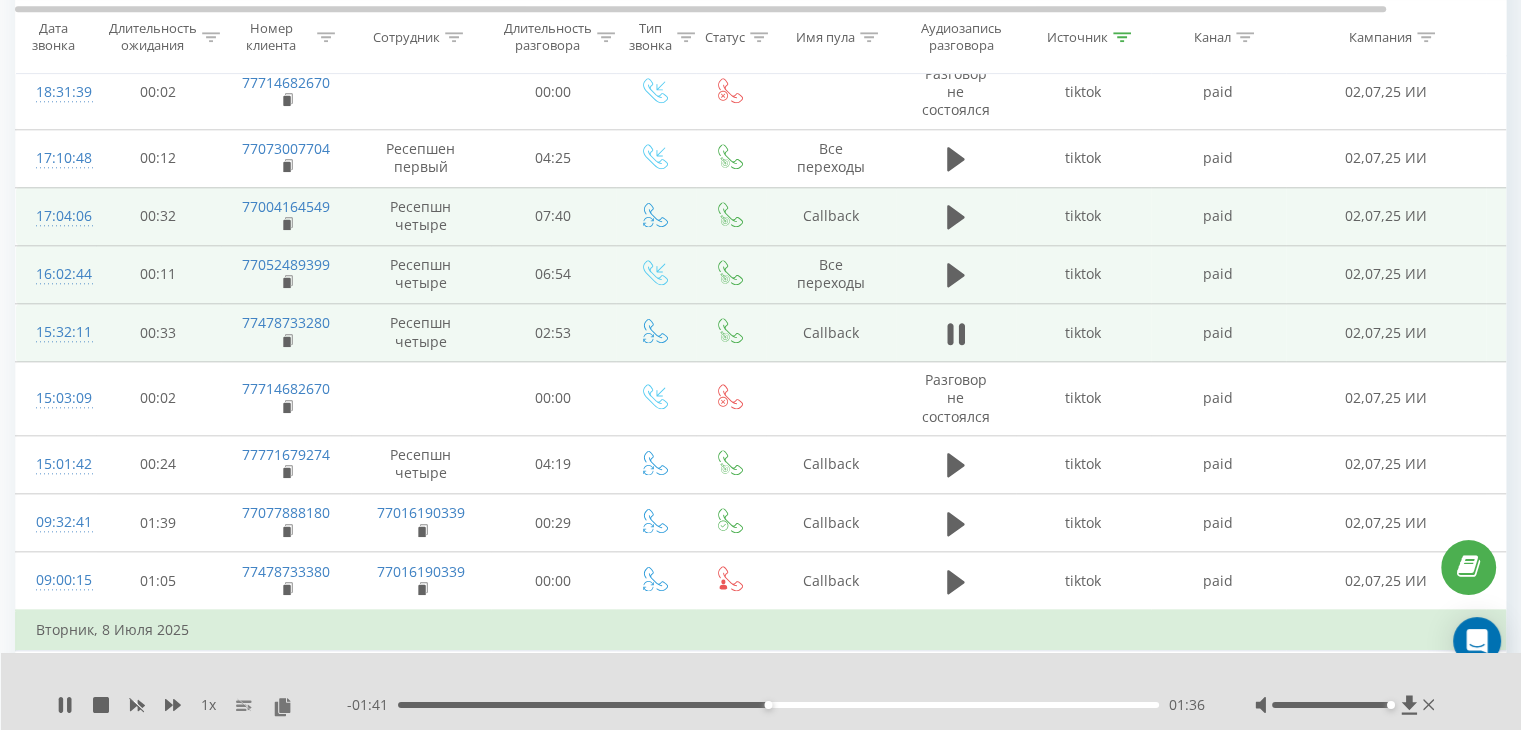 click on "01:36" at bounding box center (778, 705) 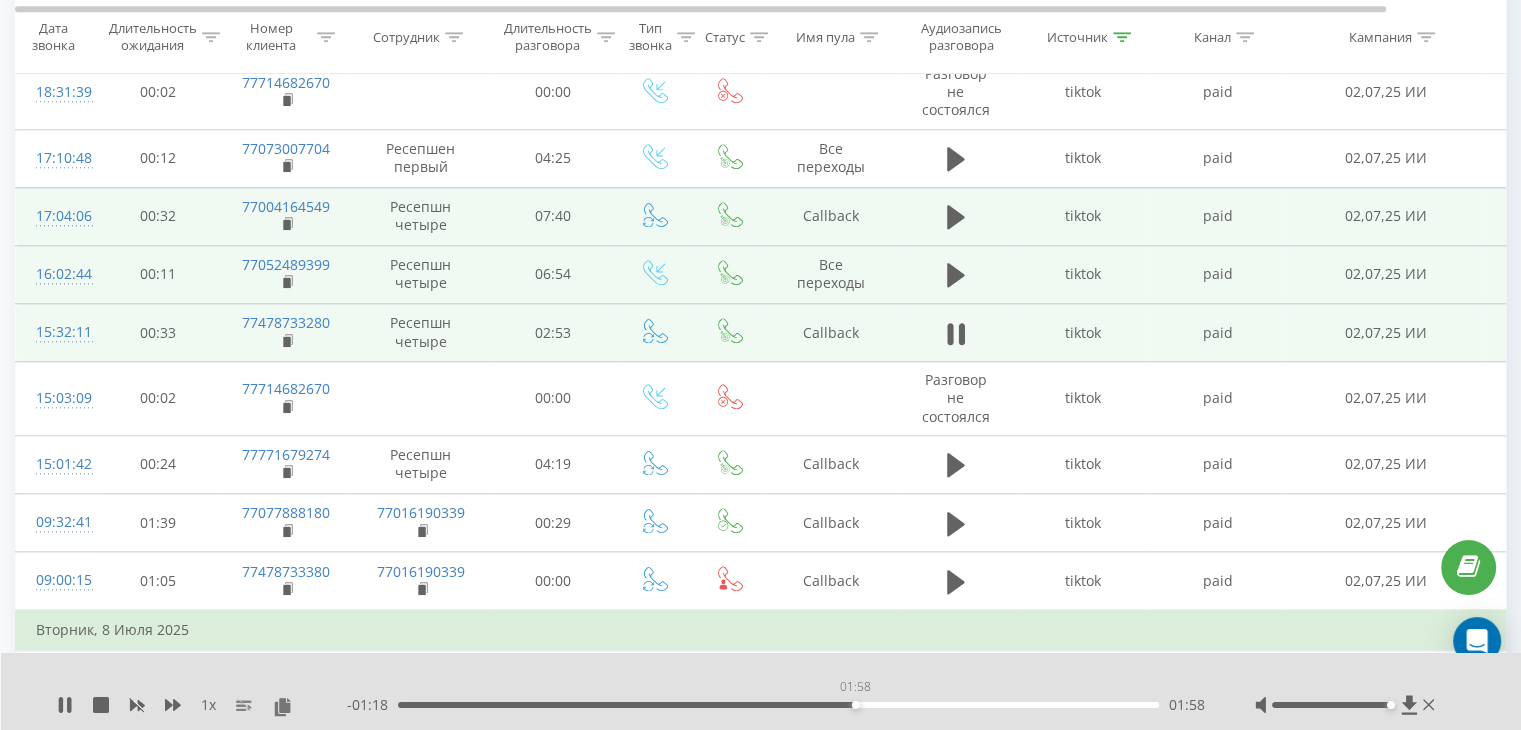 click on "01:58" at bounding box center (778, 705) 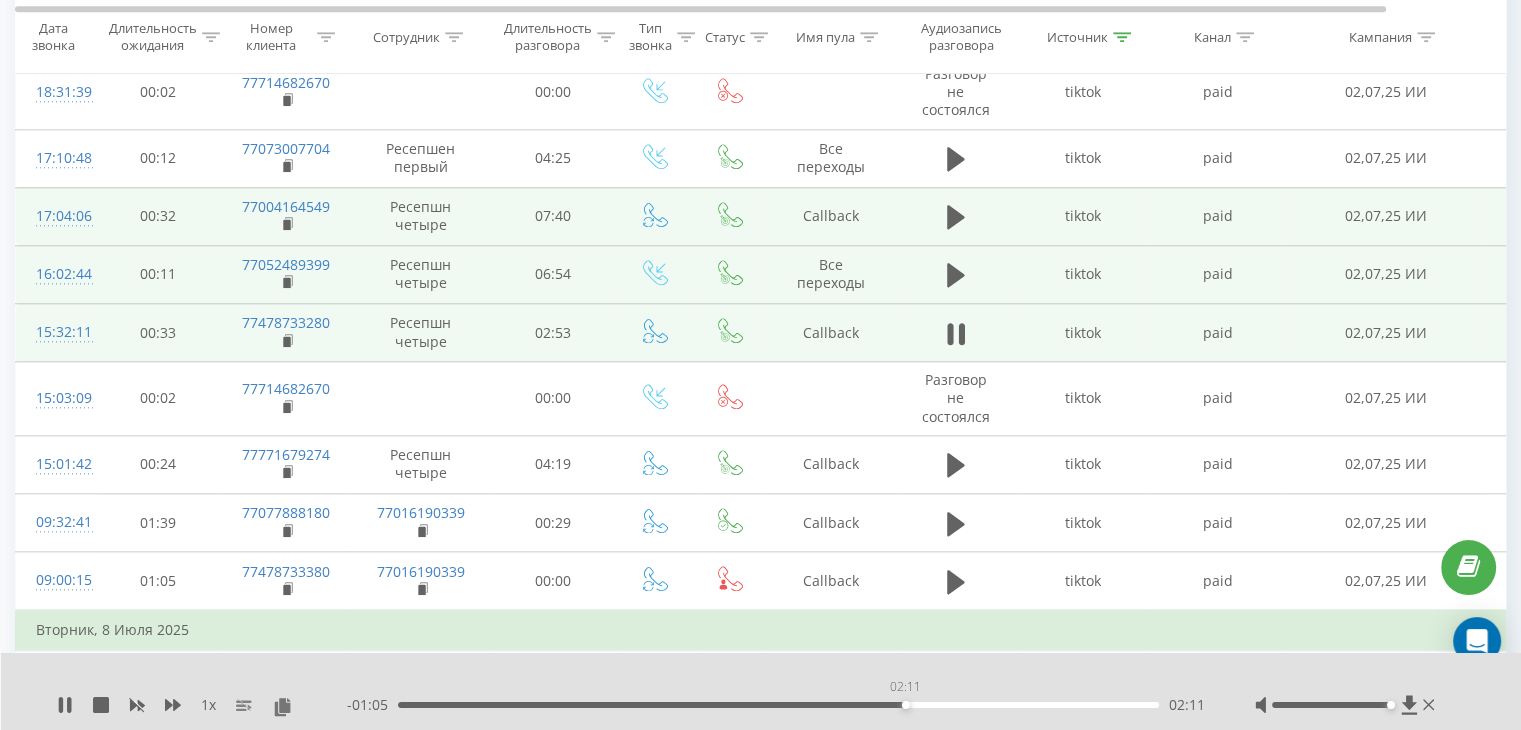 click on "02:11" at bounding box center (778, 705) 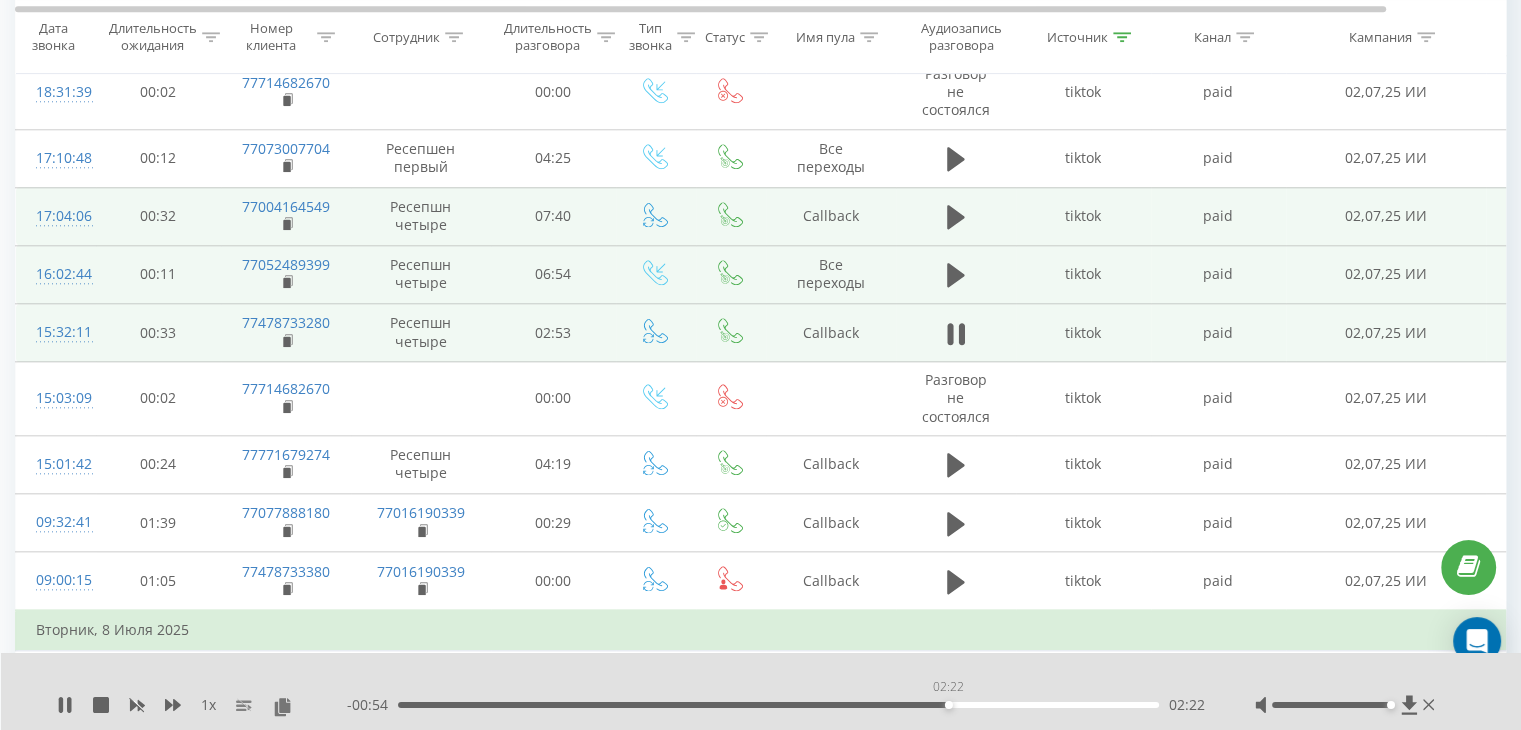 click on "02:22" at bounding box center (778, 705) 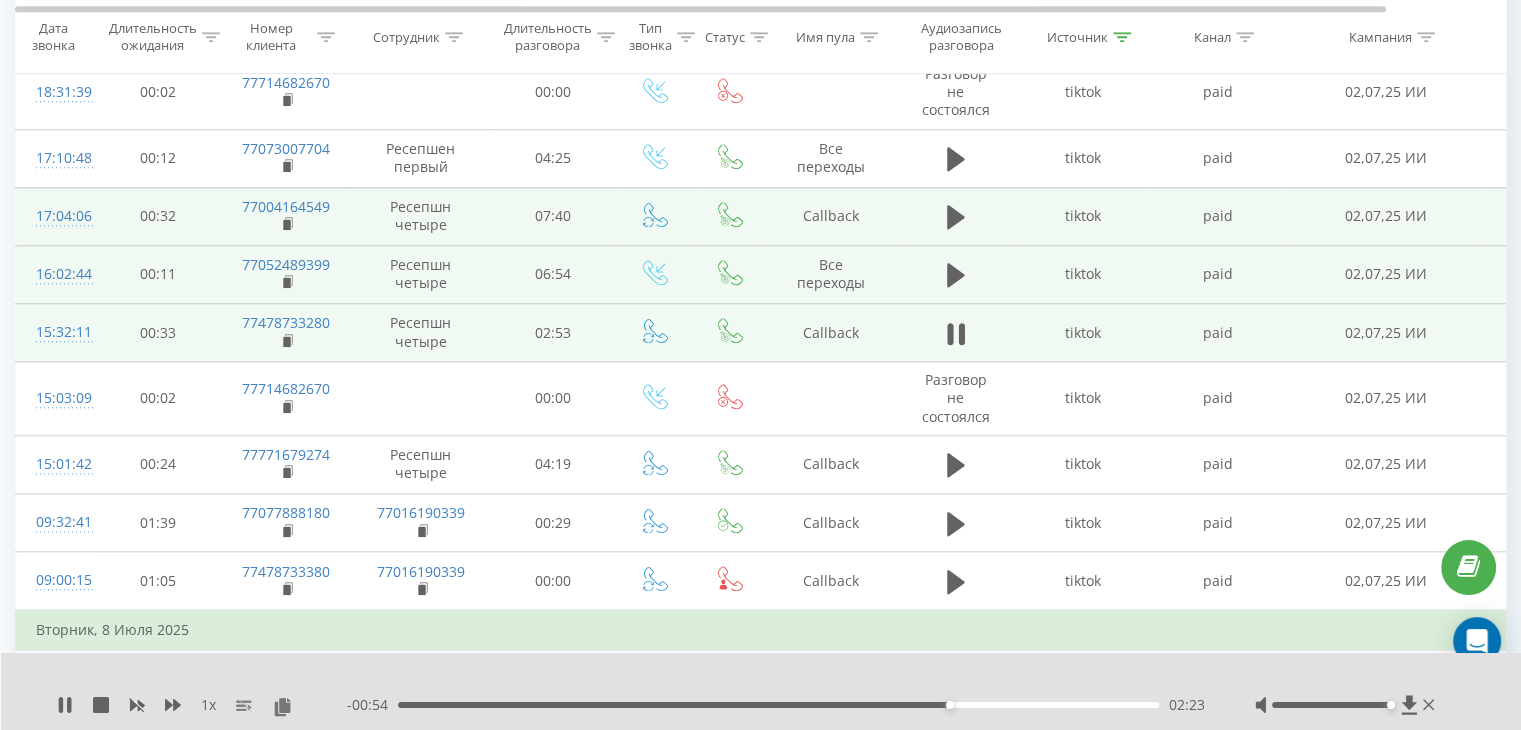 click on "02:23" at bounding box center (778, 705) 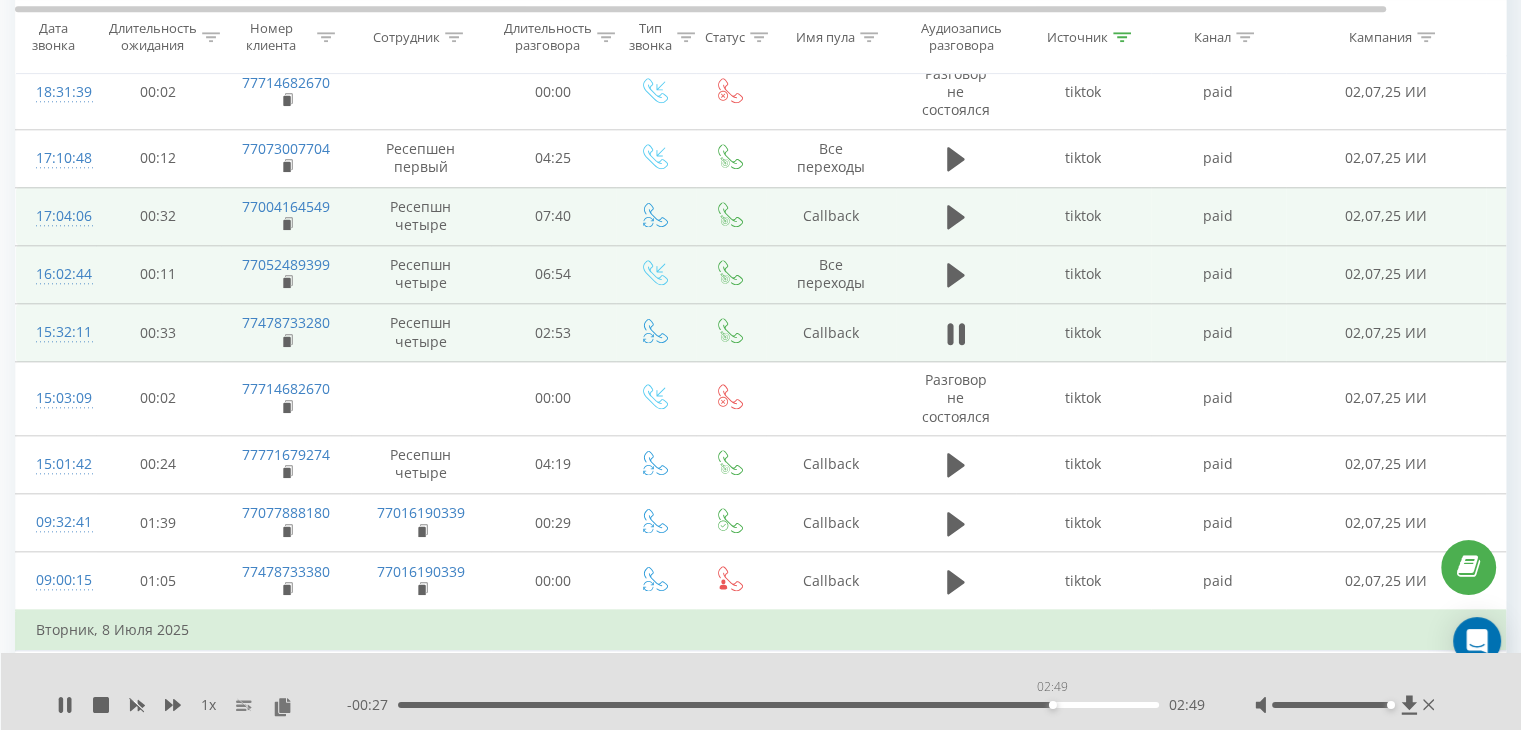 click on "02:49" at bounding box center (778, 705) 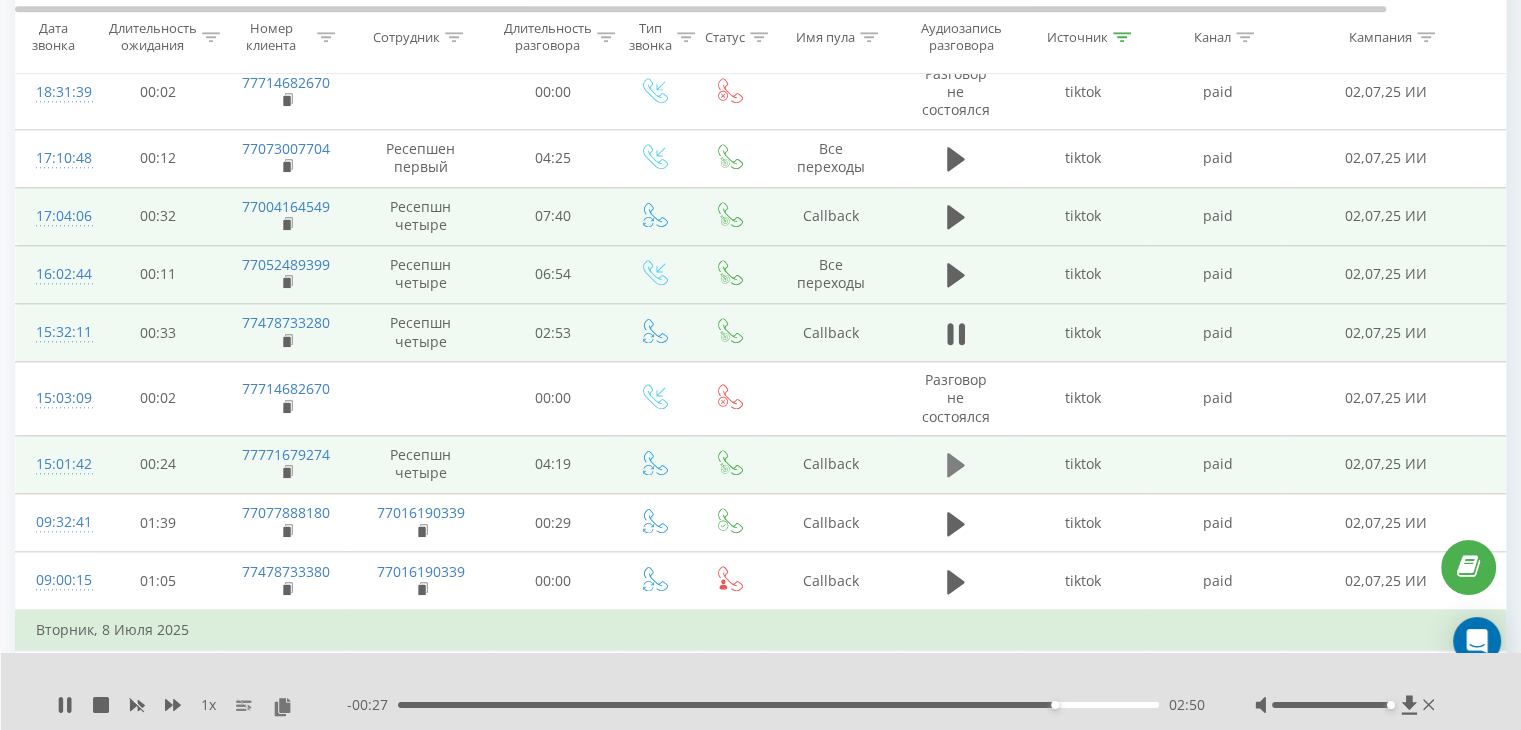 click 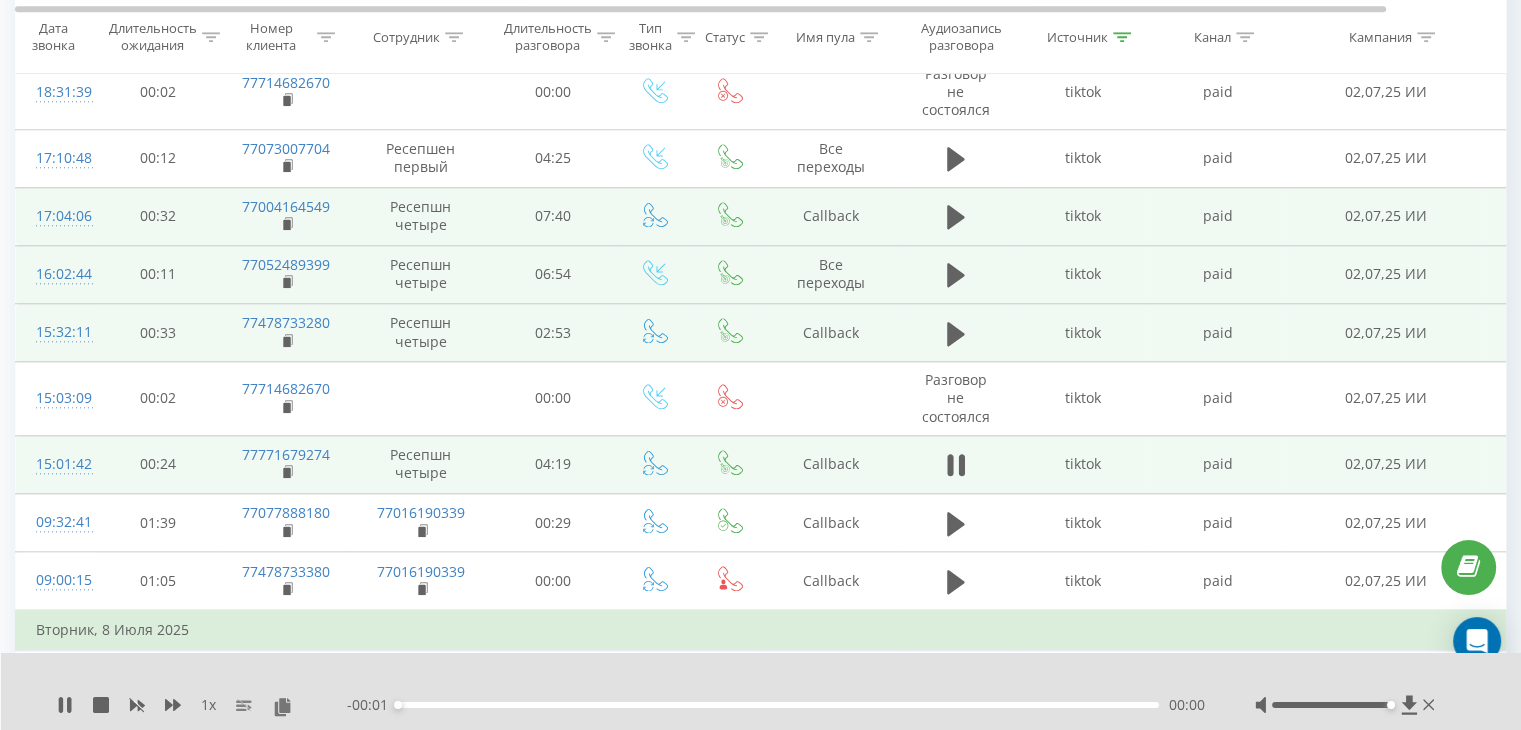 click on "00:00" at bounding box center [778, 705] 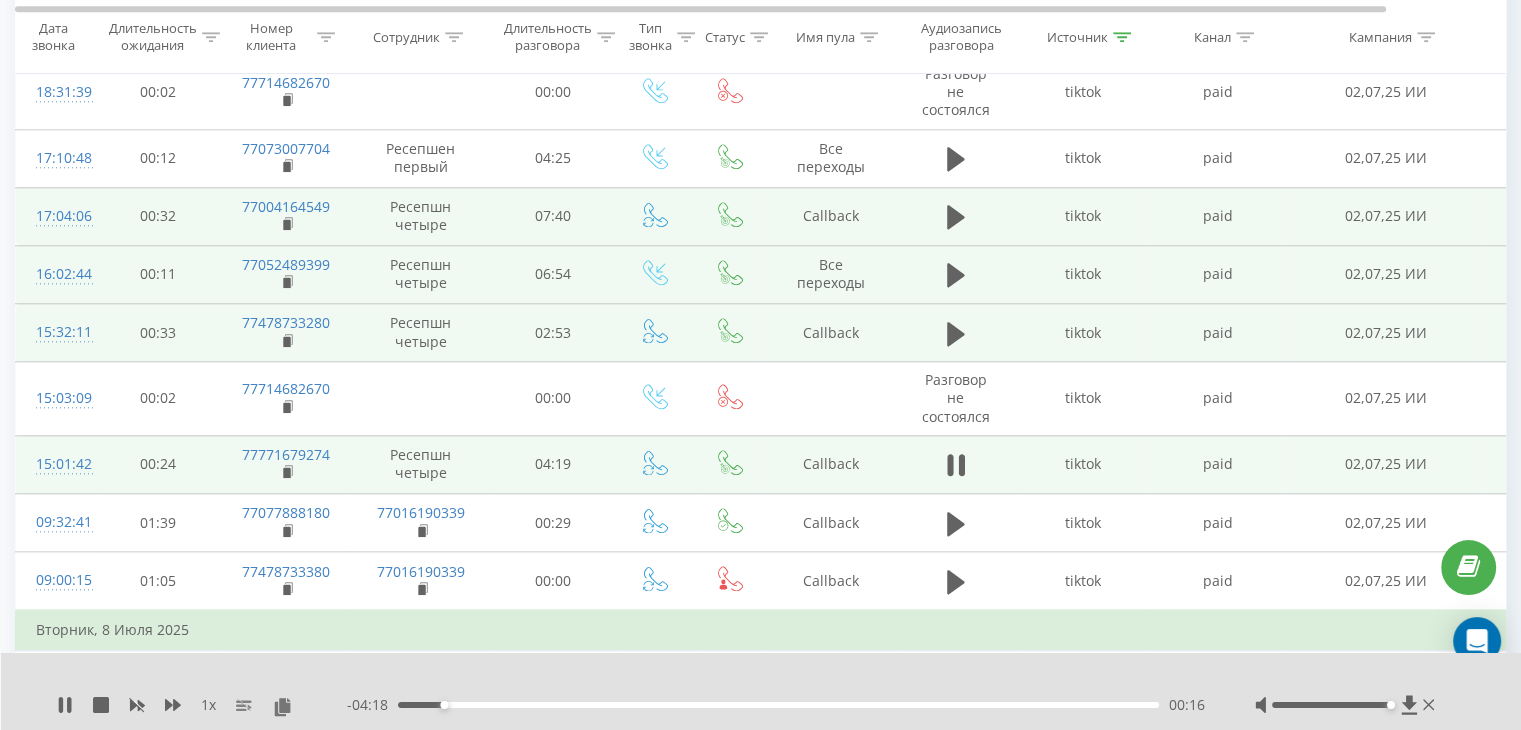 click on "00:16" at bounding box center (778, 705) 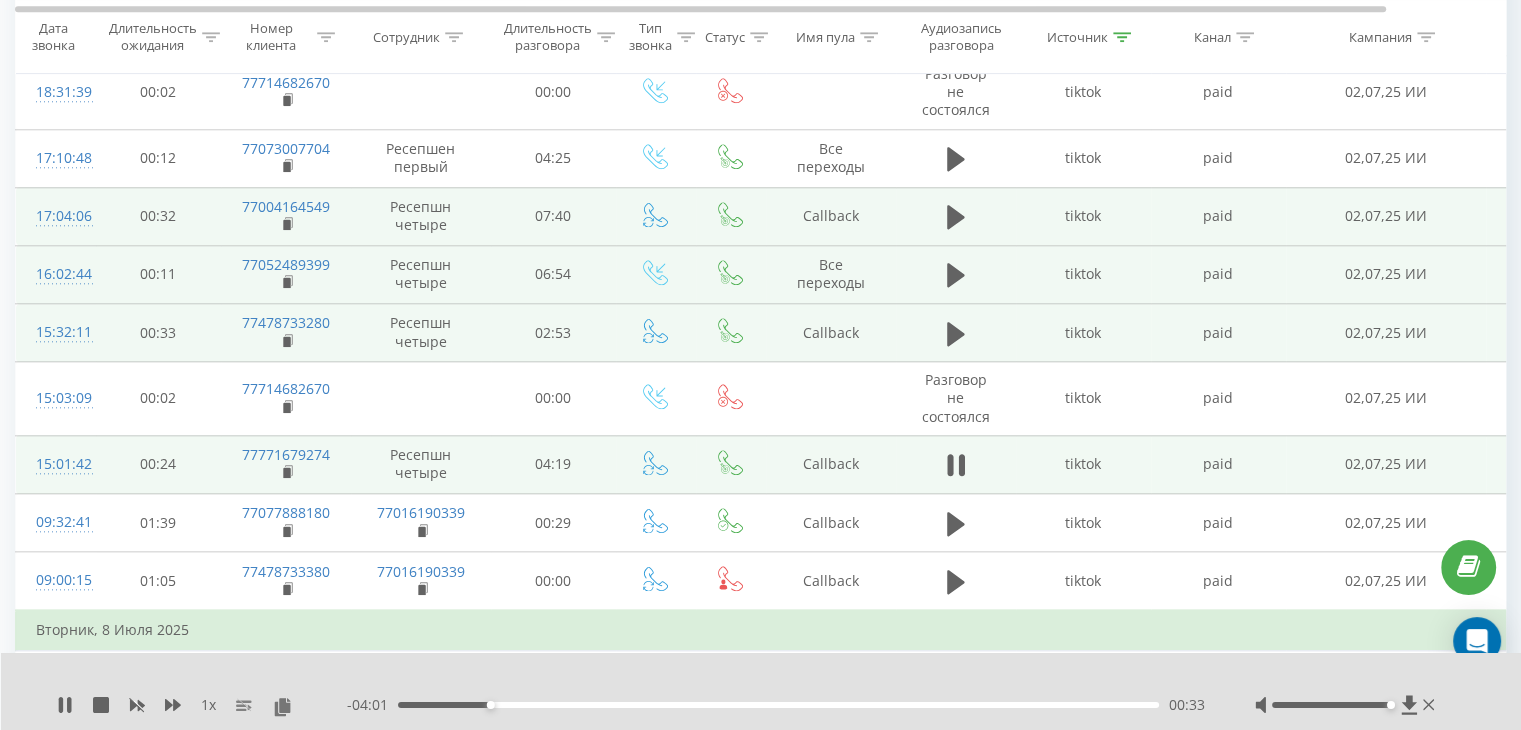 click on "00:33" at bounding box center (778, 705) 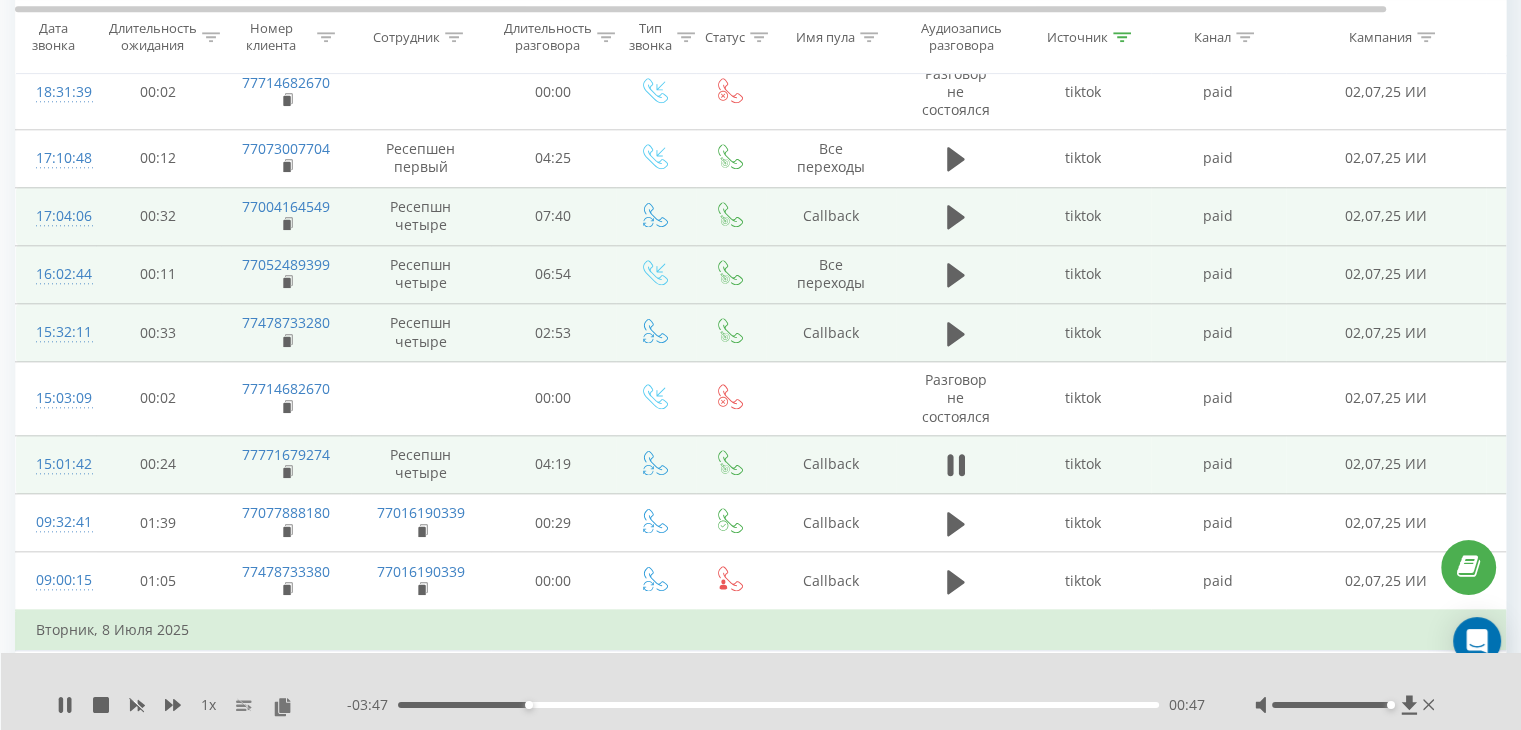 click on "- 03:47 00:47   00:47" at bounding box center (776, 705) 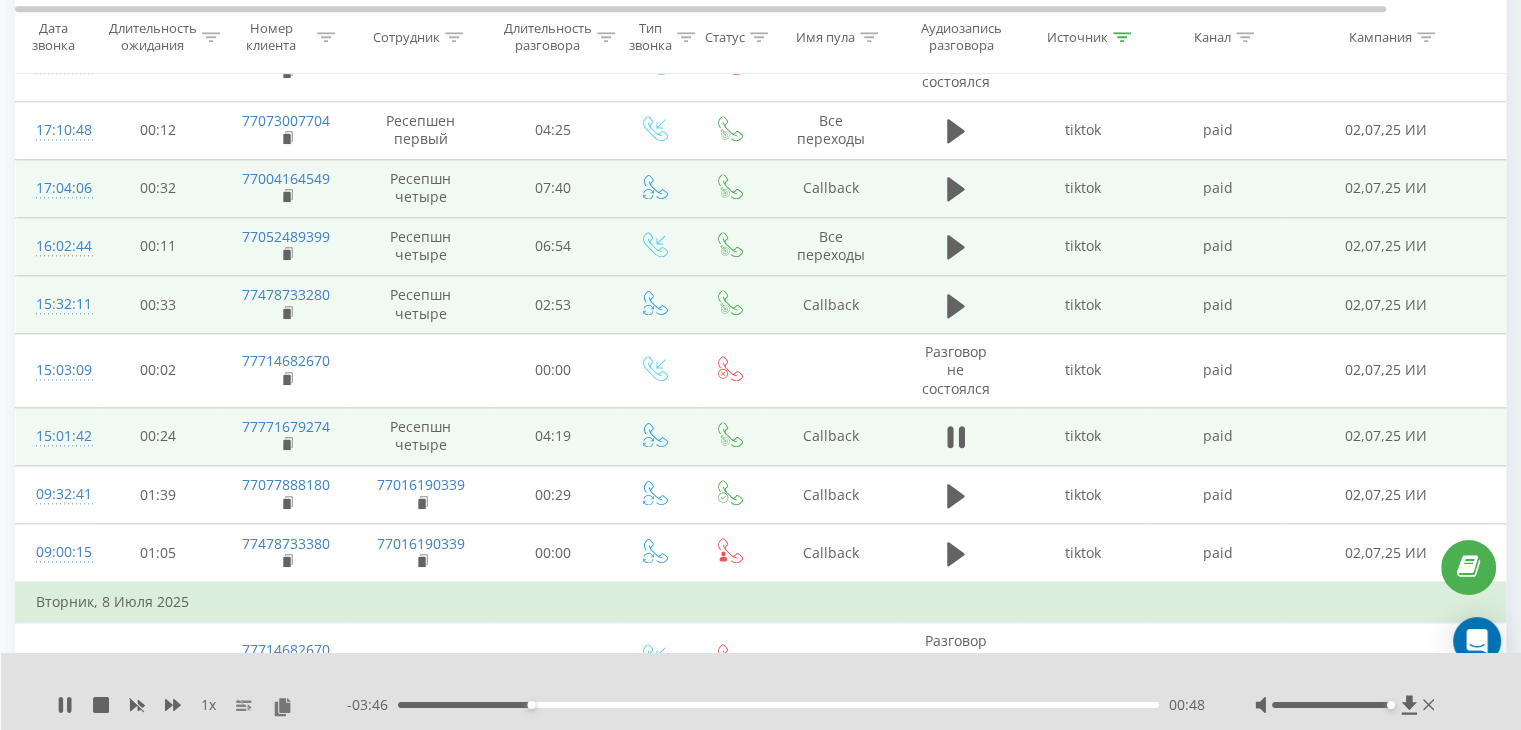 scroll, scrollTop: 2100, scrollLeft: 0, axis: vertical 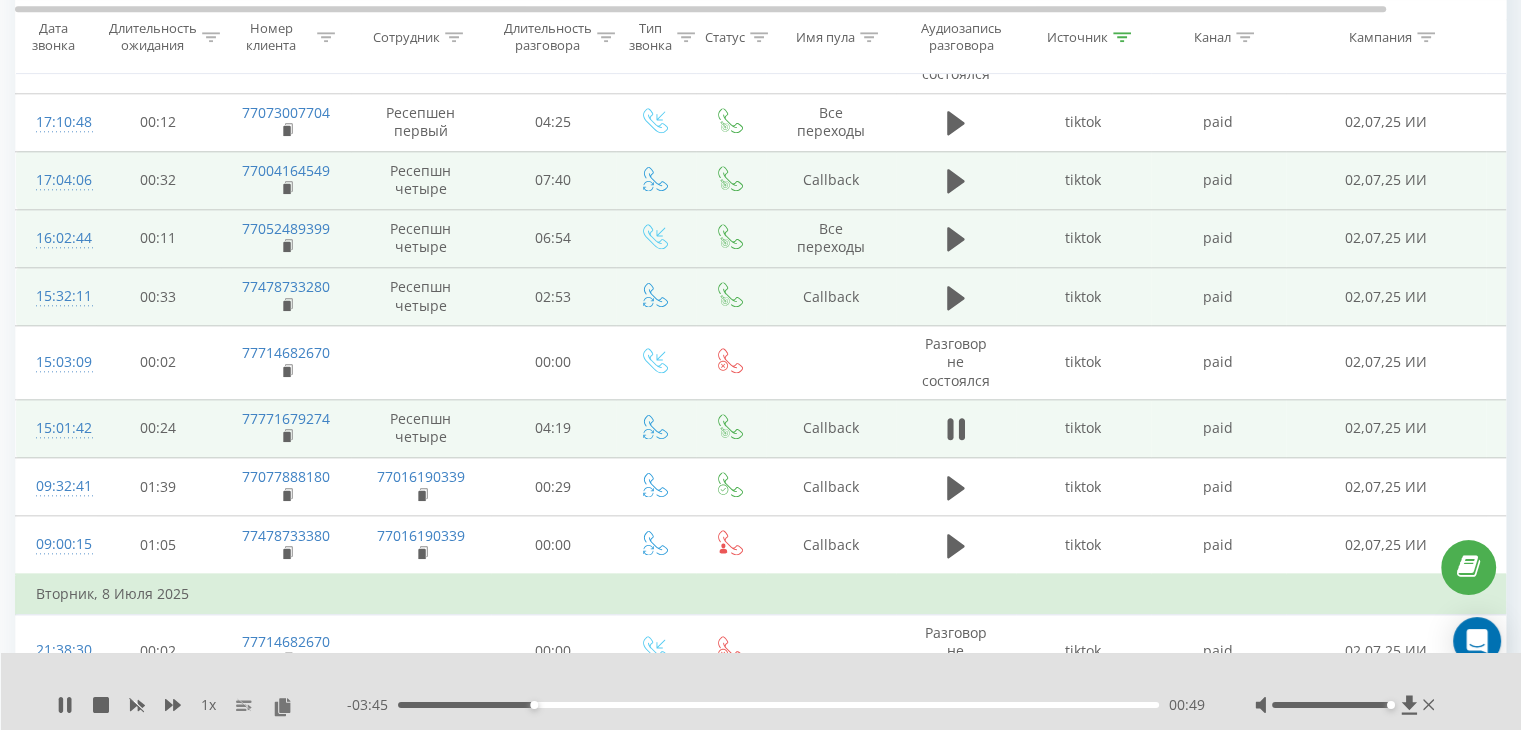 click on "00:49" at bounding box center (778, 705) 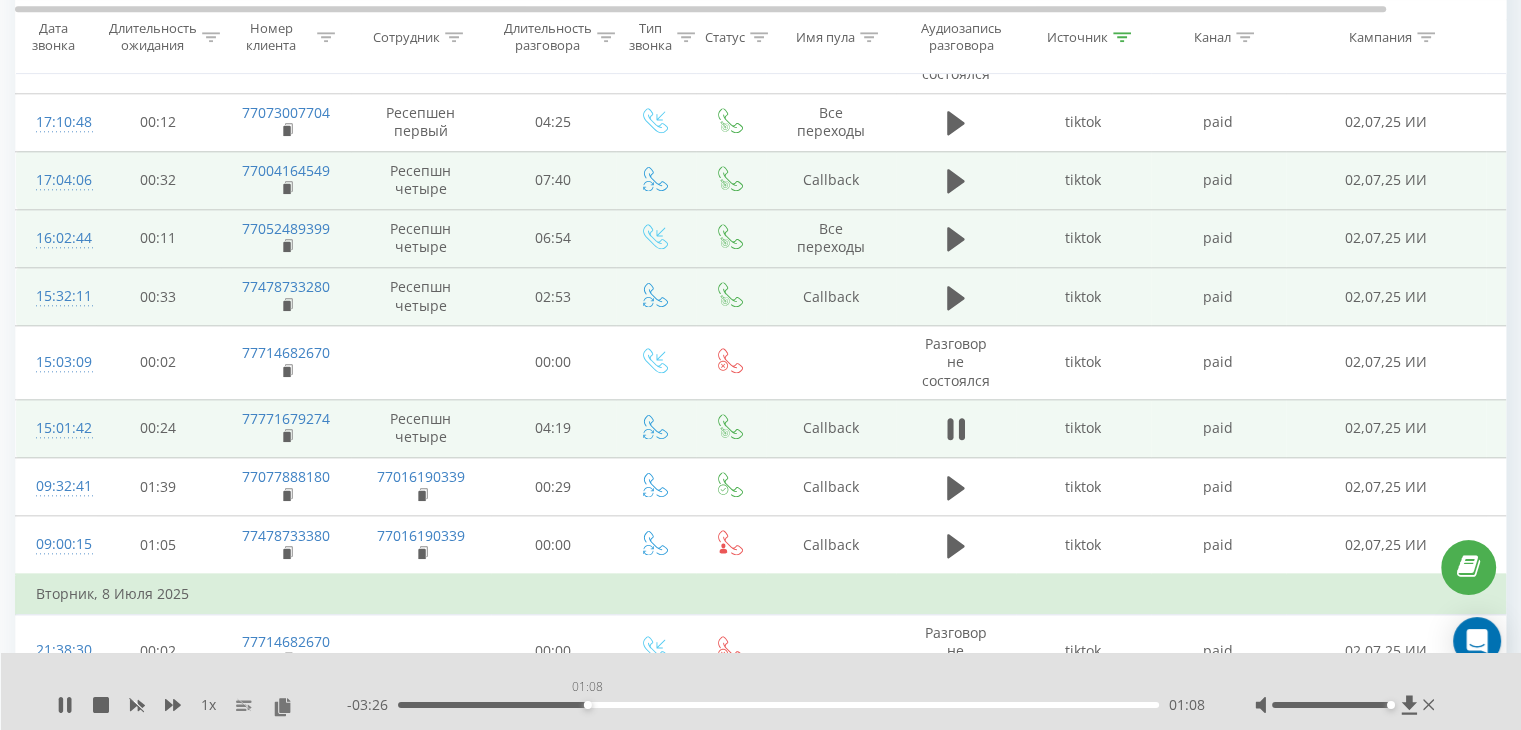 click on "01:08" at bounding box center (778, 705) 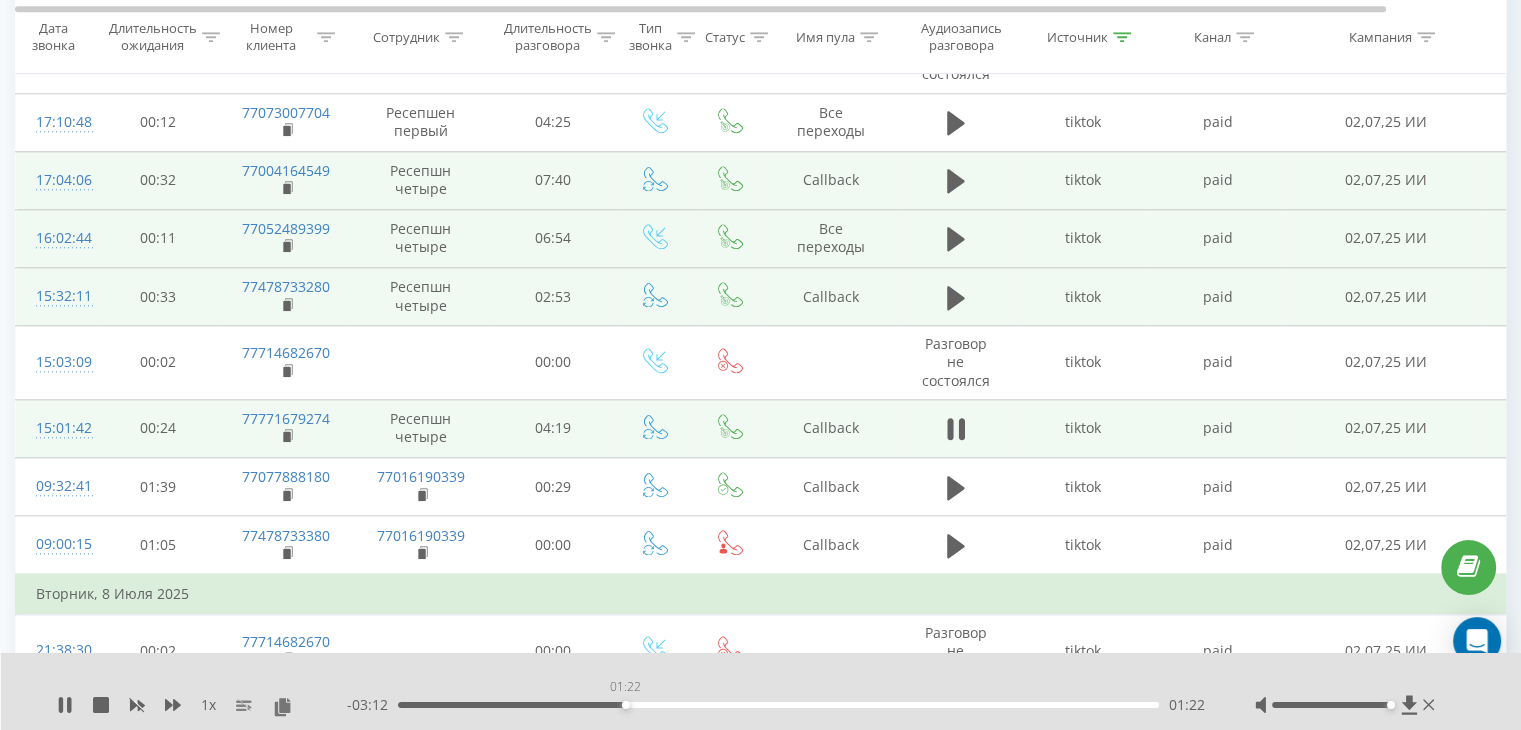 click on "01:22" at bounding box center [778, 705] 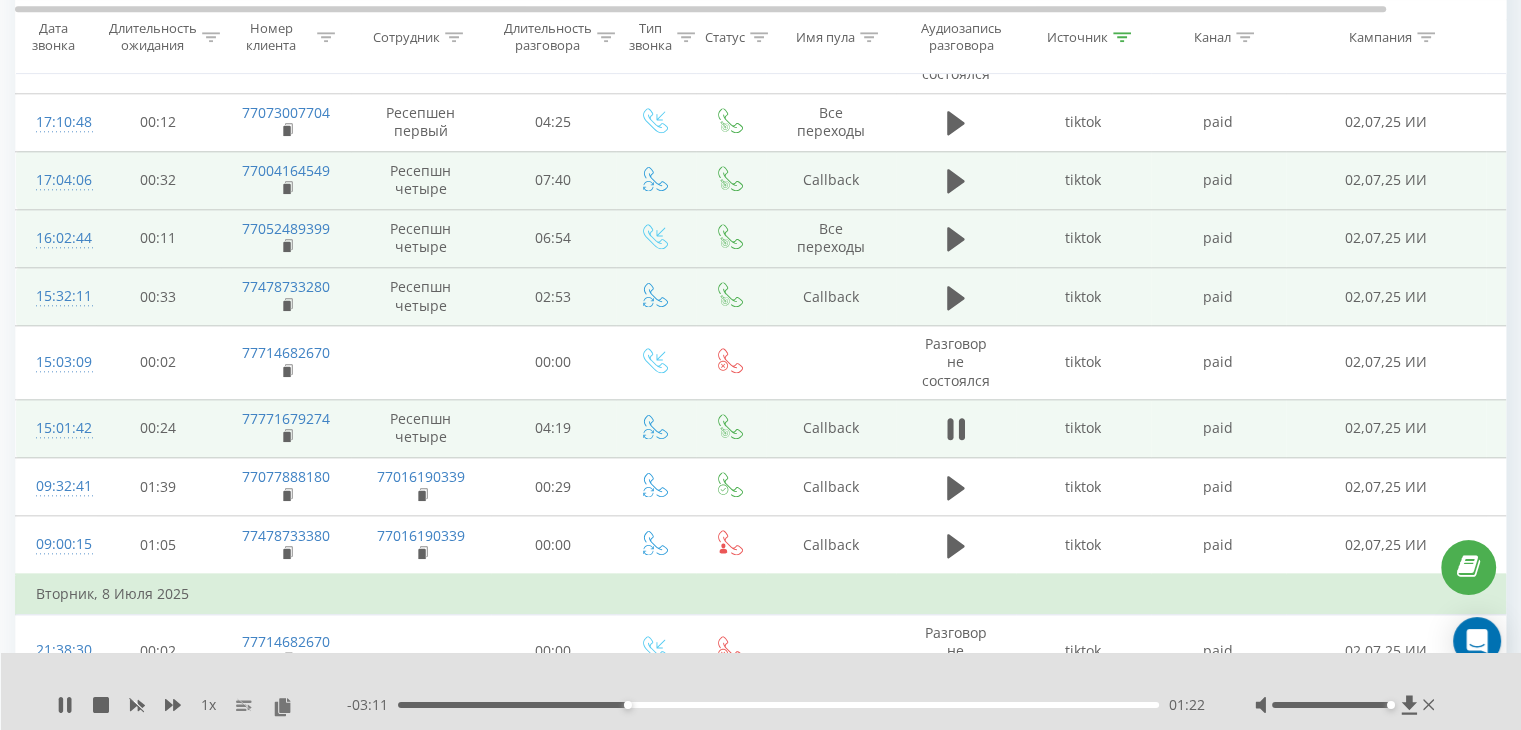 click on "01:22" at bounding box center (778, 705) 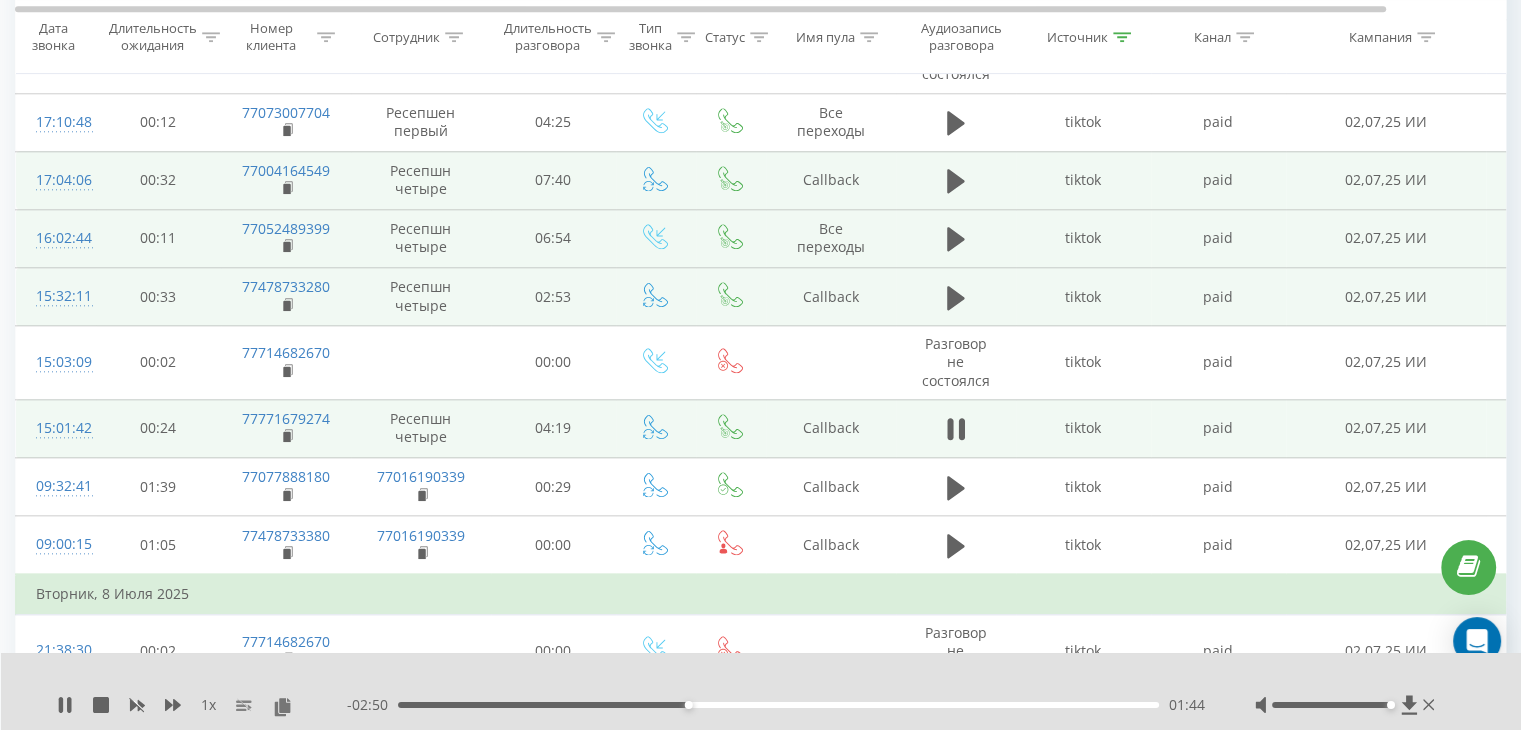 click on "01:44" at bounding box center (778, 705) 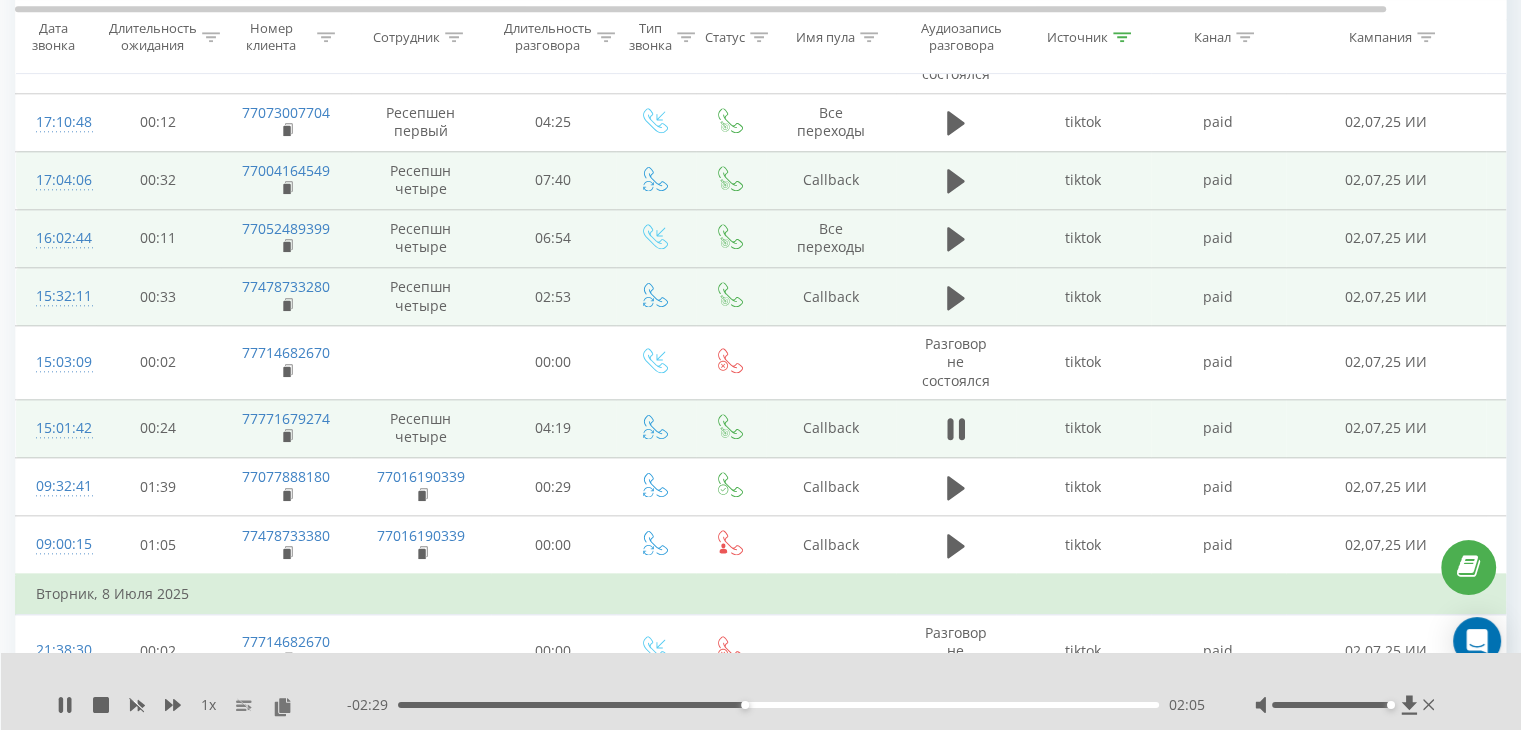 click on "02:05" at bounding box center [778, 705] 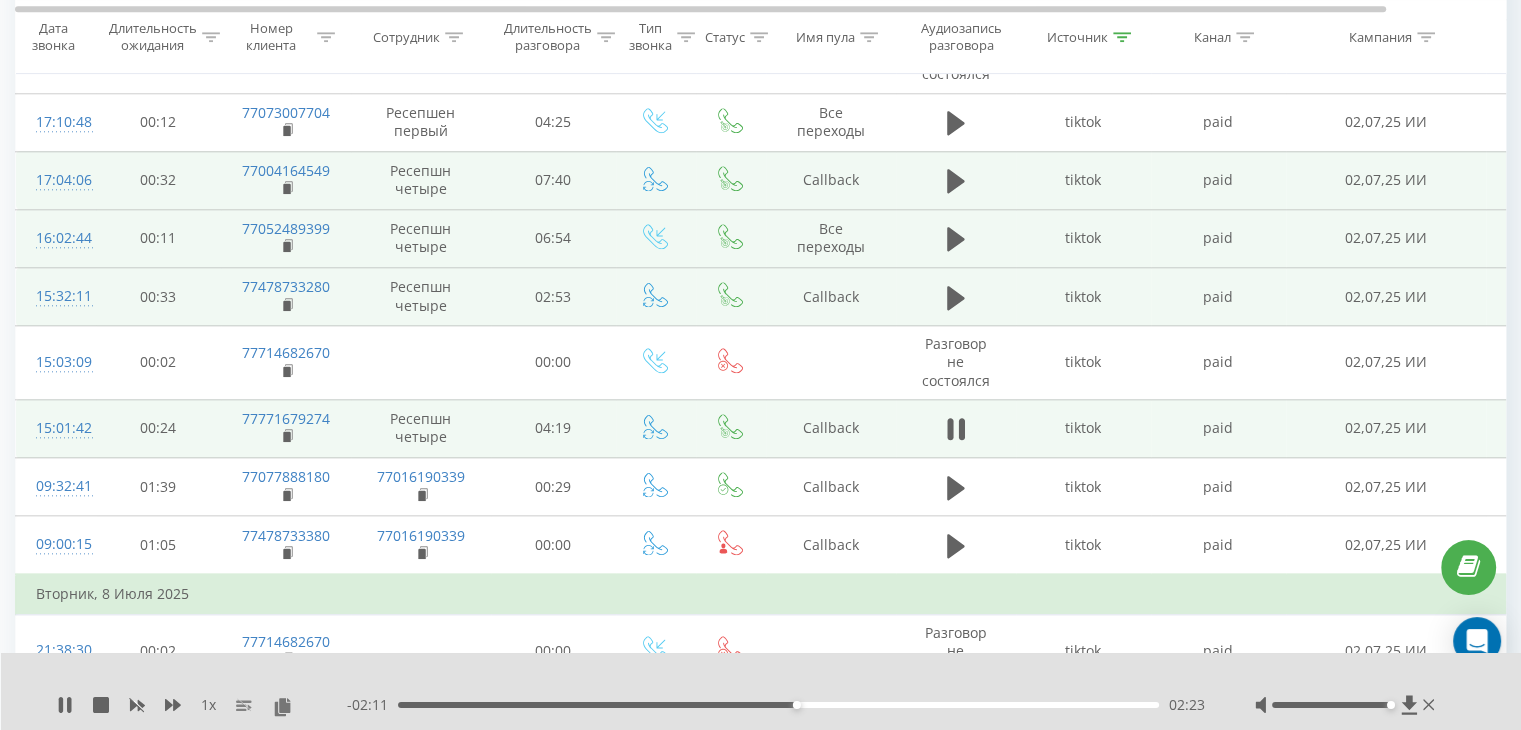 click on "02:23" at bounding box center (778, 705) 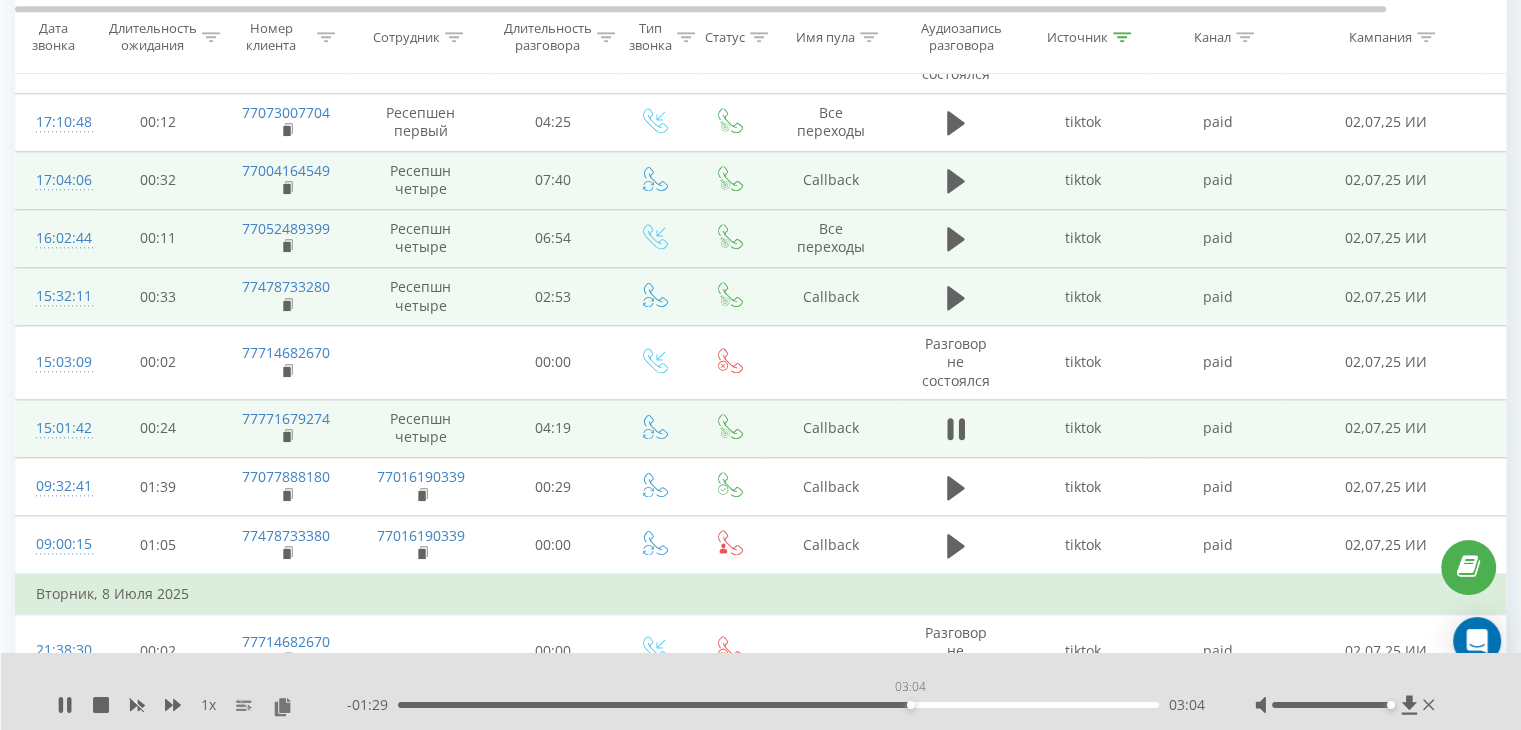 click on "03:04" at bounding box center (778, 705) 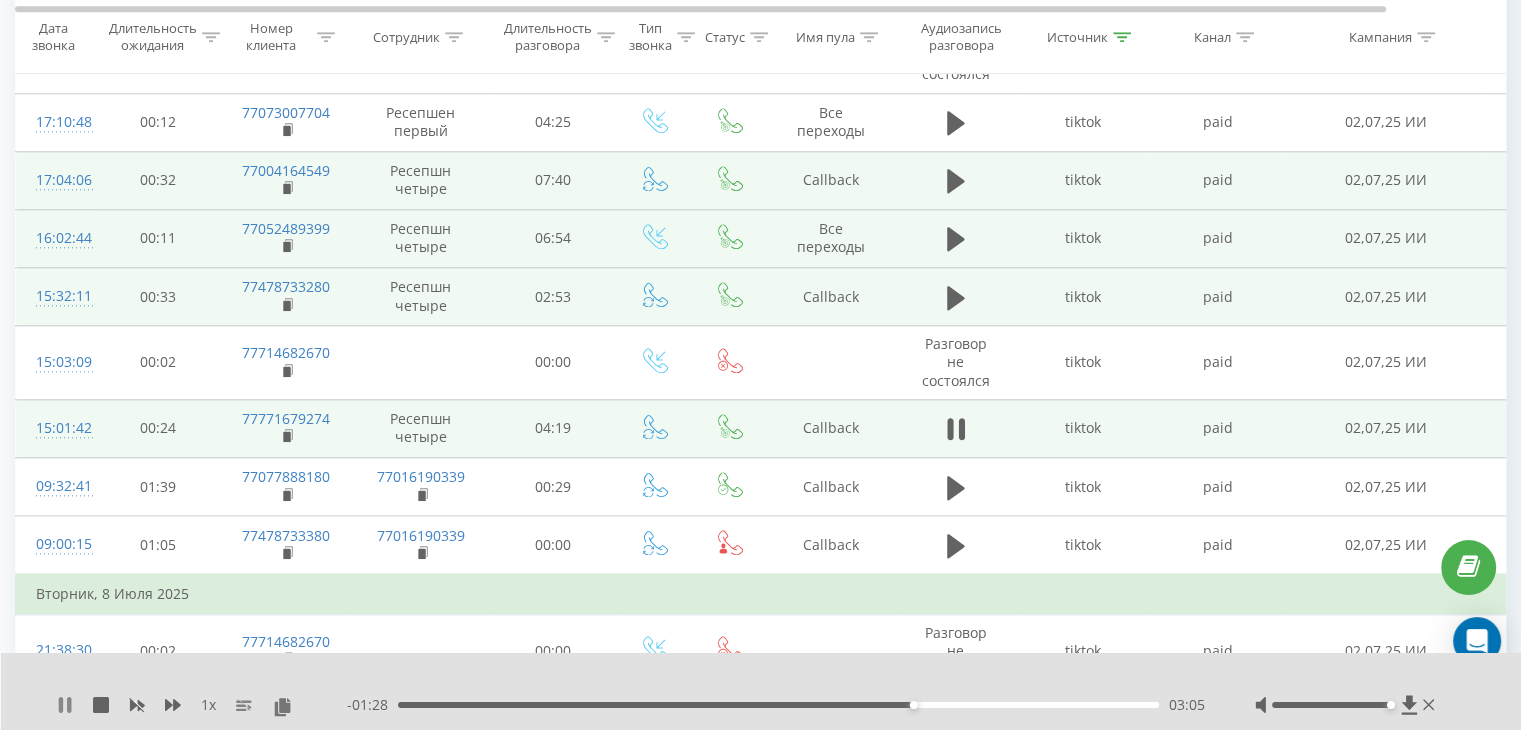 click 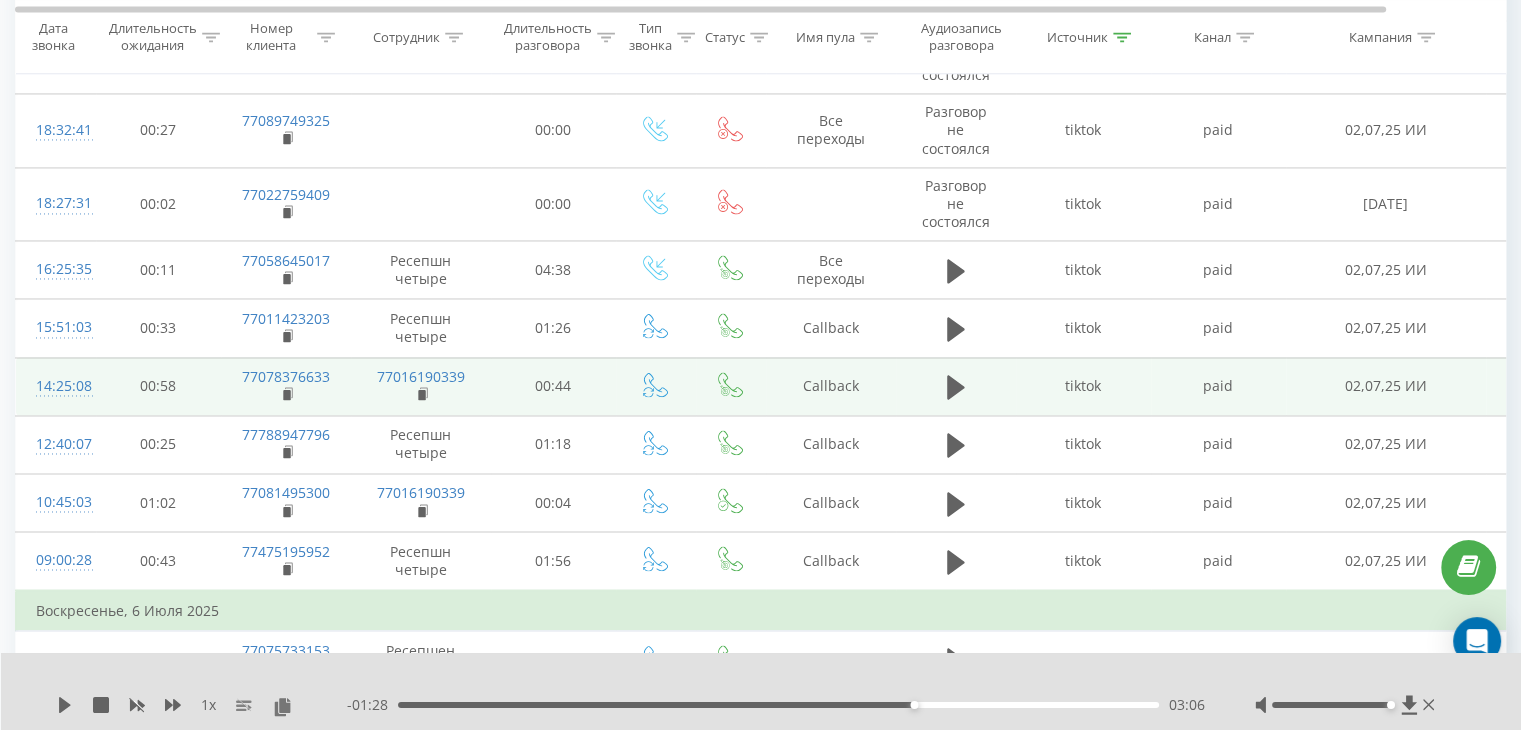 scroll, scrollTop: 3200, scrollLeft: 0, axis: vertical 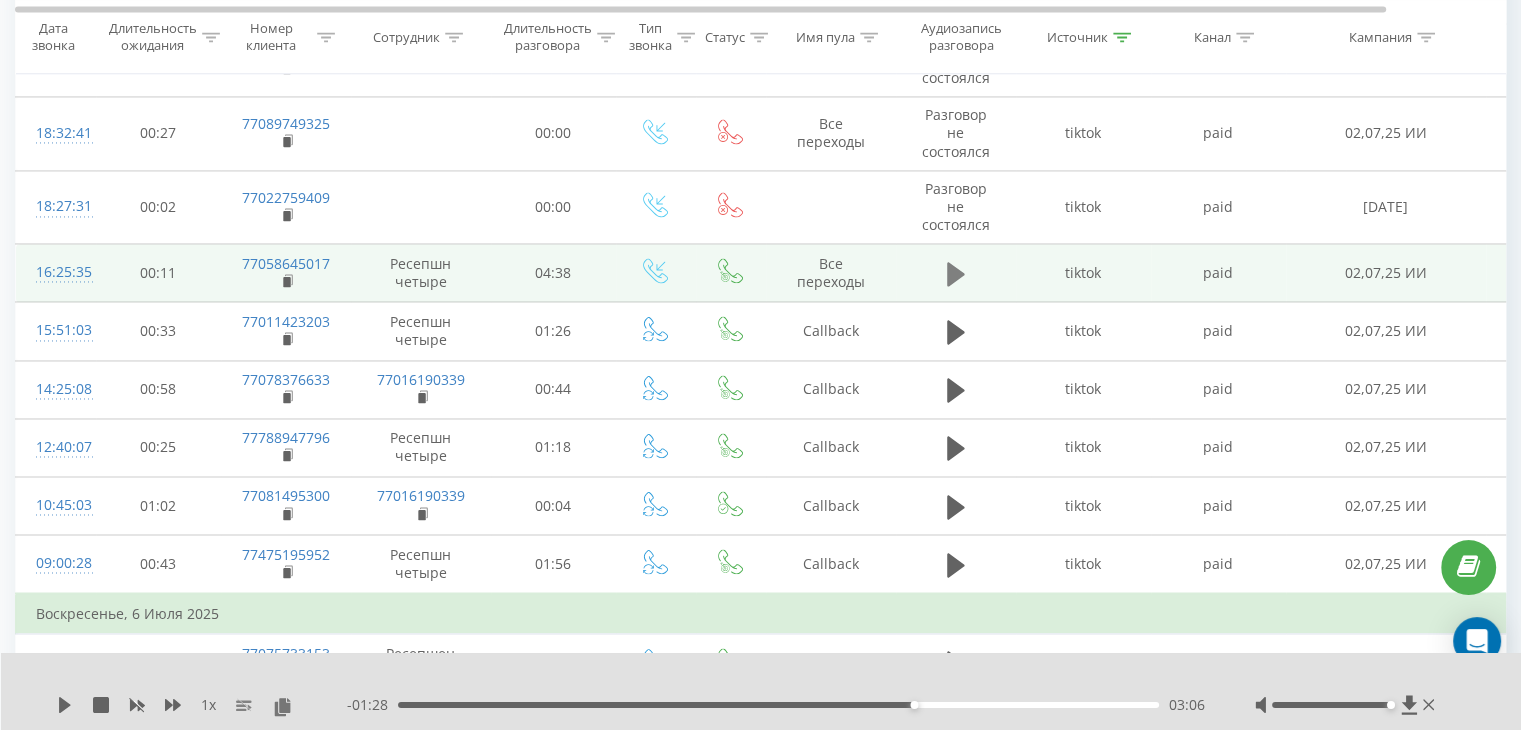 click 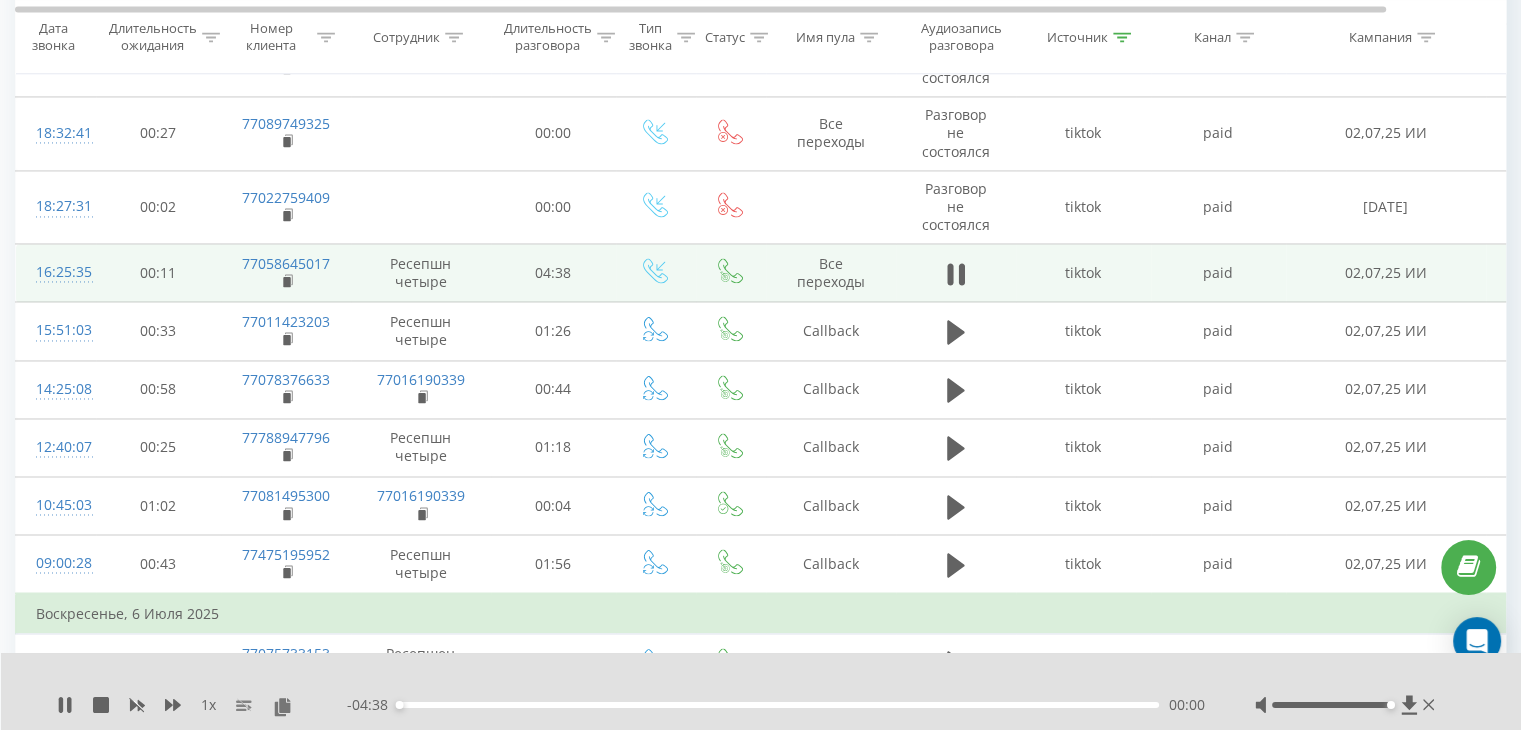 click on "00:00" at bounding box center (778, 705) 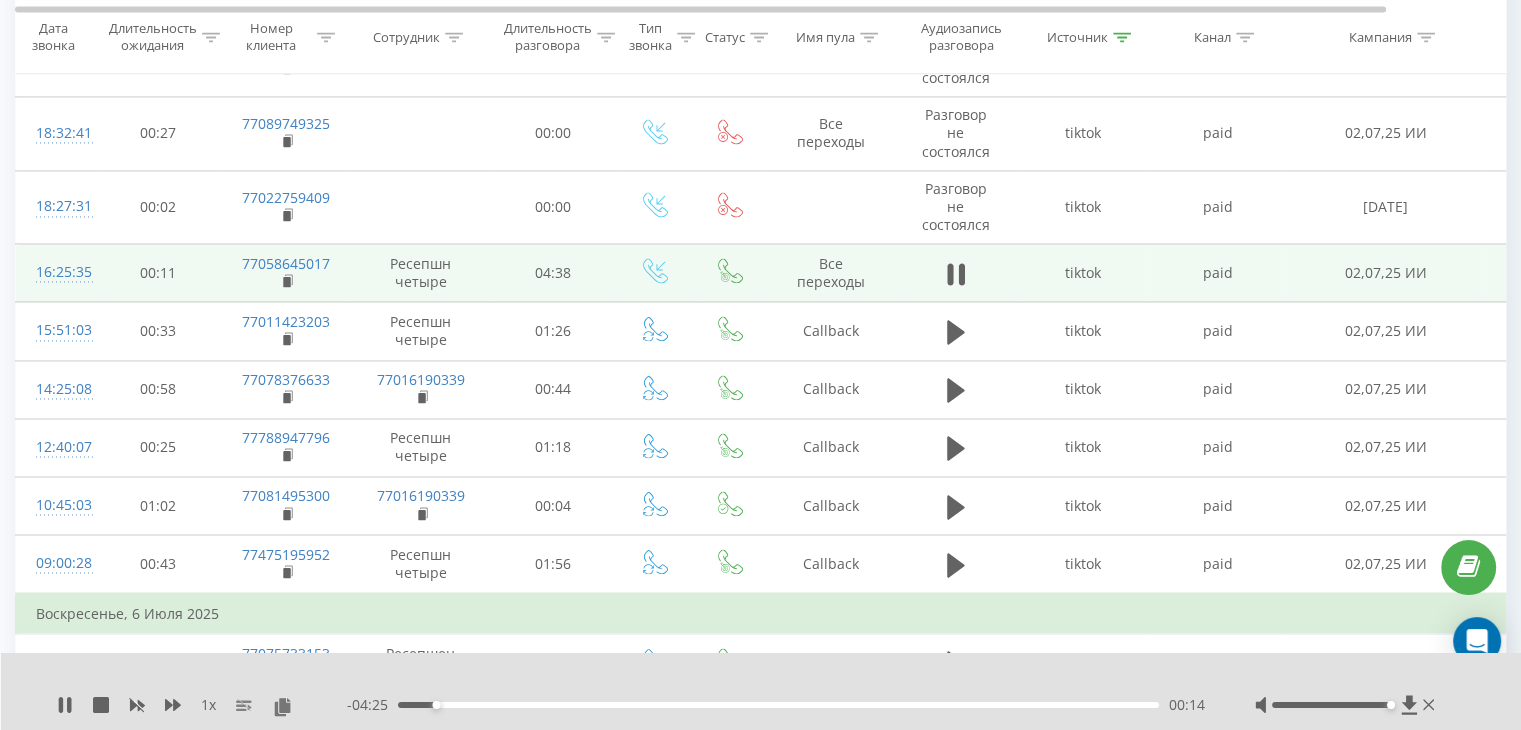 click on "00:14" at bounding box center [778, 705] 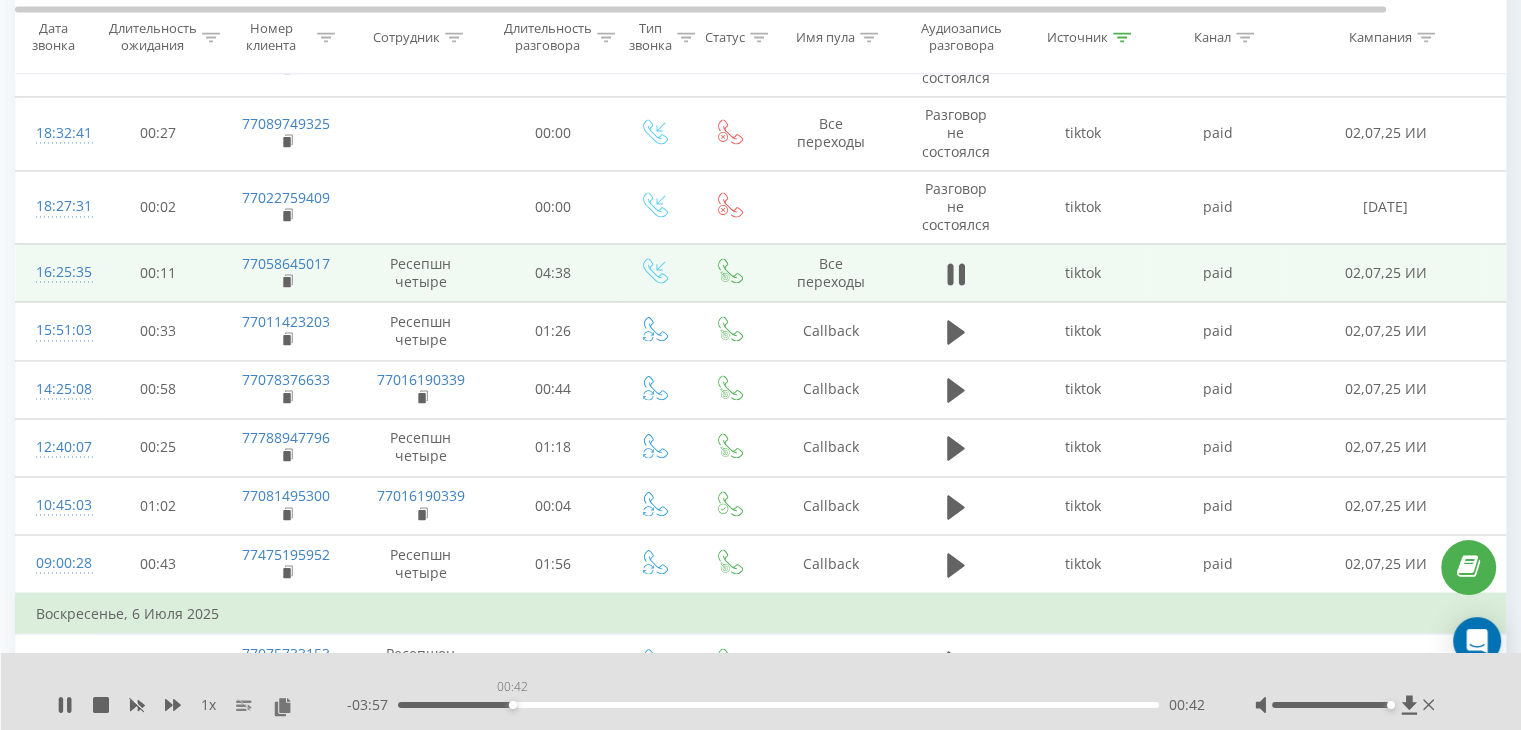 click on "00:42" at bounding box center (778, 705) 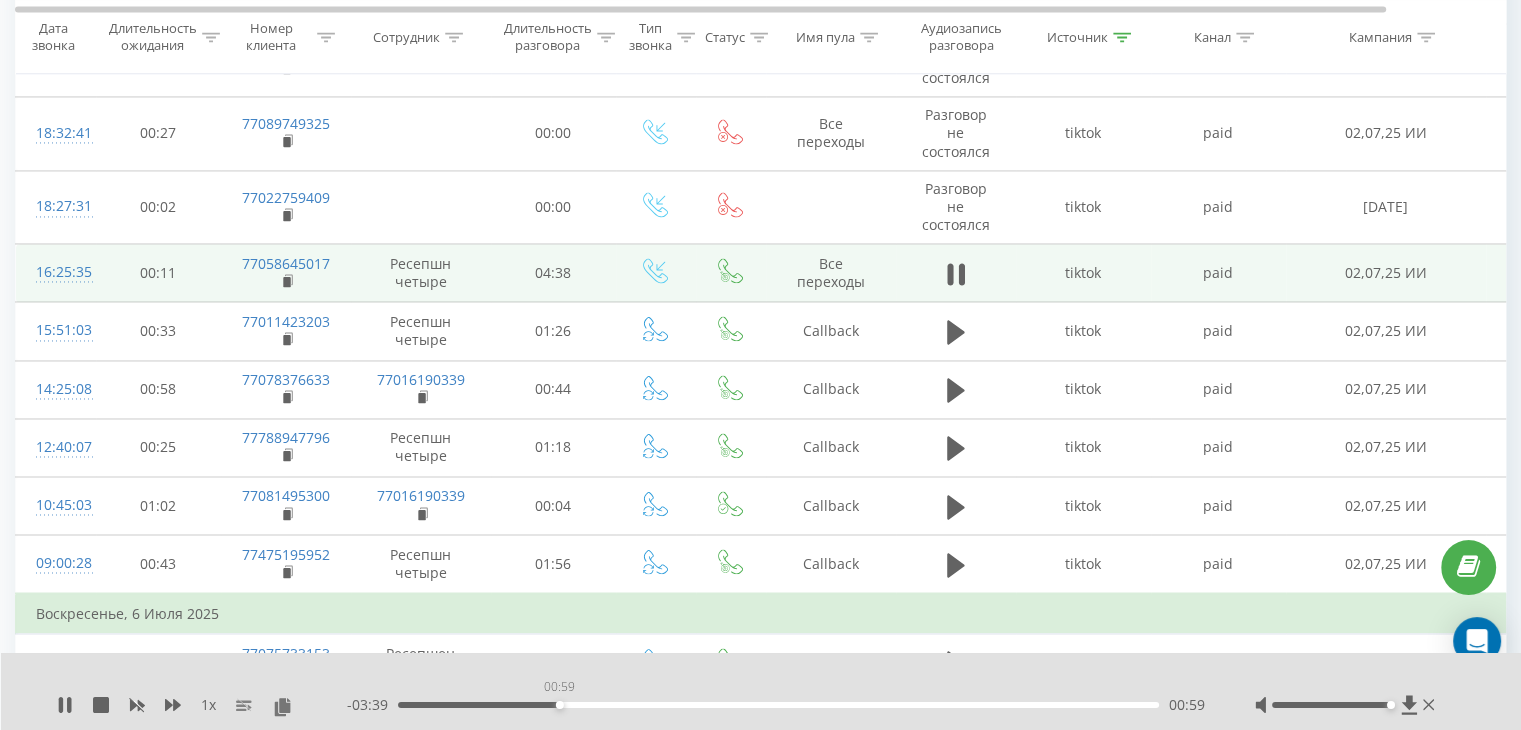 click on "00:59" at bounding box center [778, 705] 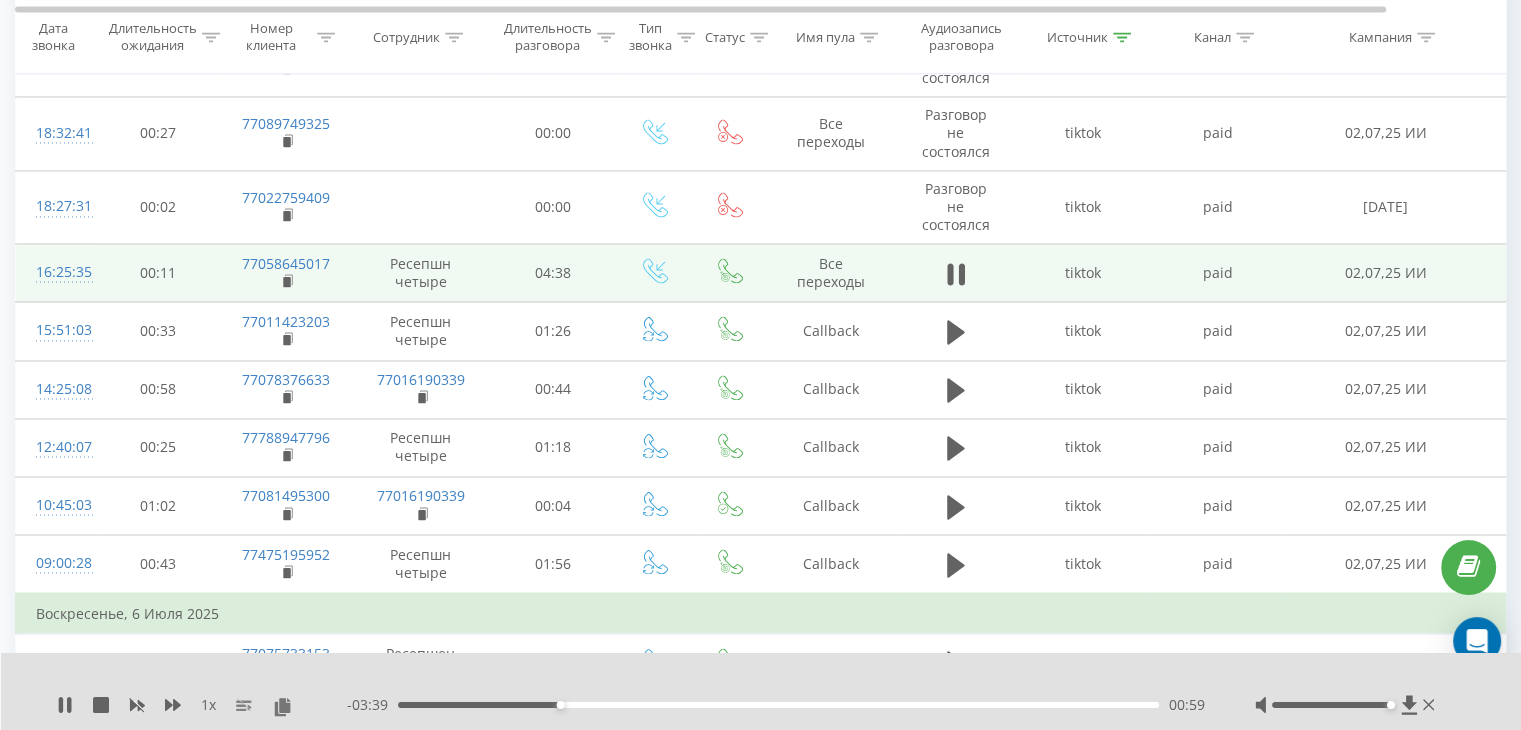 click on "00:59" at bounding box center [778, 705] 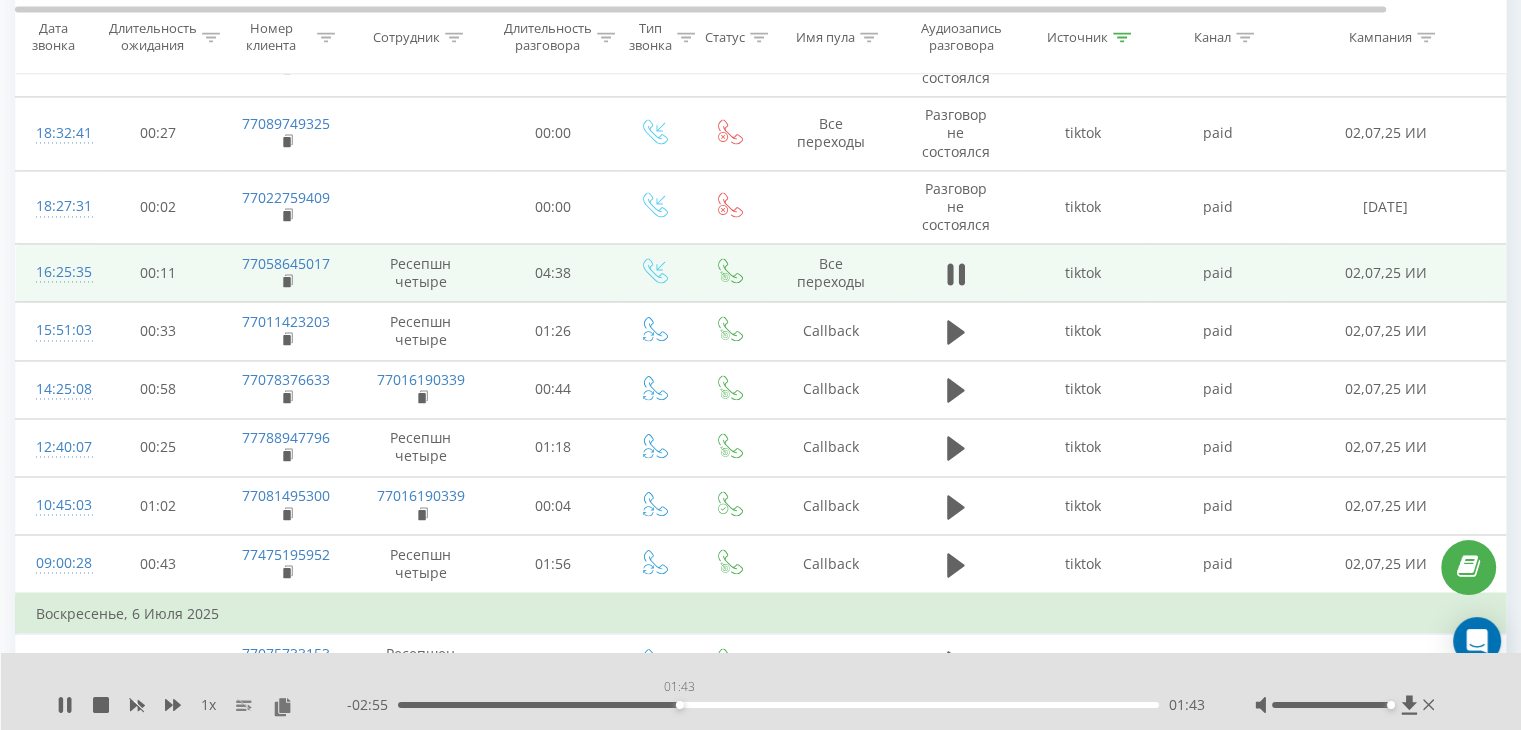 click on "01:43" at bounding box center (778, 705) 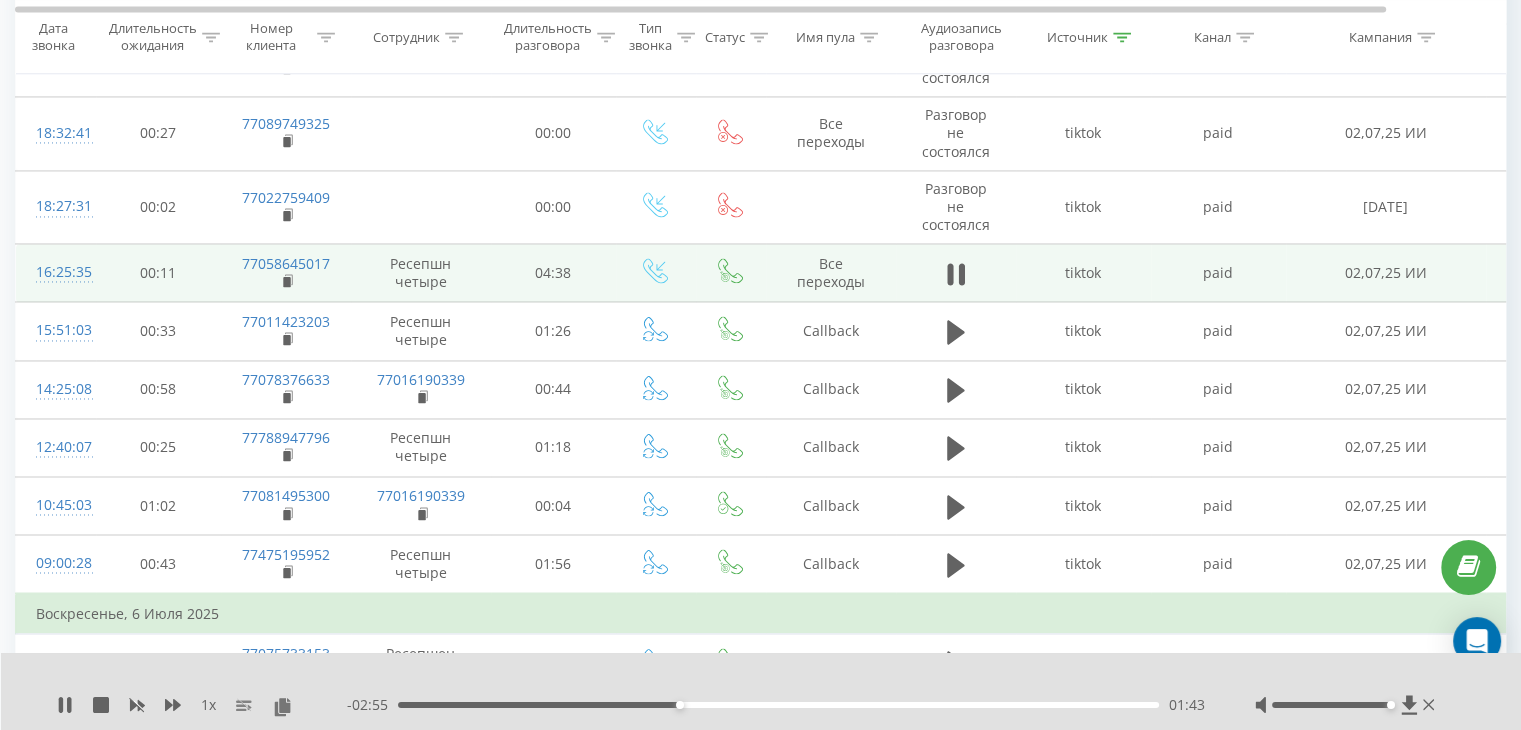 click on "- 02:55 01:43   01:43" at bounding box center (776, 705) 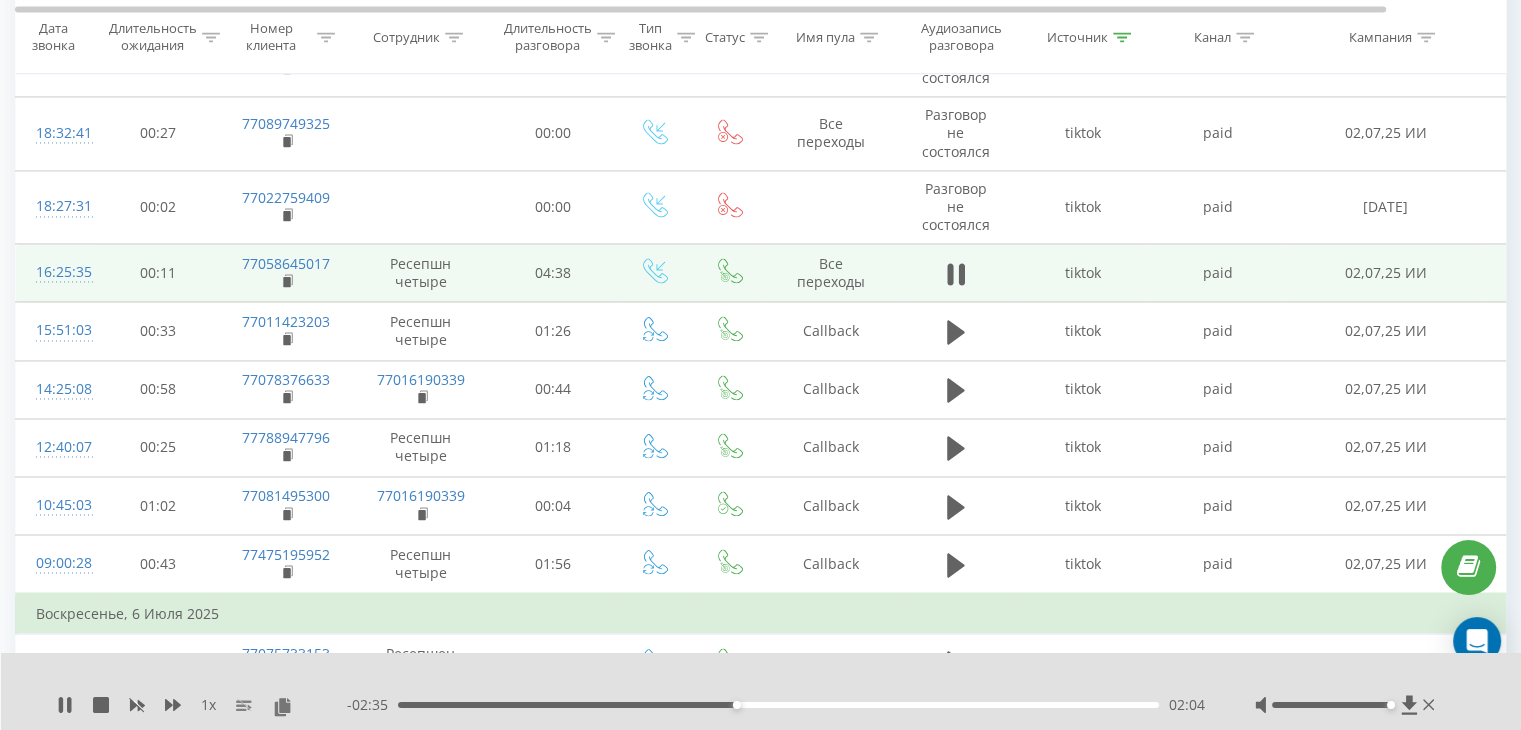 click on "02:04" at bounding box center (778, 705) 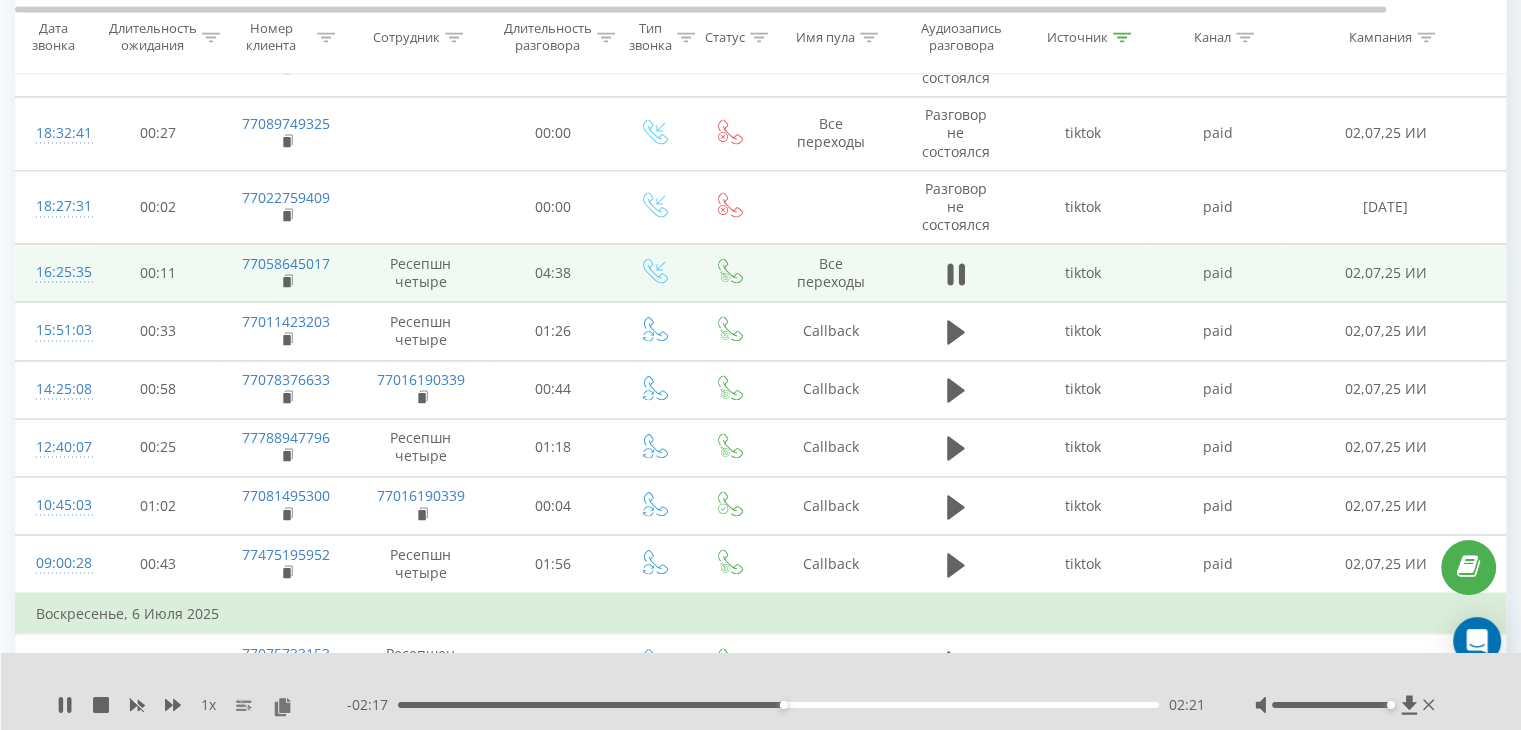 click on "02:21" at bounding box center [778, 705] 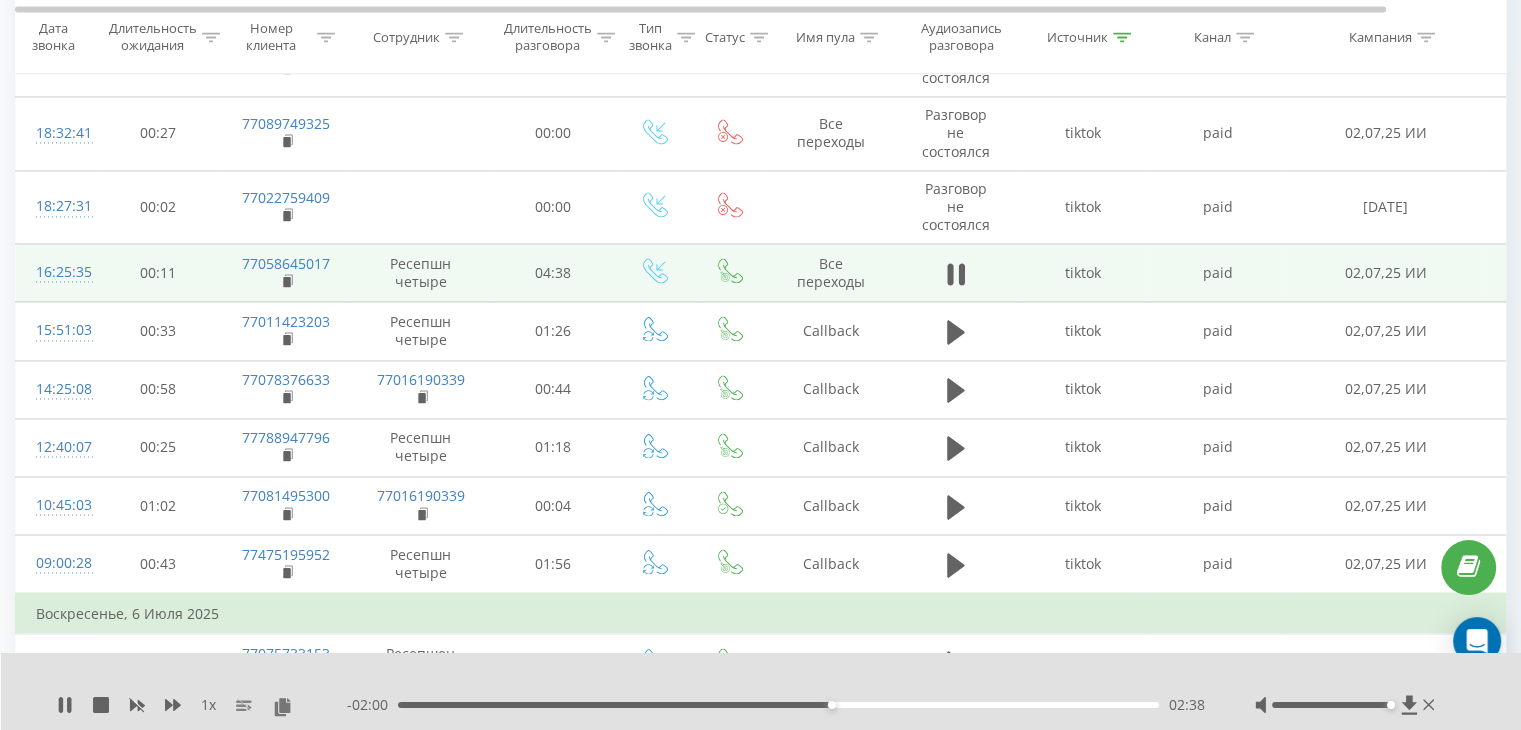 click on "02:38" at bounding box center [778, 705] 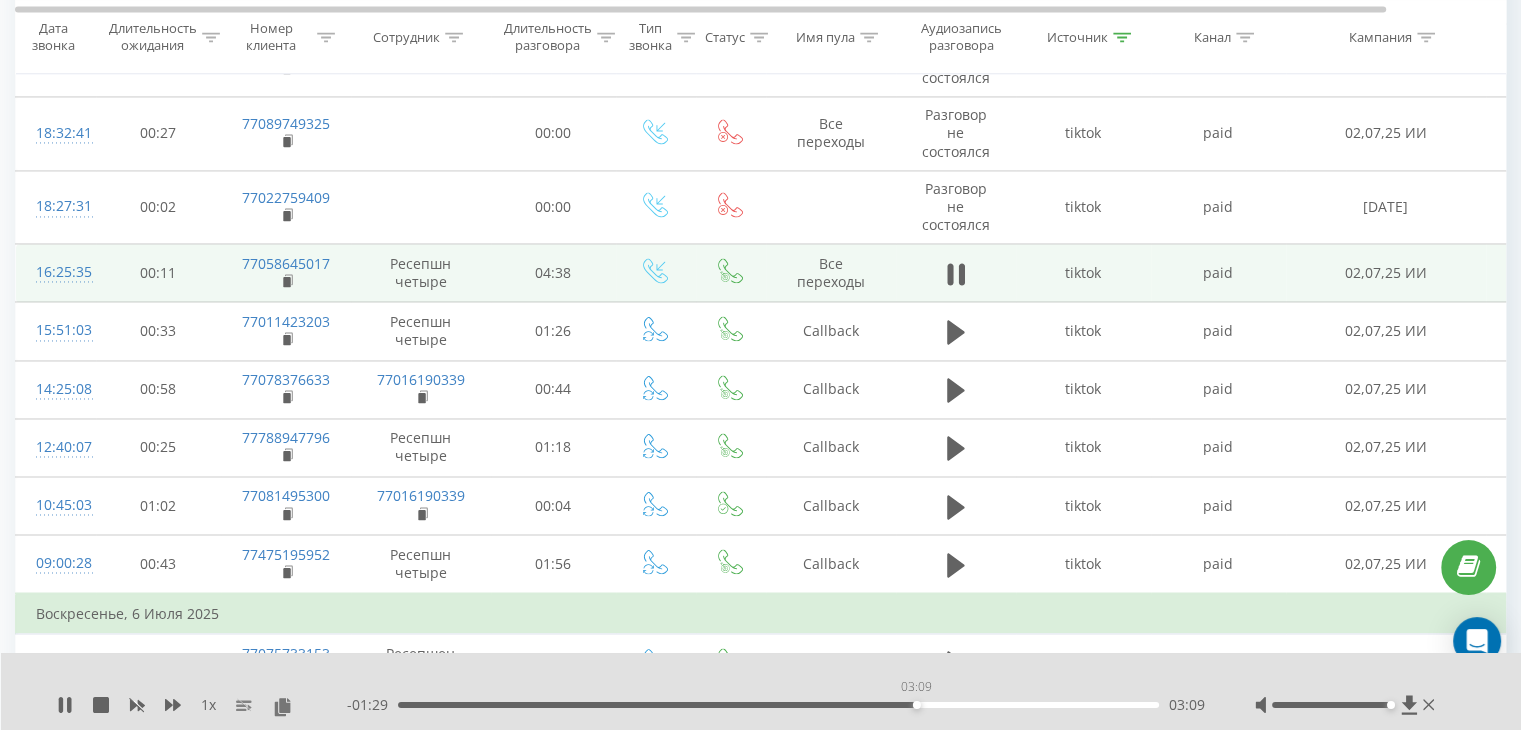click on "03:09" at bounding box center [778, 705] 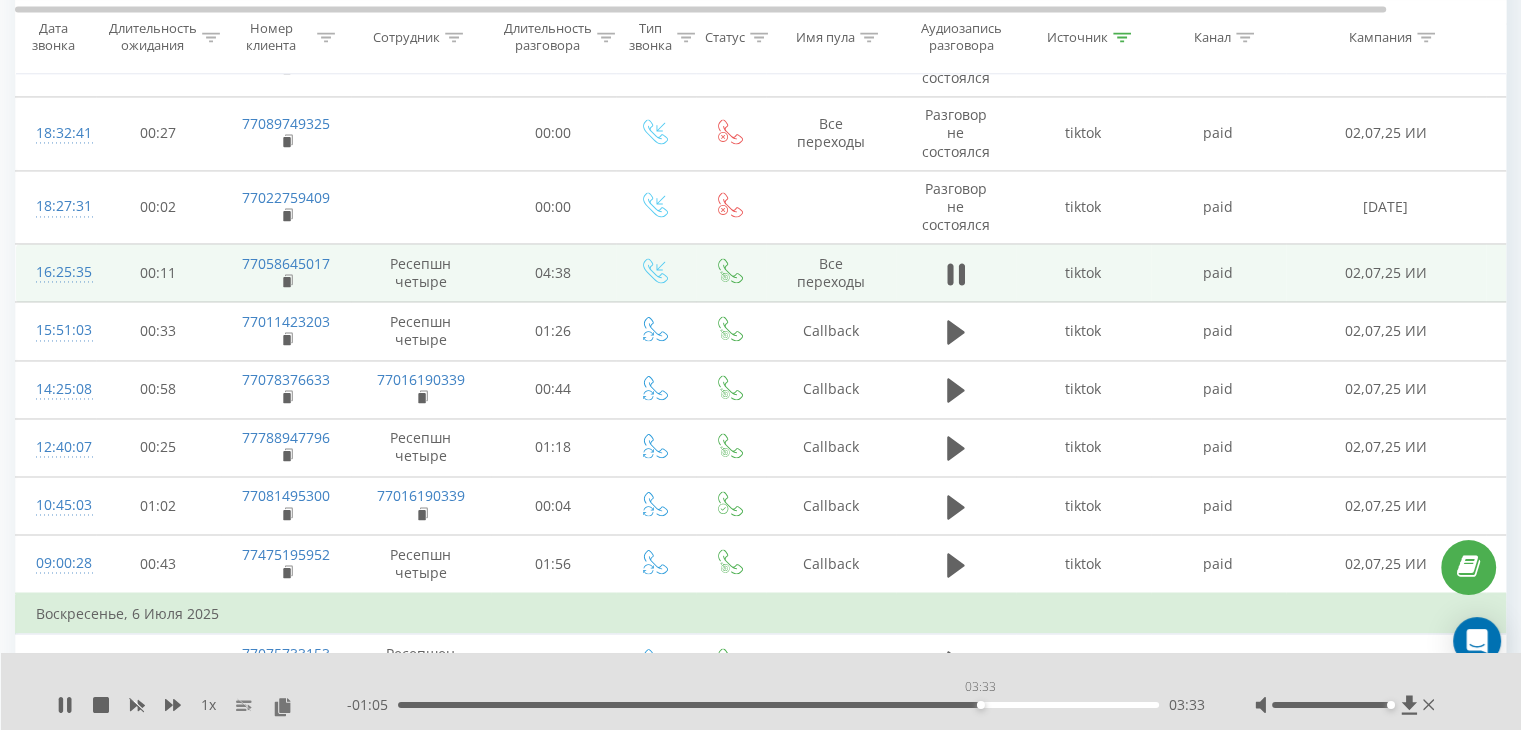 click on "03:33" at bounding box center [778, 705] 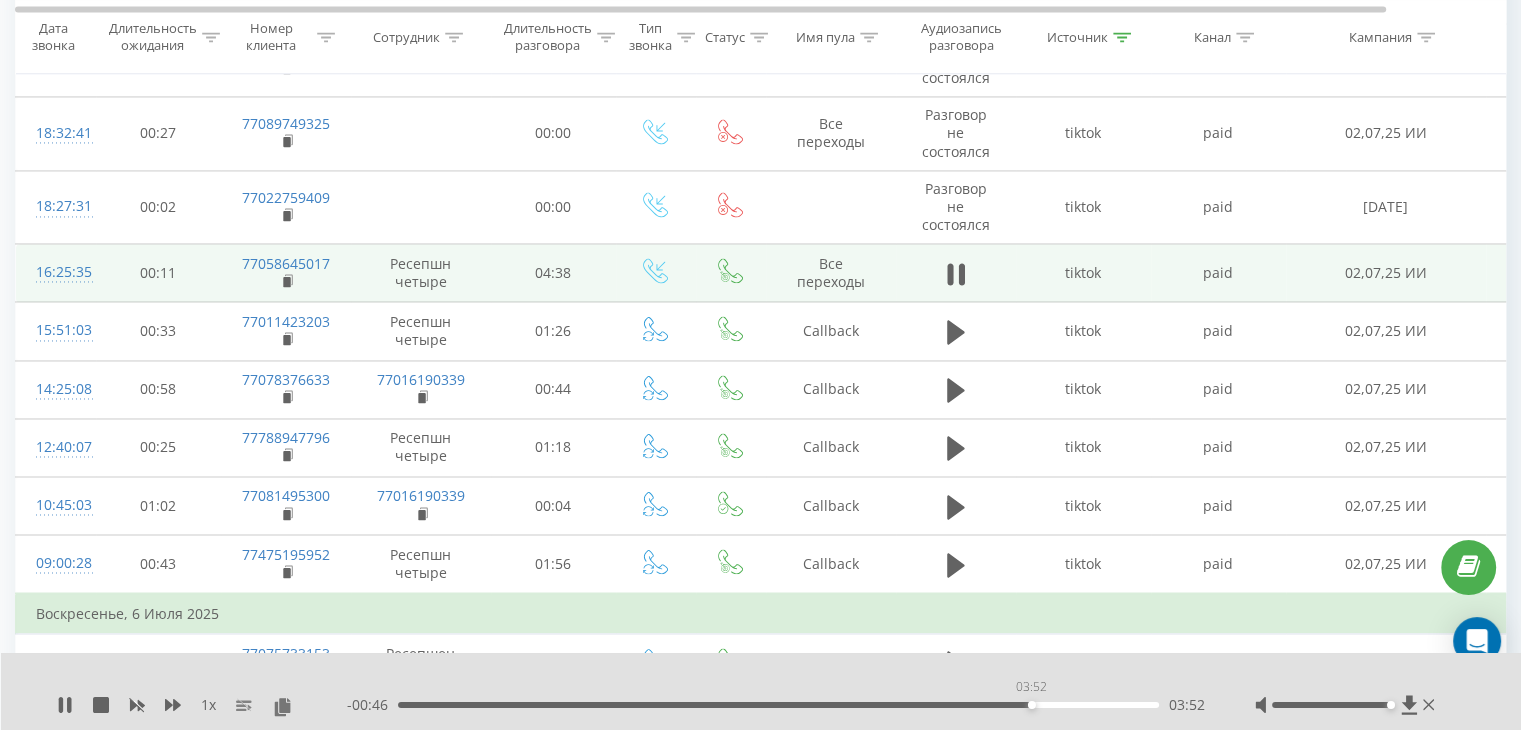 click on "03:52" at bounding box center [778, 705] 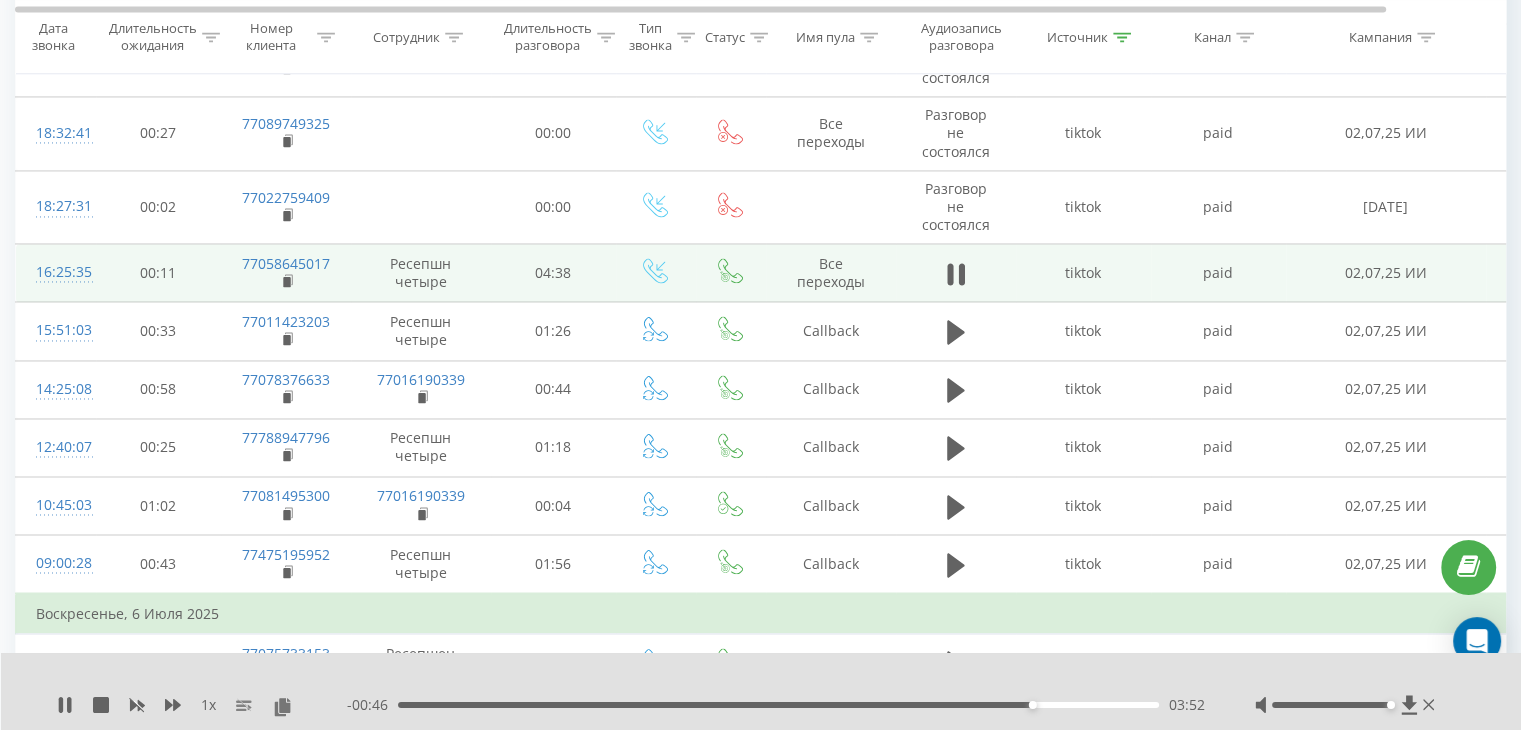 click on "03:52" at bounding box center [778, 705] 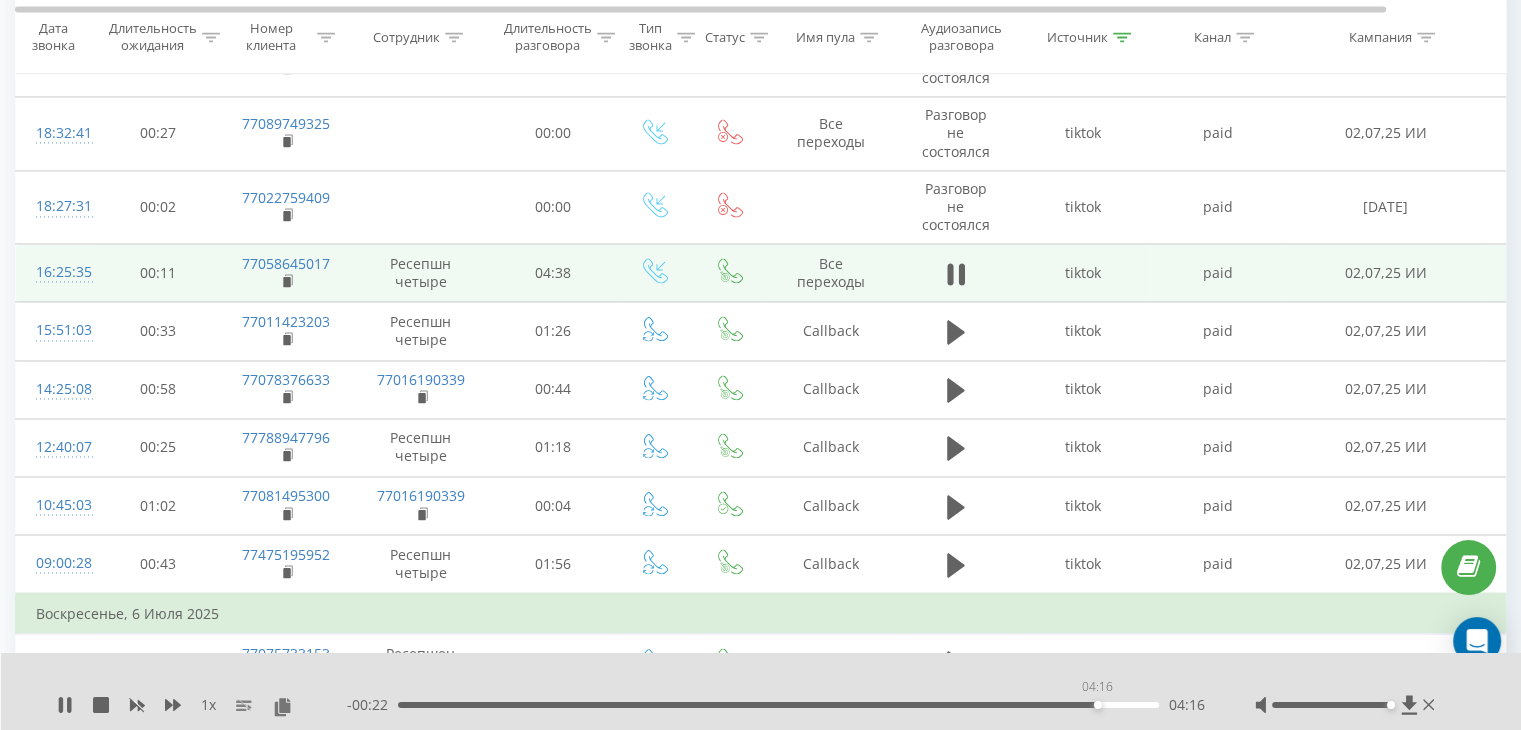 click on "04:16" at bounding box center (778, 705) 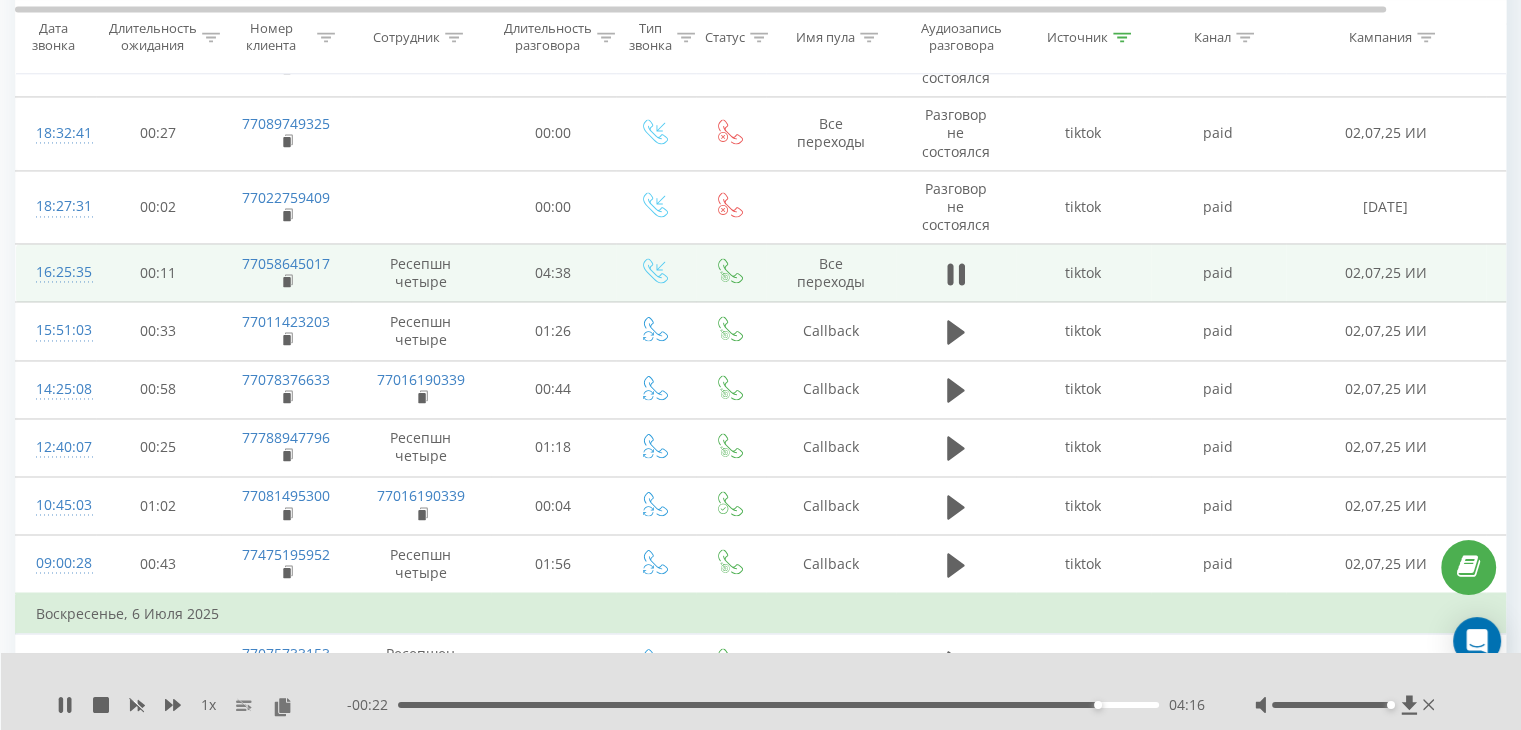 click on "04:16" at bounding box center [778, 705] 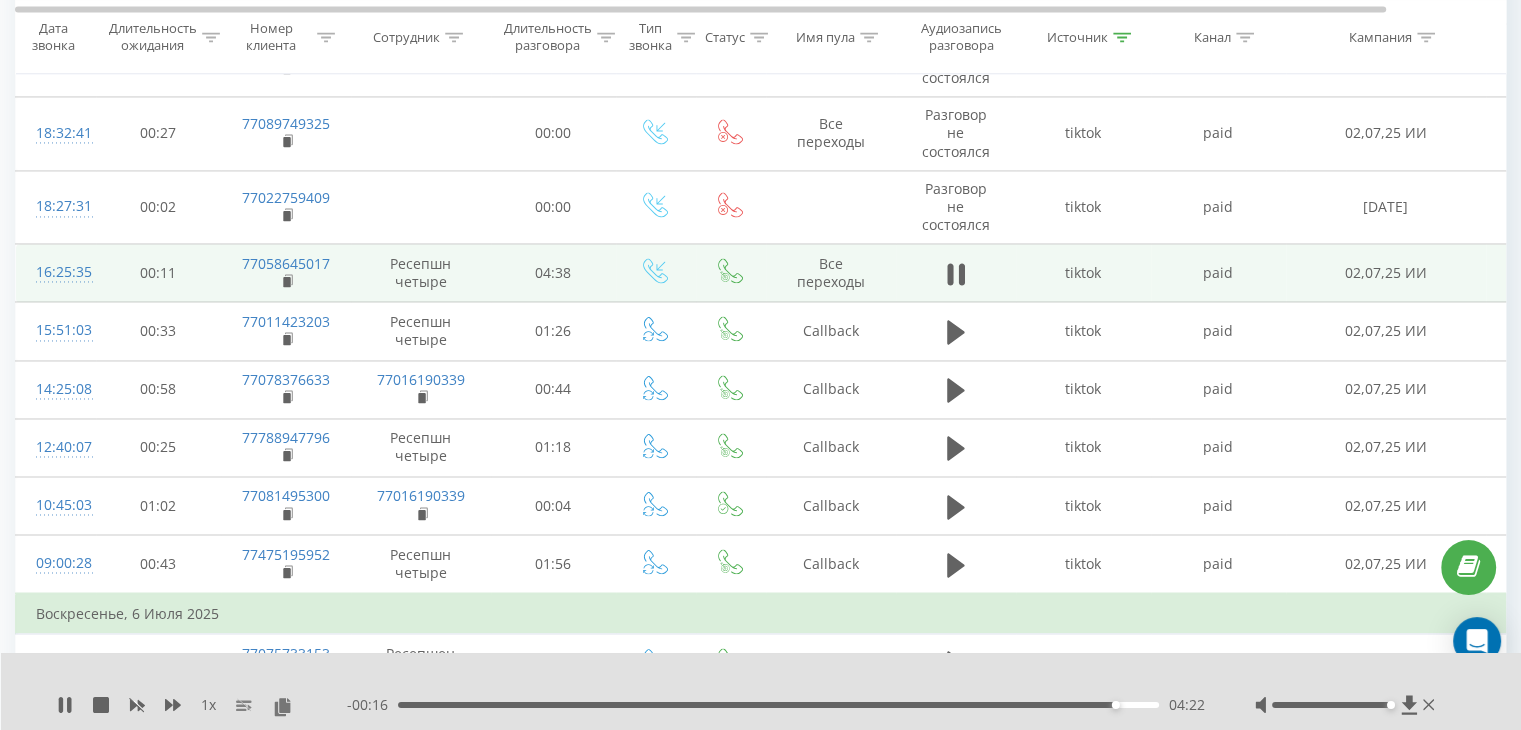 click on "- 00:16 04:22   04:22" at bounding box center [776, 705] 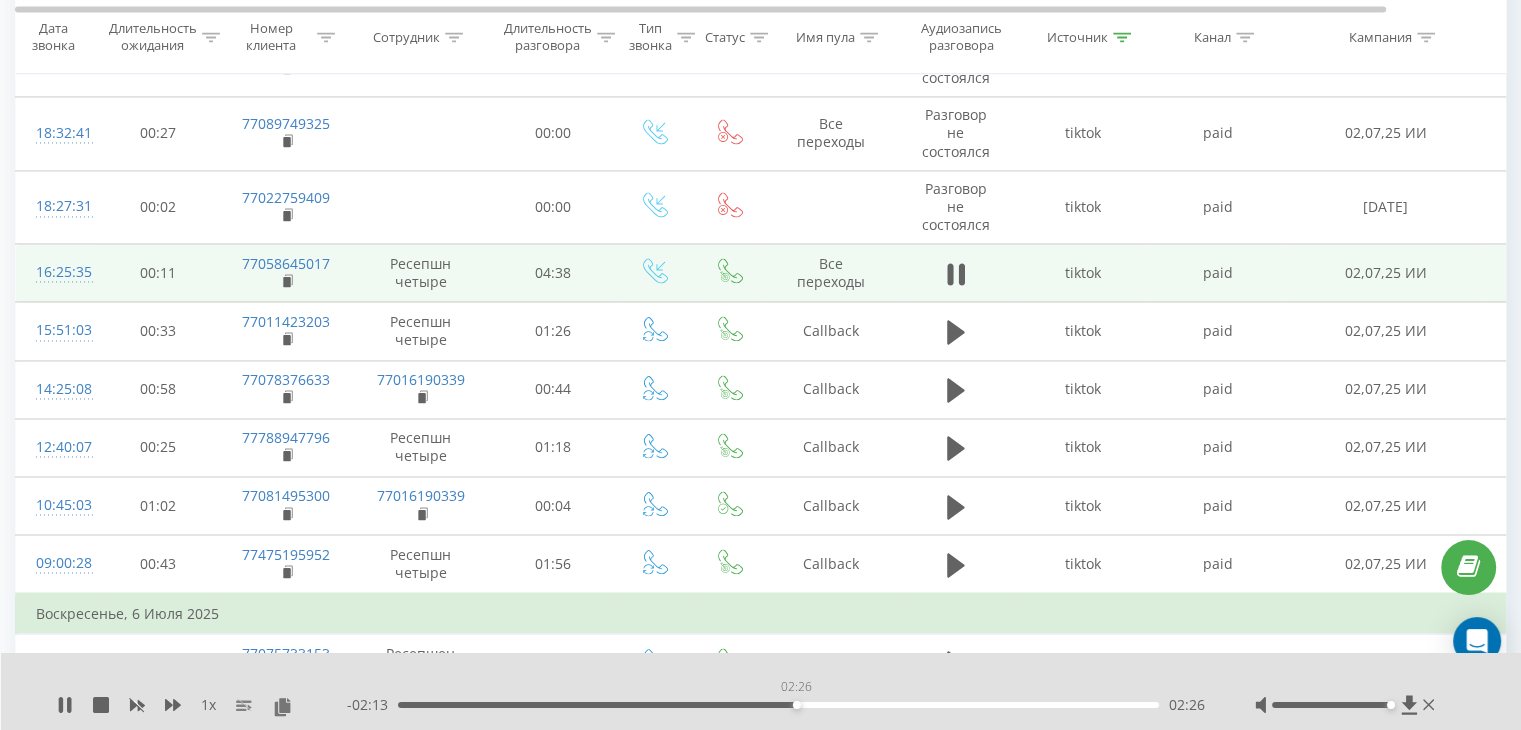 click on "02:26" at bounding box center [778, 705] 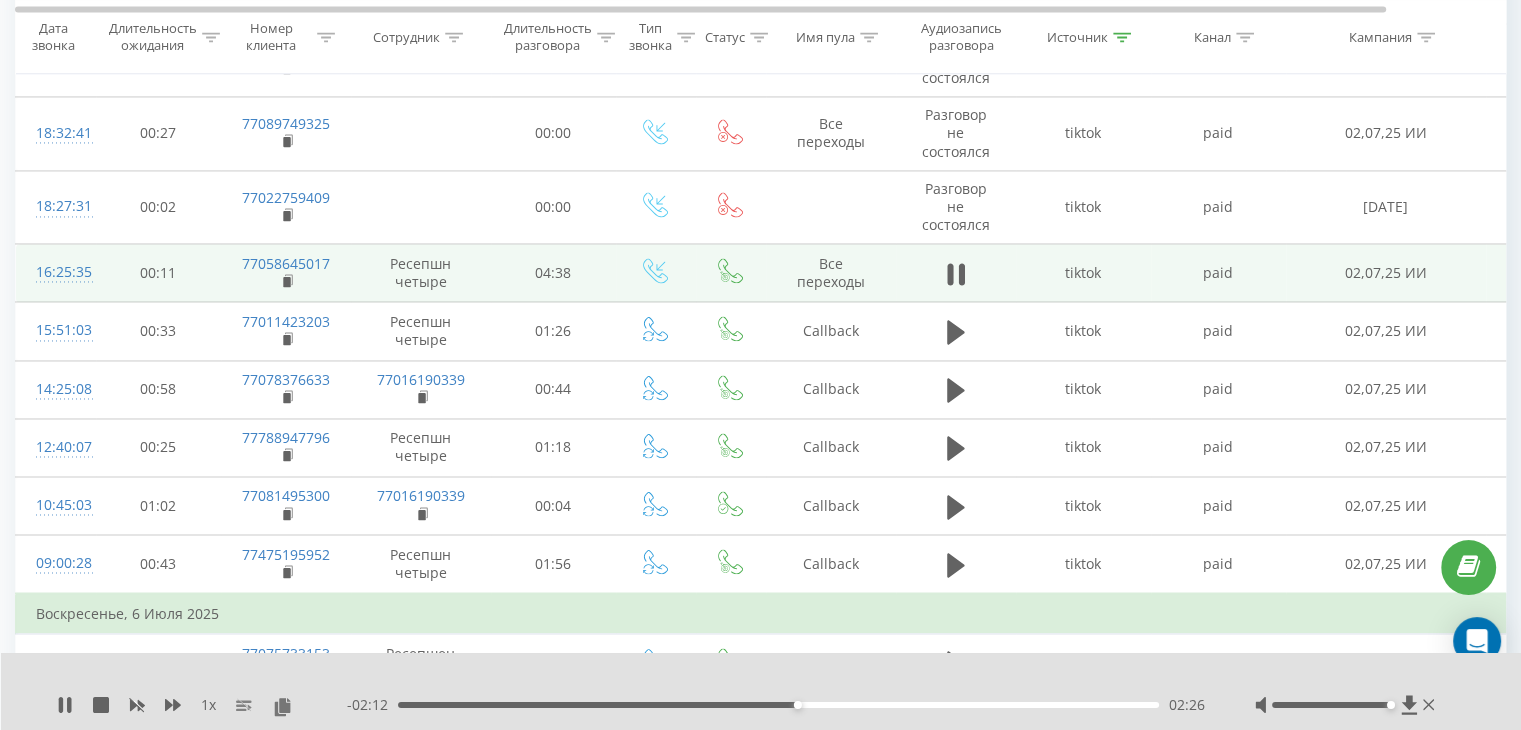 click on "- 02:12 02:26   02:26" at bounding box center [776, 705] 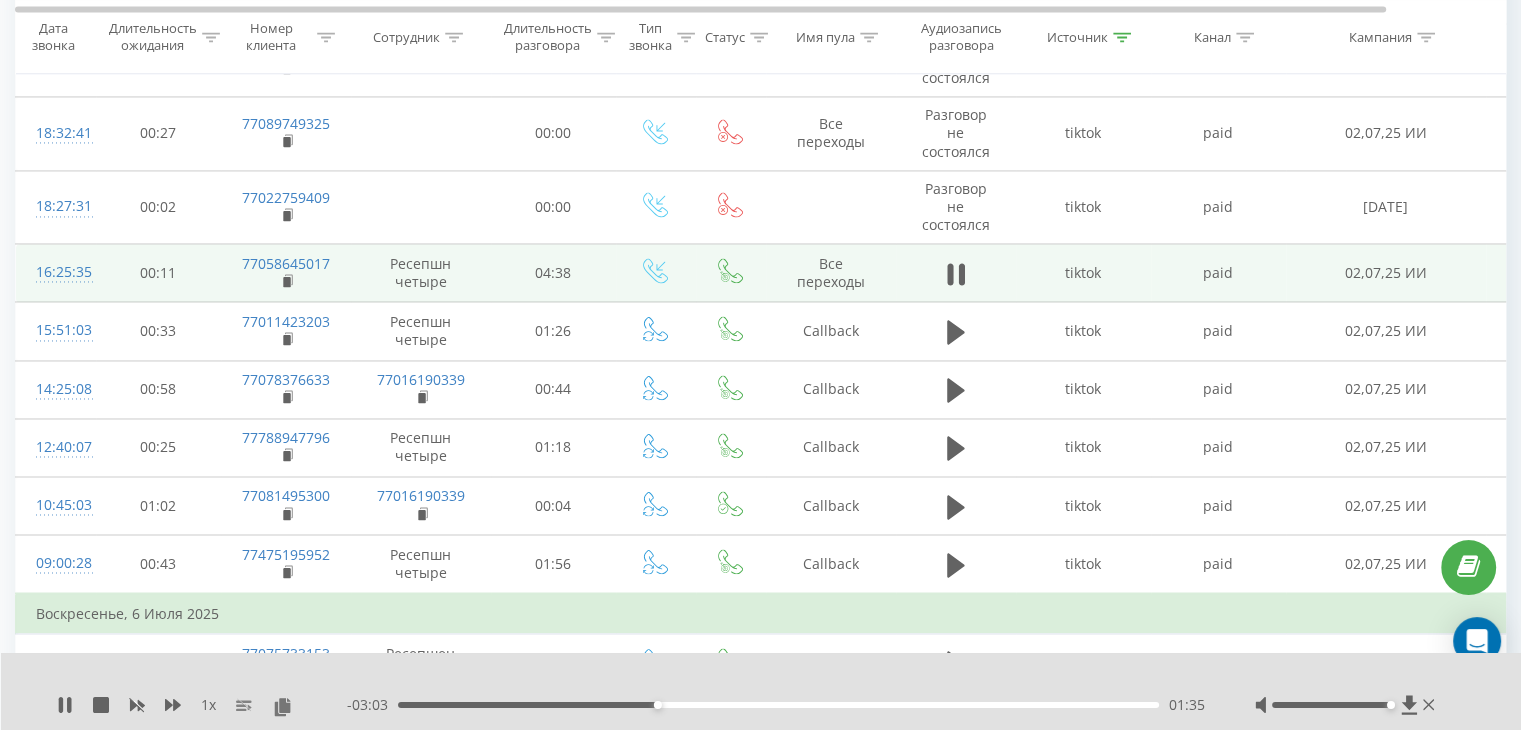 click on "01:35" at bounding box center [778, 705] 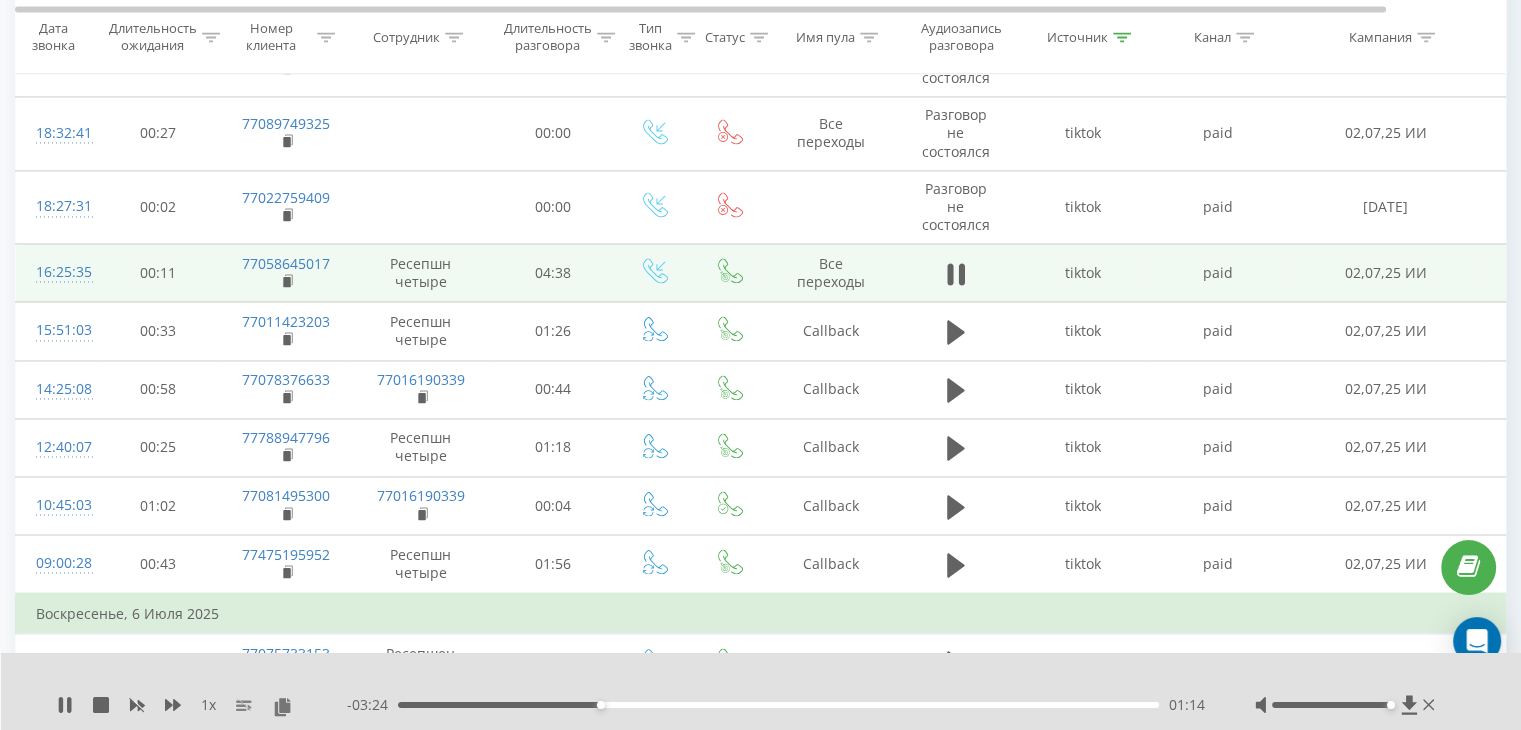 click on "01:14" at bounding box center [778, 705] 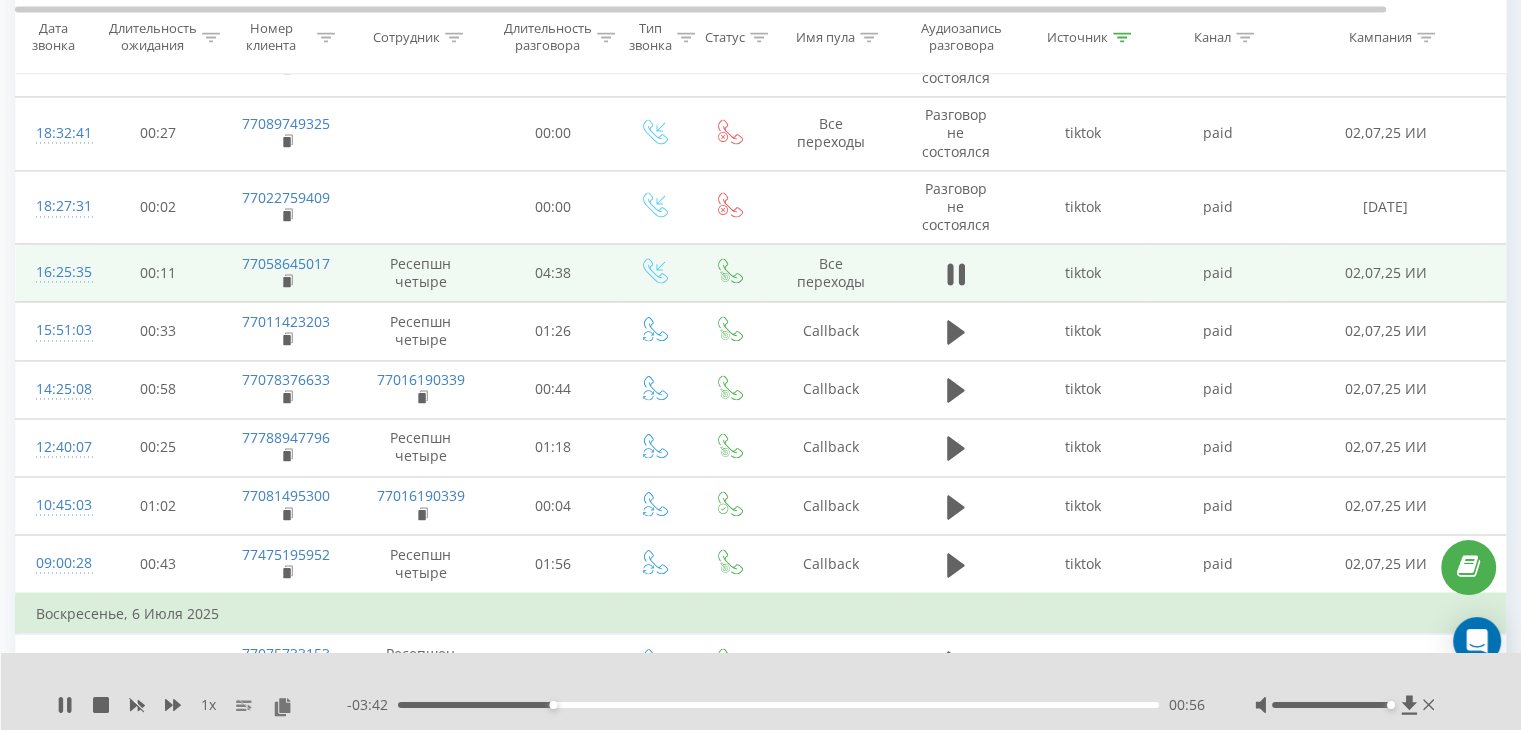 click on "- 03:42 00:56   00:56" at bounding box center (776, 705) 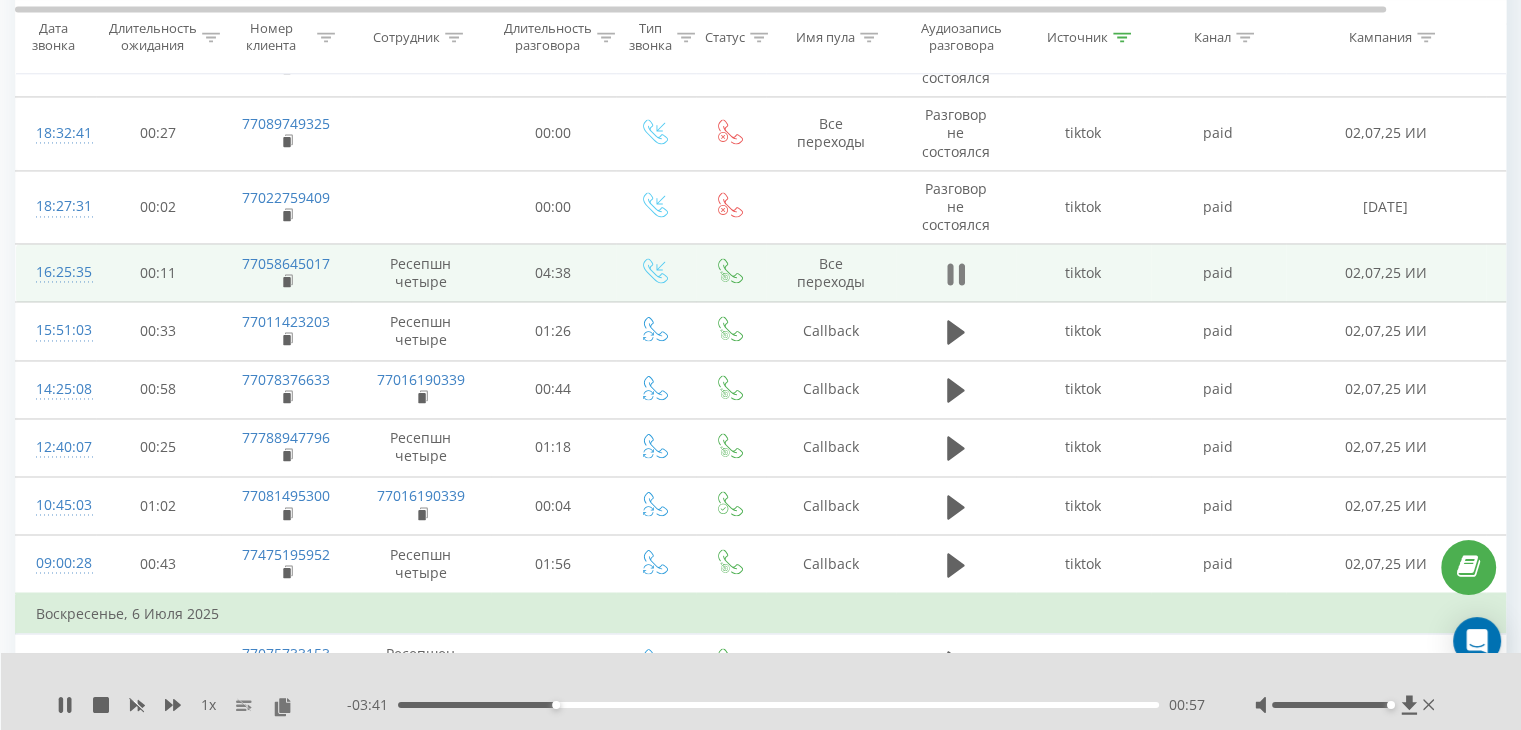 click at bounding box center (956, 274) 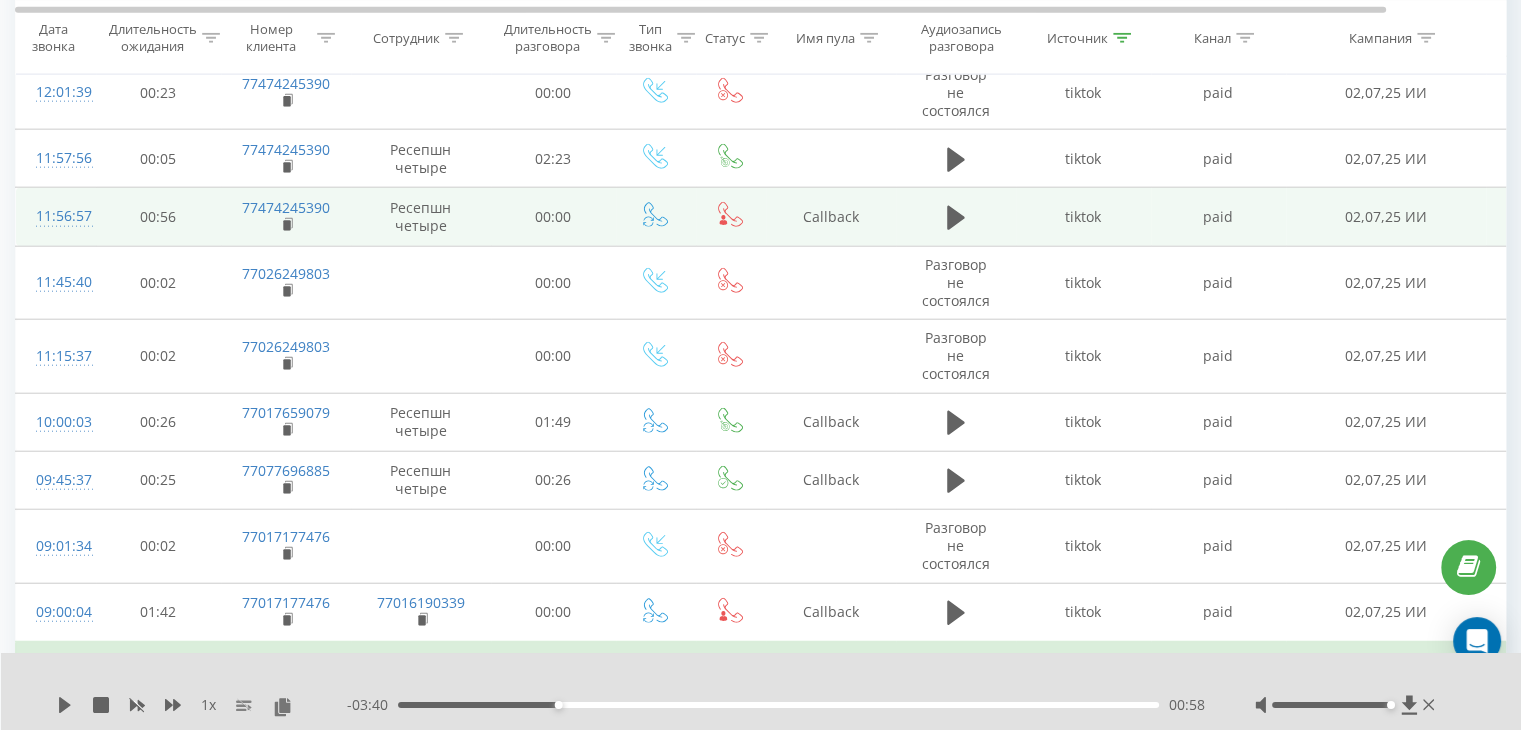 scroll, scrollTop: 4900, scrollLeft: 0, axis: vertical 